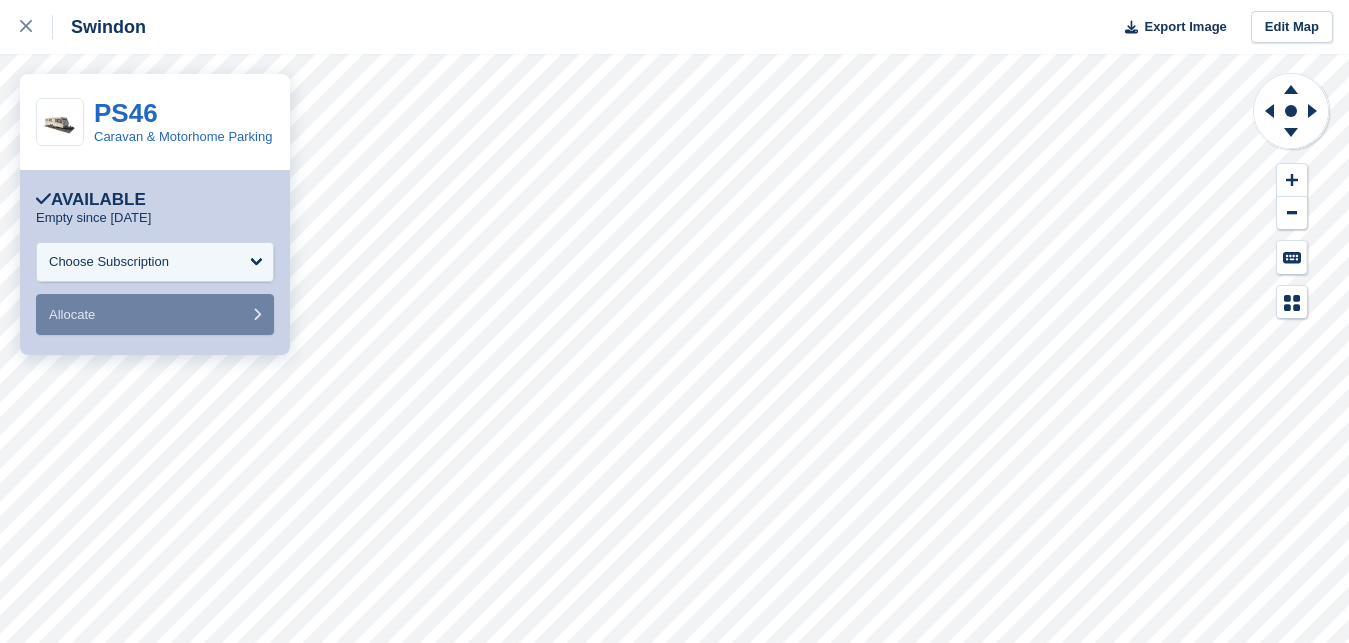 scroll, scrollTop: 0, scrollLeft: 0, axis: both 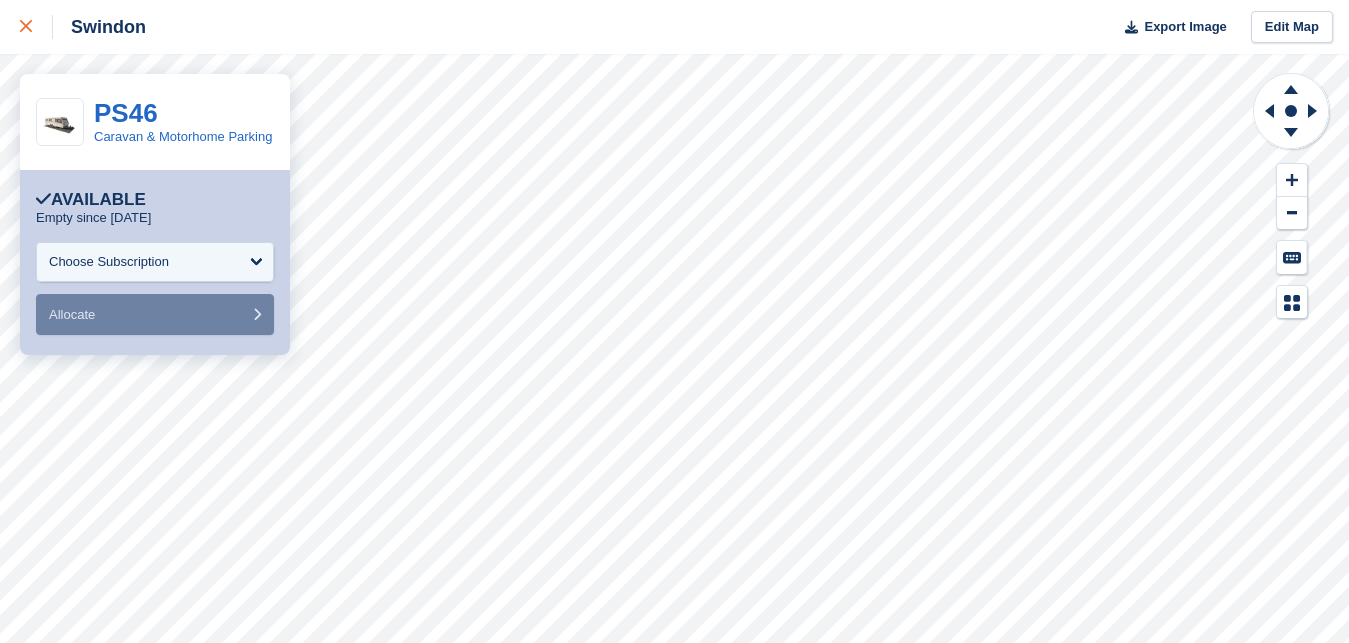 click at bounding box center (26, 27) 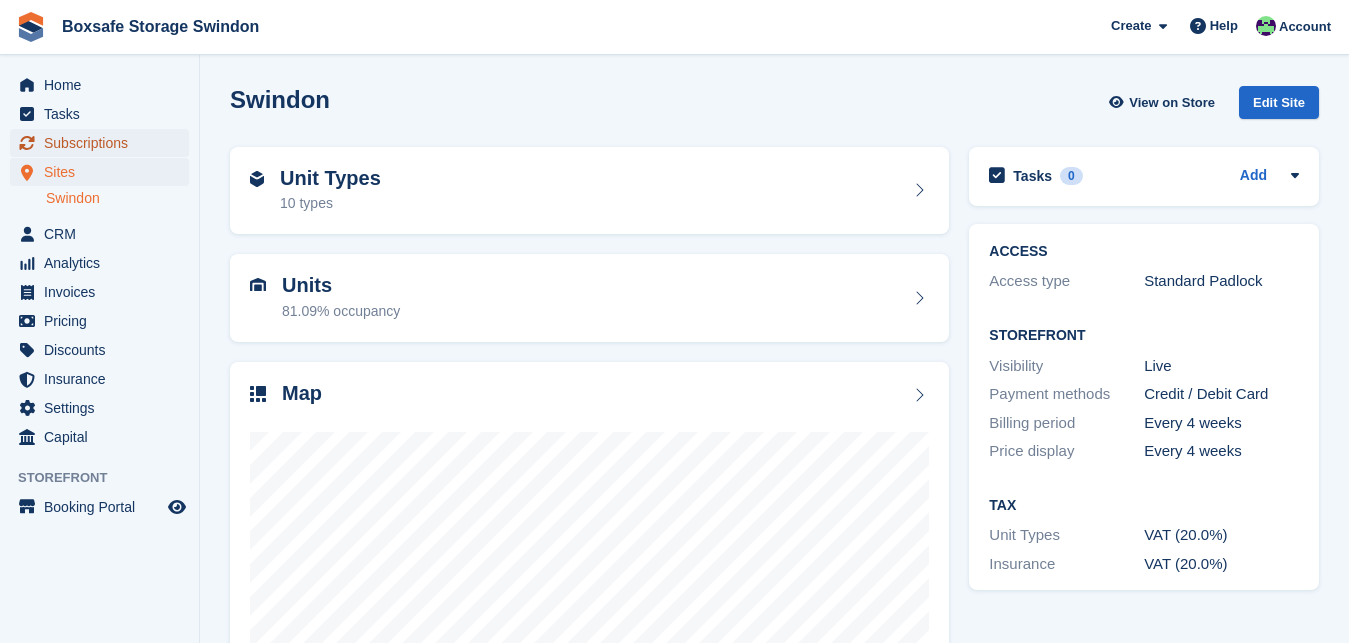 scroll, scrollTop: 0, scrollLeft: 0, axis: both 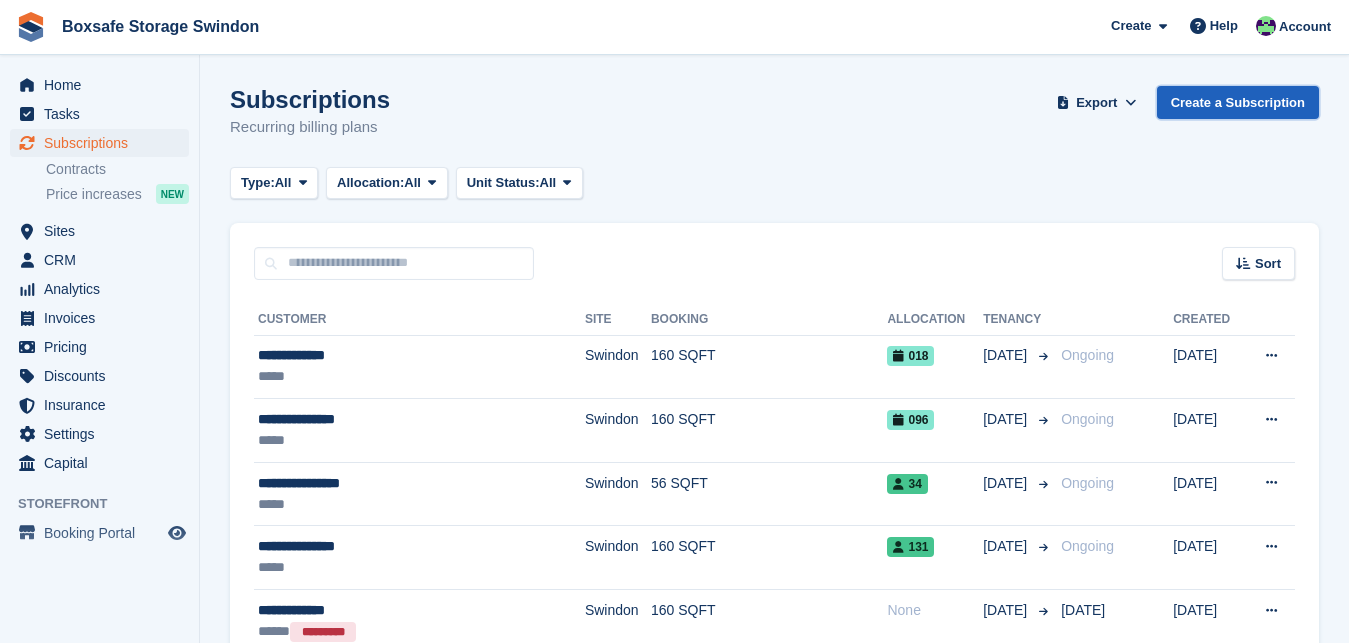 click on "Create a Subscription" at bounding box center [1238, 102] 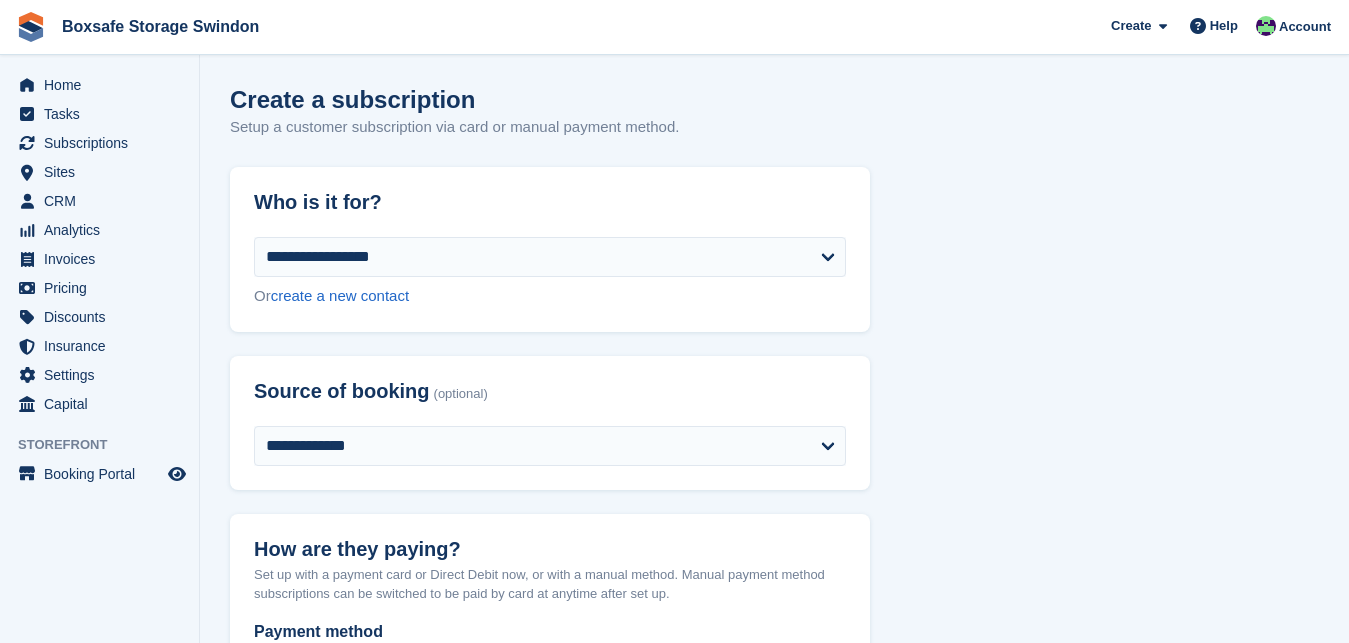 click on "**********" at bounding box center (550, 284) 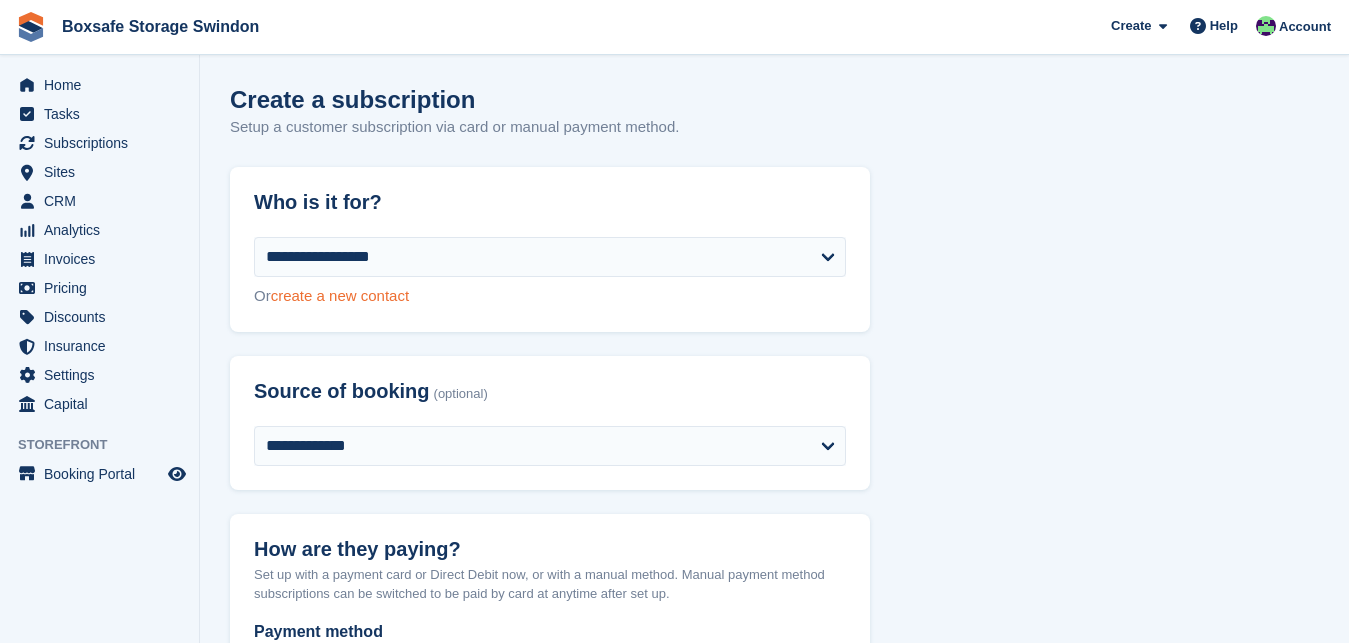 click on "create a new contact" at bounding box center [340, 295] 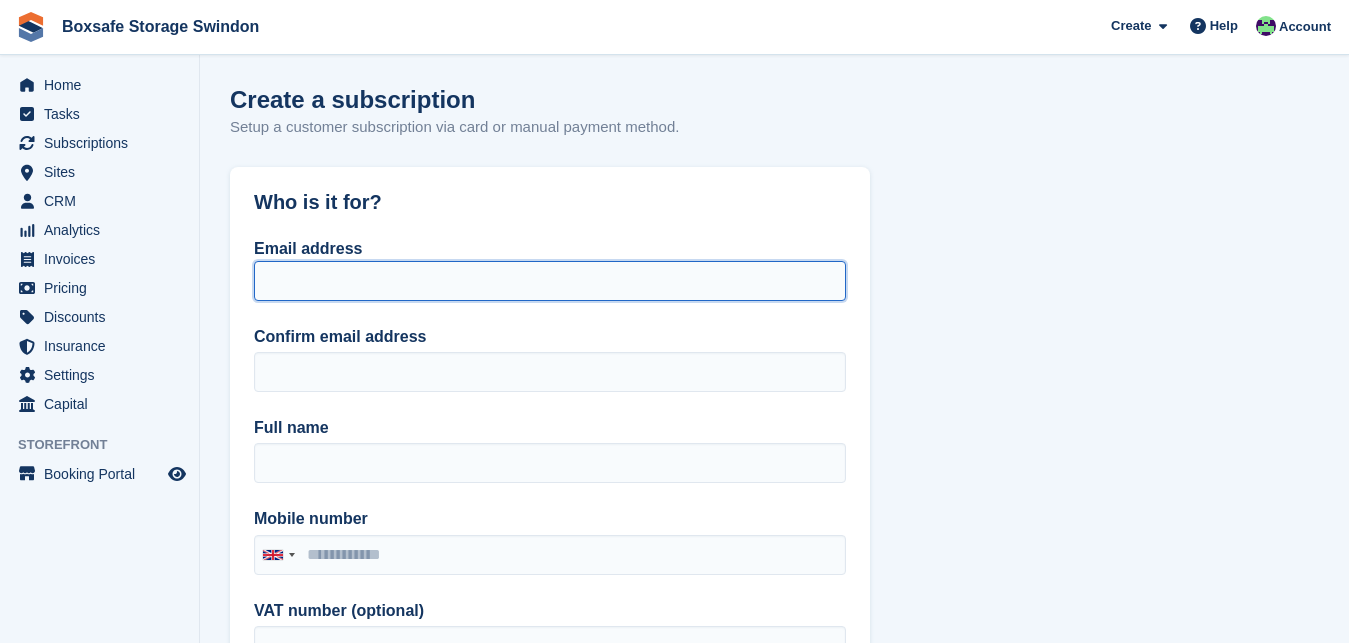click on "Email address" at bounding box center (550, 281) 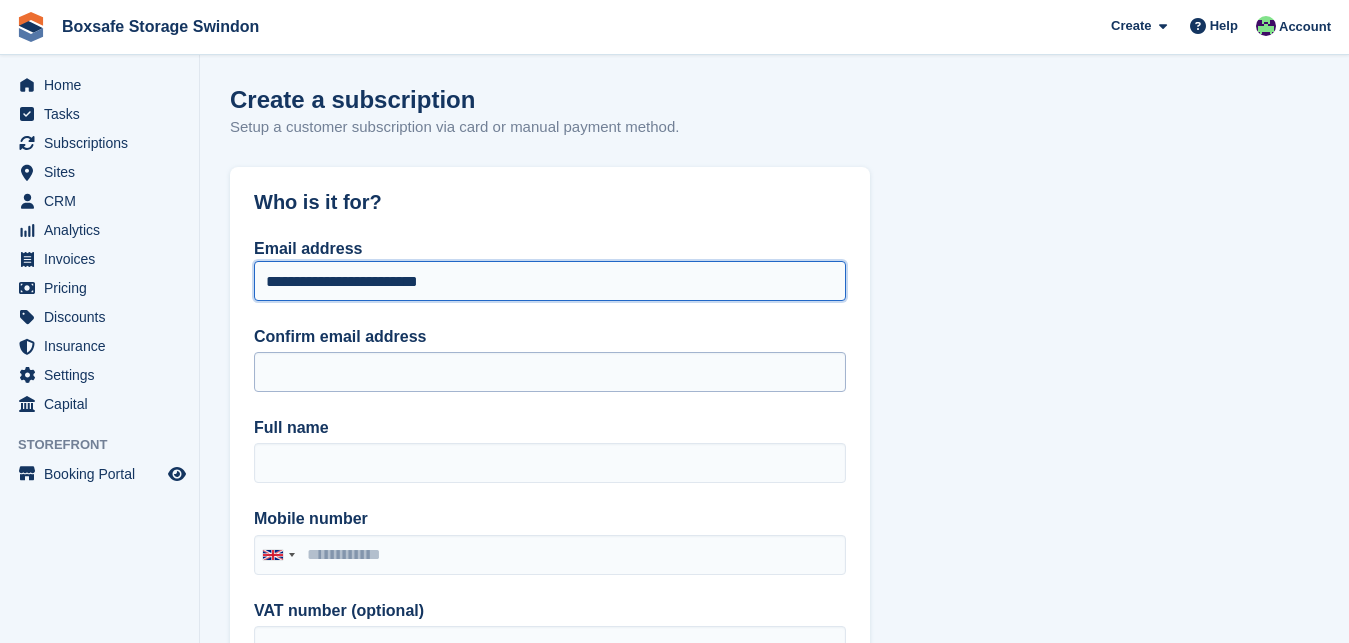 type on "**********" 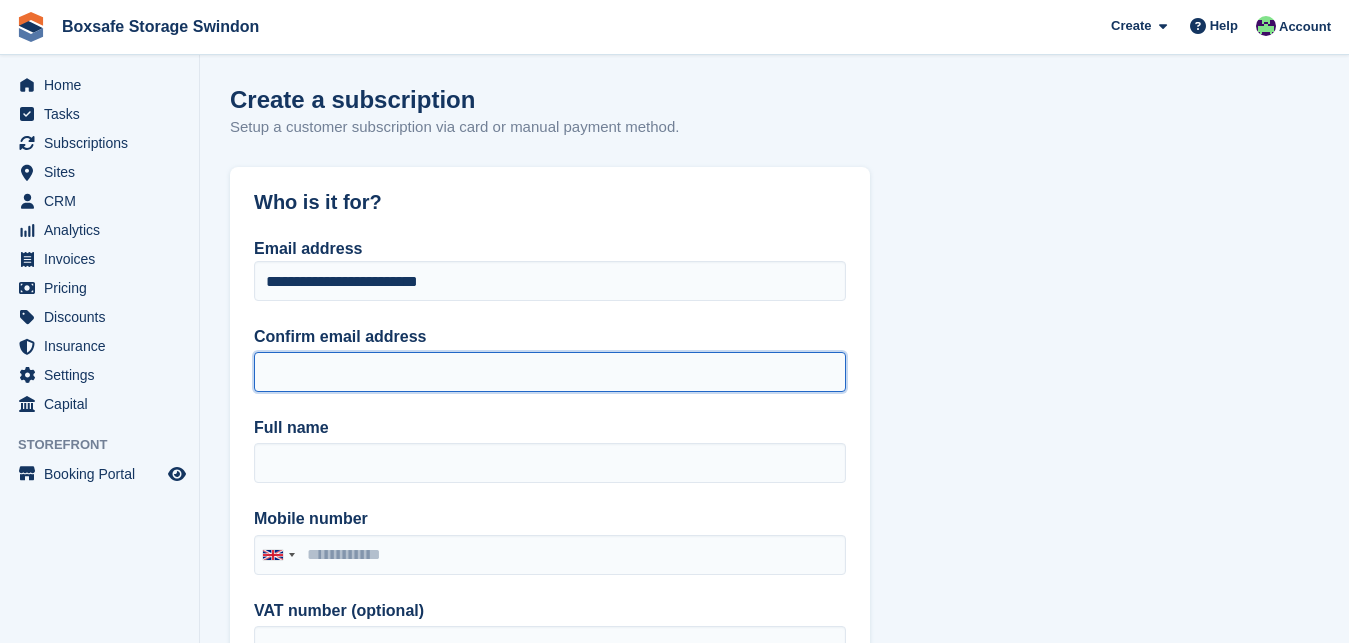 click on "Confirm email address" at bounding box center (550, 372) 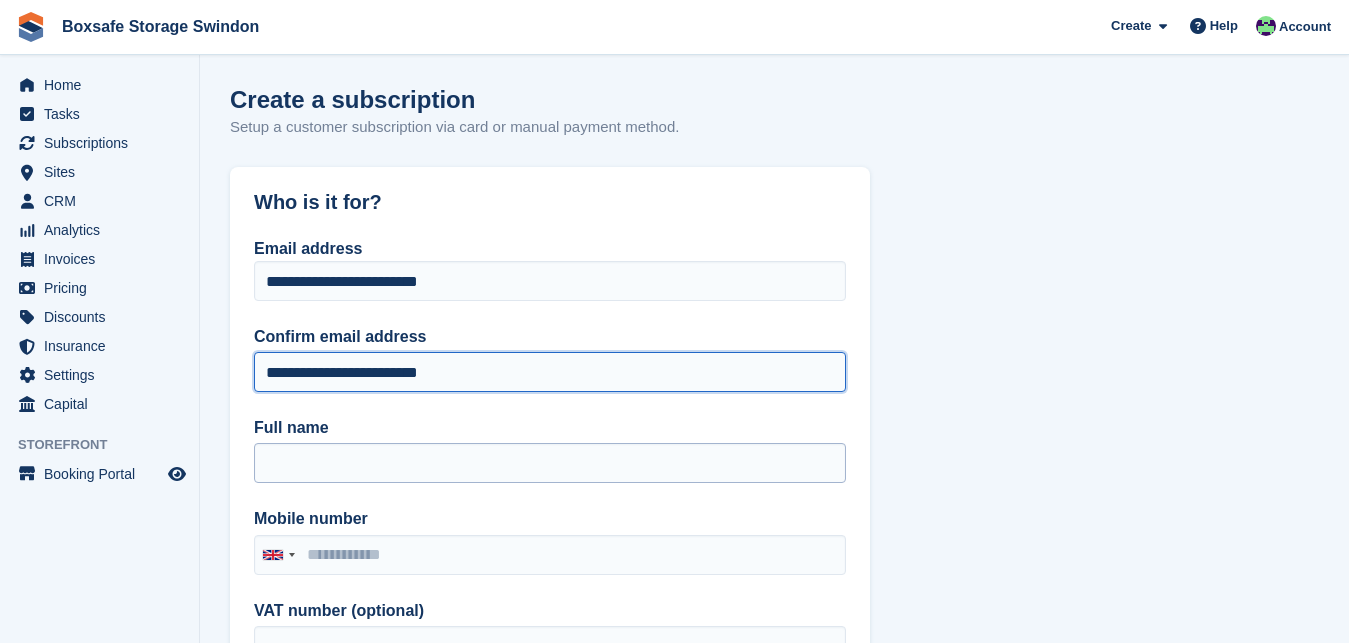type on "**********" 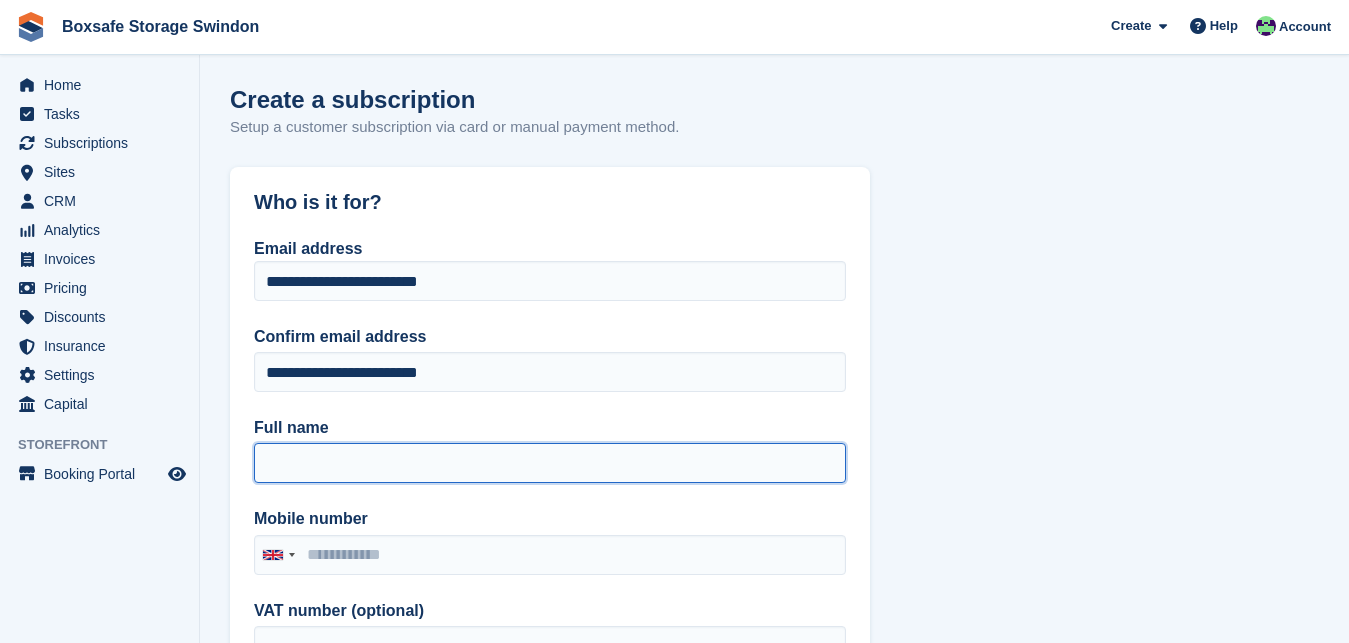 click on "Full name" at bounding box center [550, 463] 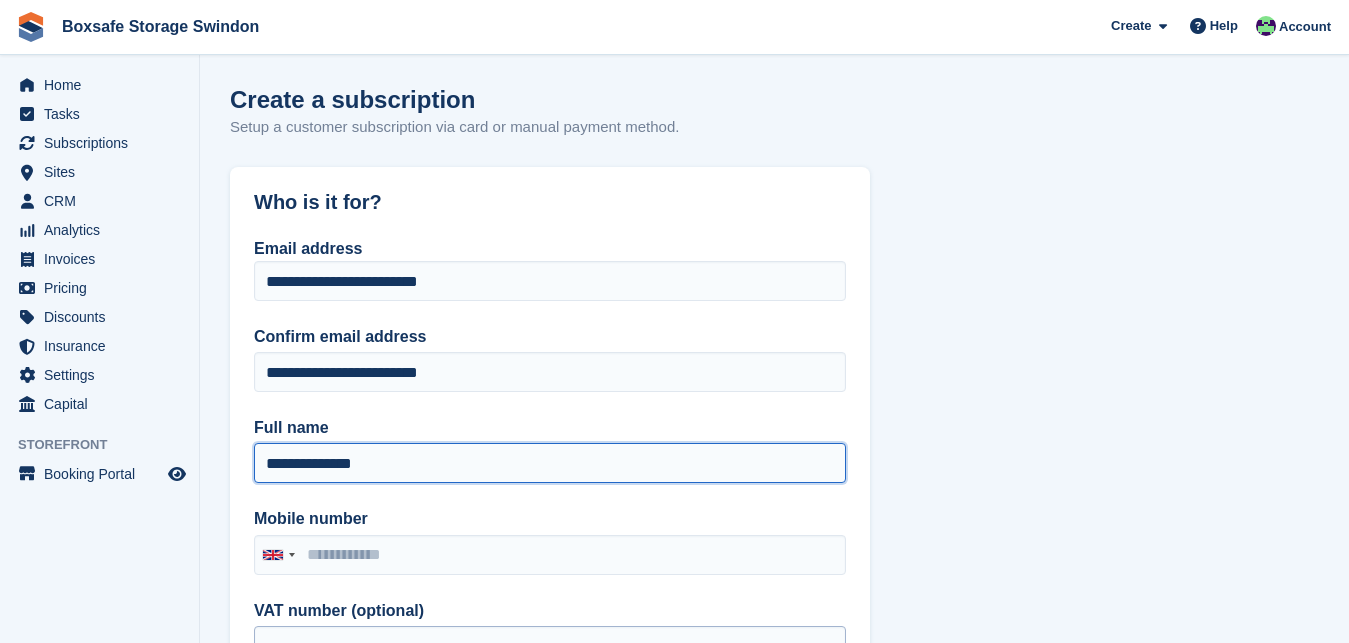 type on "**********" 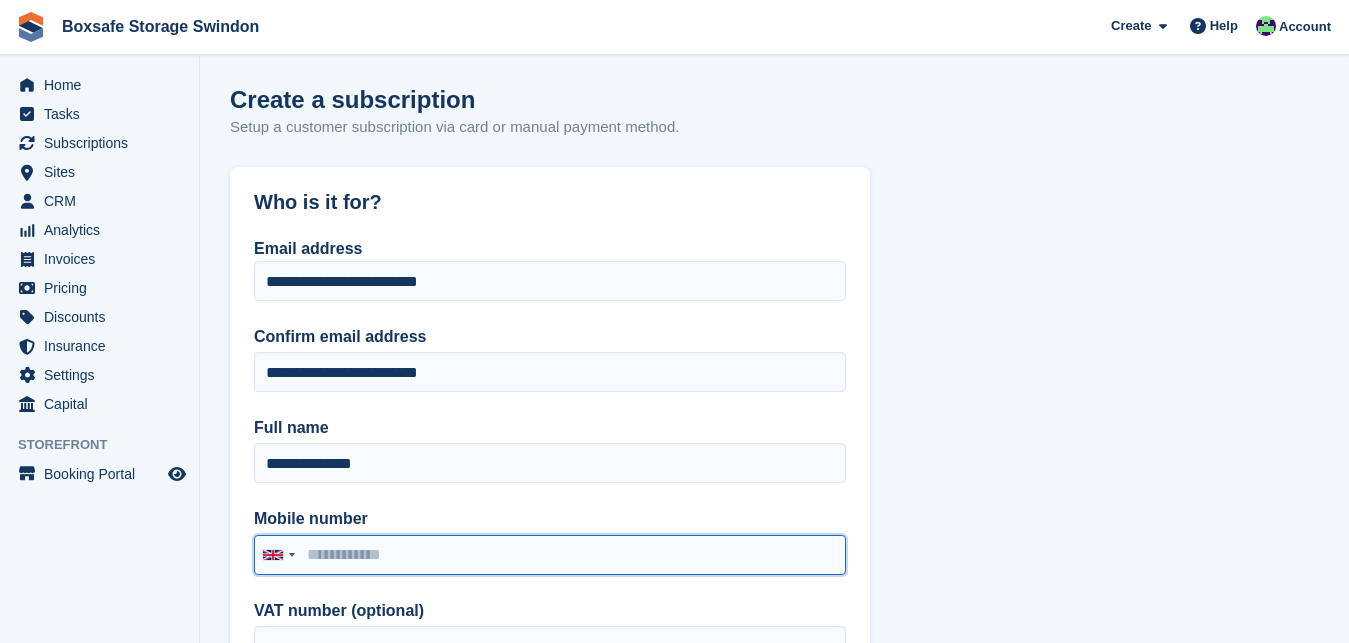 click on "Mobile number" at bounding box center [550, 555] 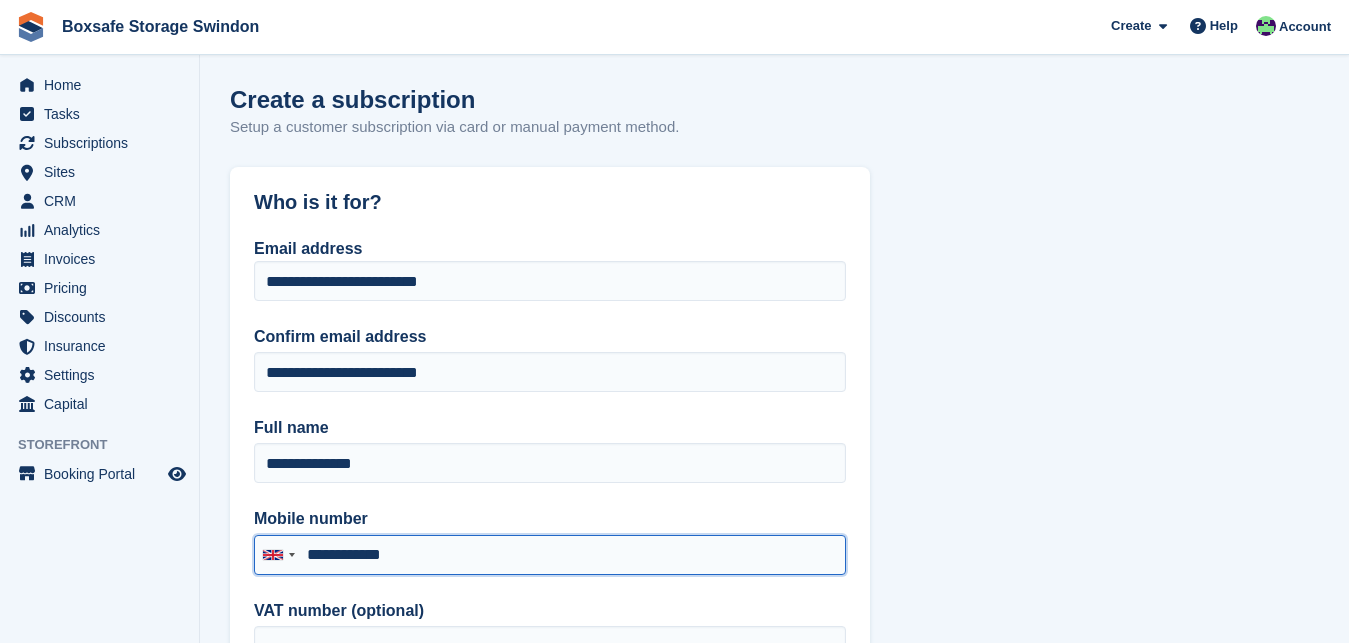 click on "**********" at bounding box center (550, 555) 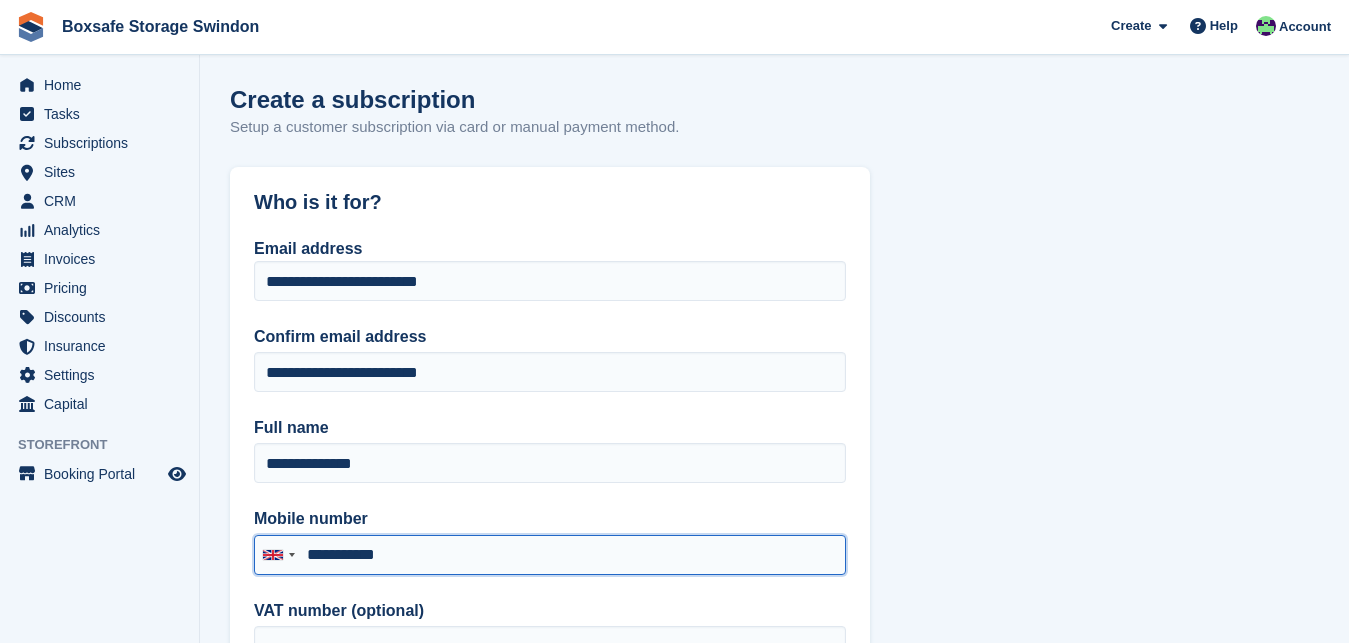 type on "**********" 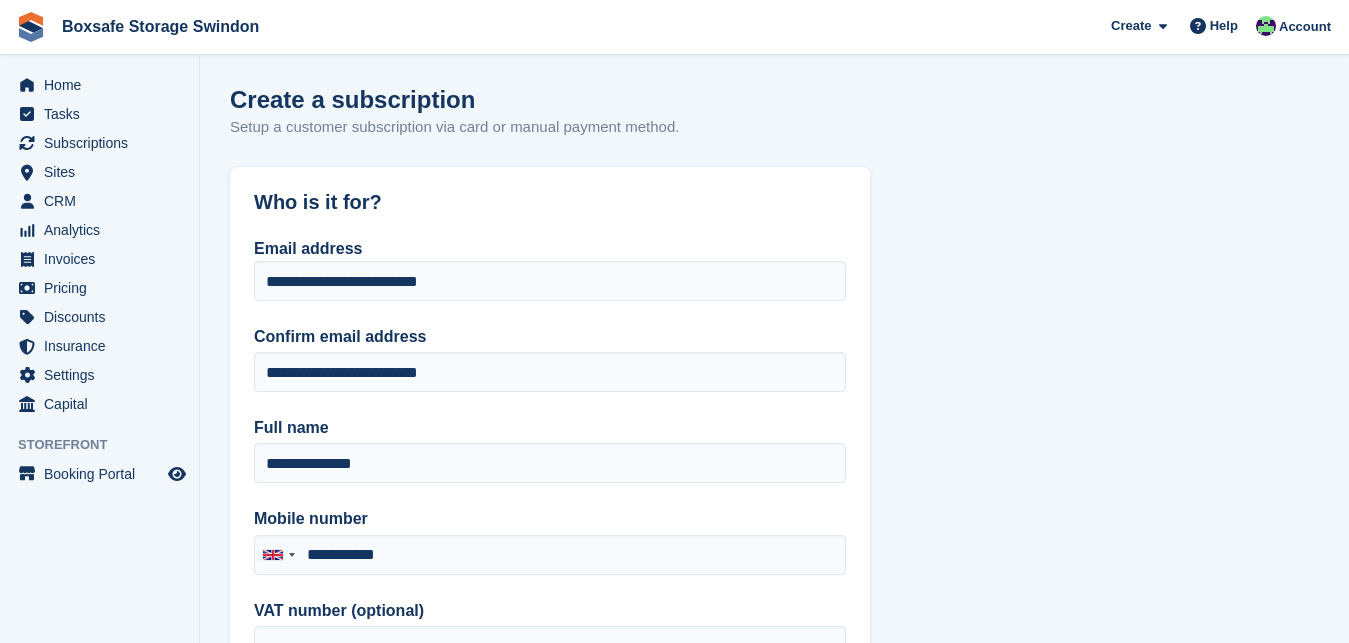 click on "**********" at bounding box center (550, 596) 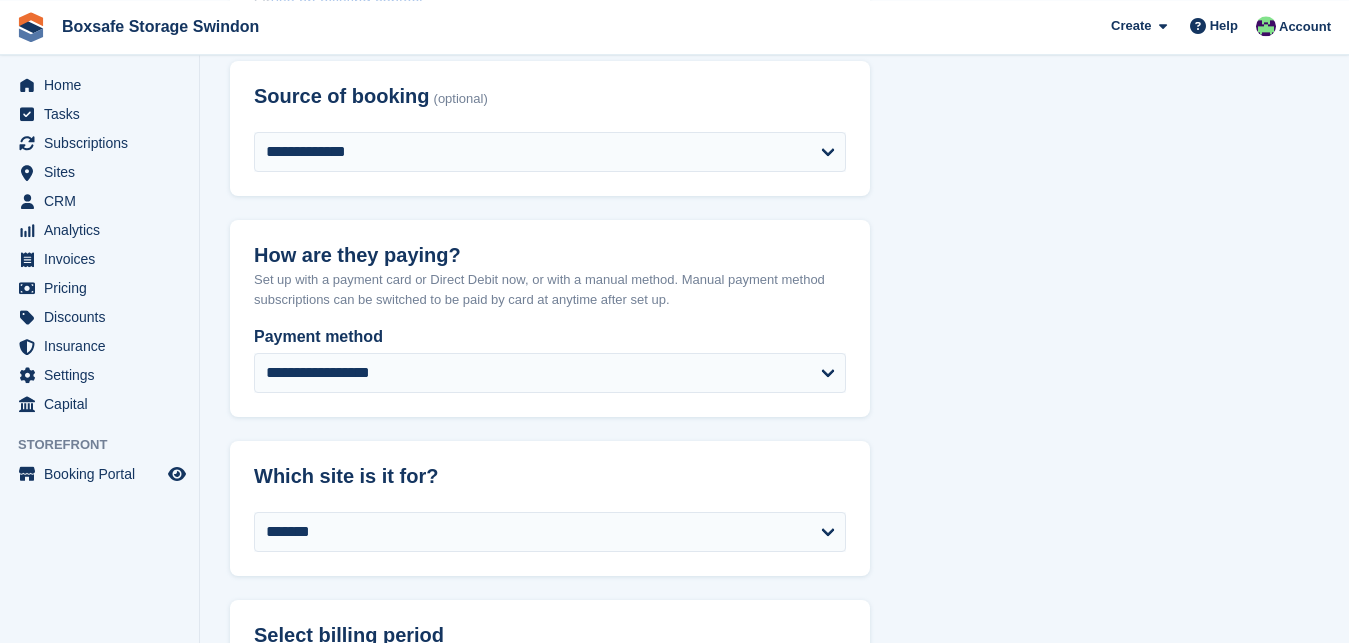 scroll, scrollTop: 816, scrollLeft: 0, axis: vertical 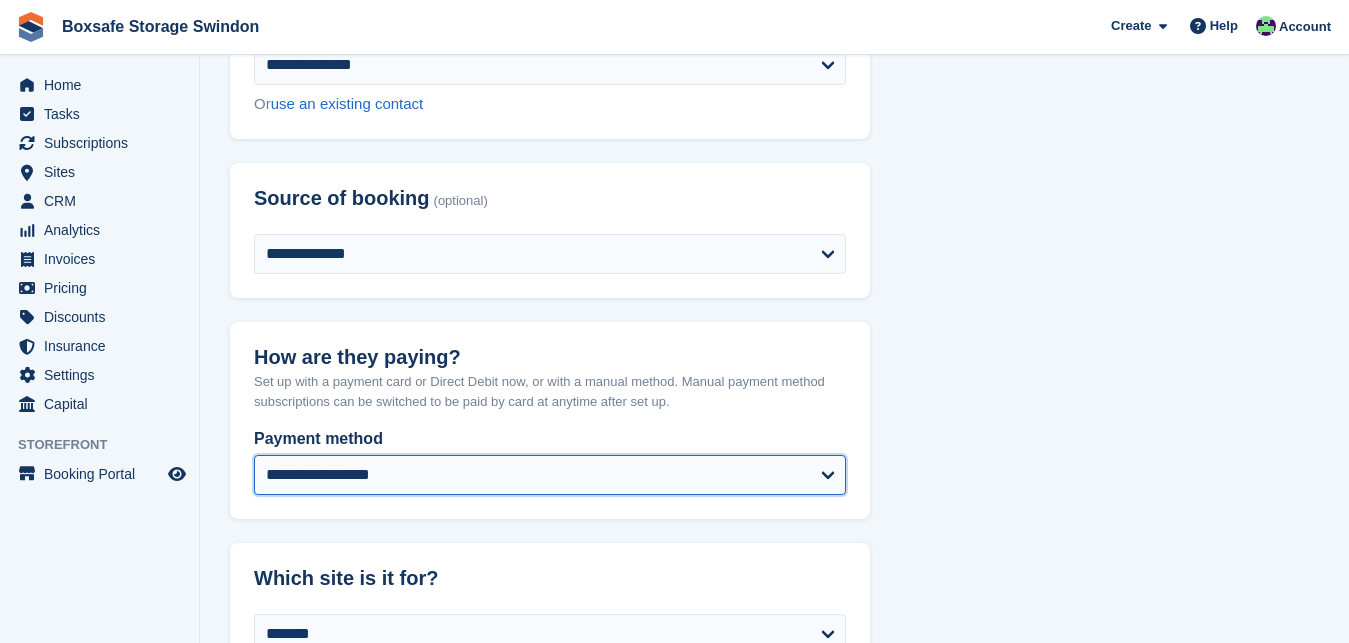 select on "*****" 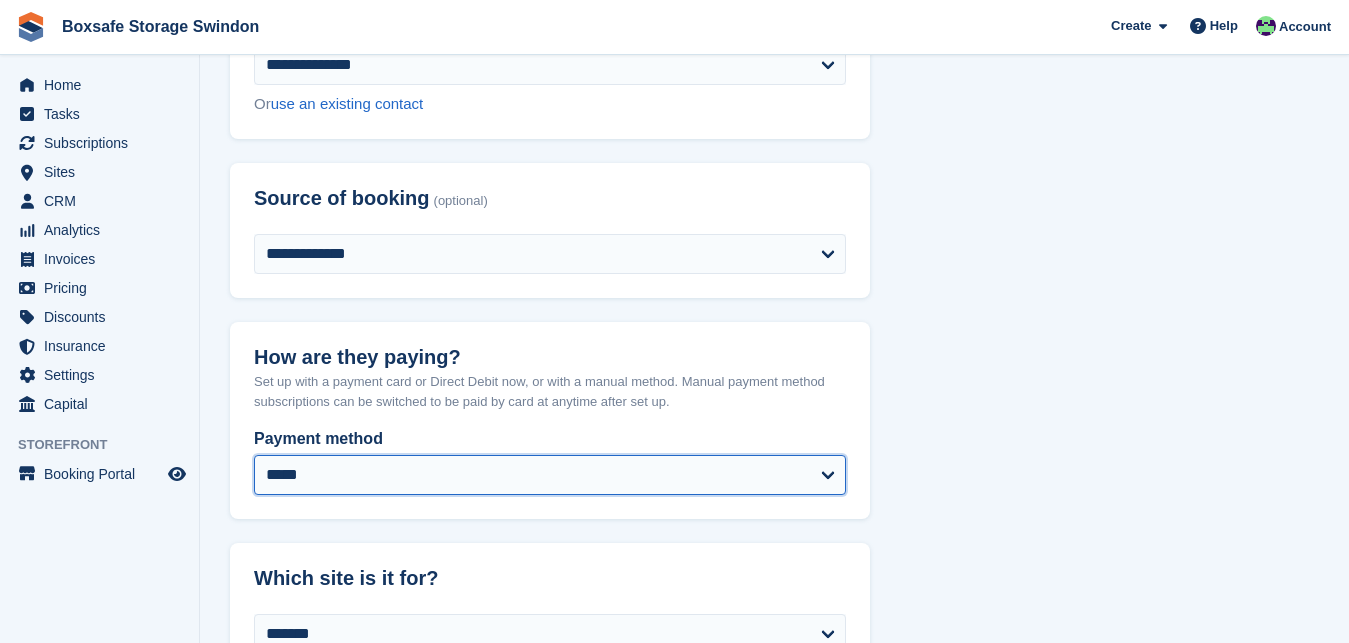 click on "*****" at bounding box center (0, 0) 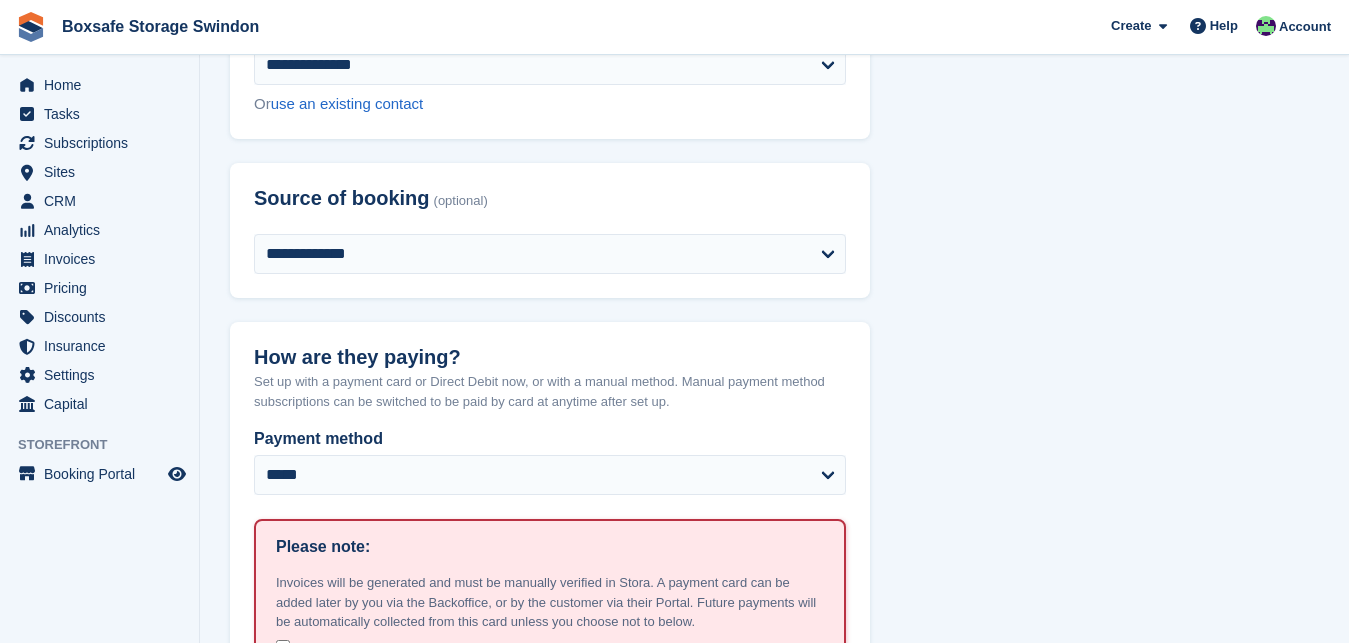 click on "**********" at bounding box center (550, 604) 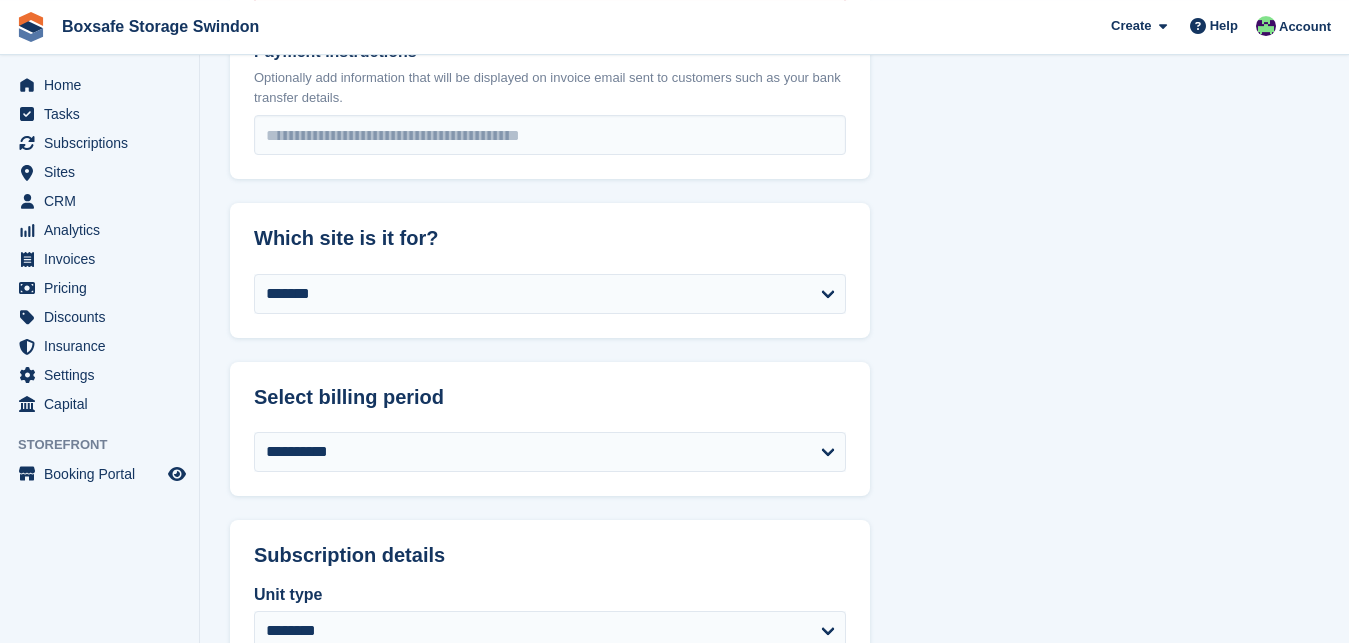 scroll, scrollTop: 1479, scrollLeft: 0, axis: vertical 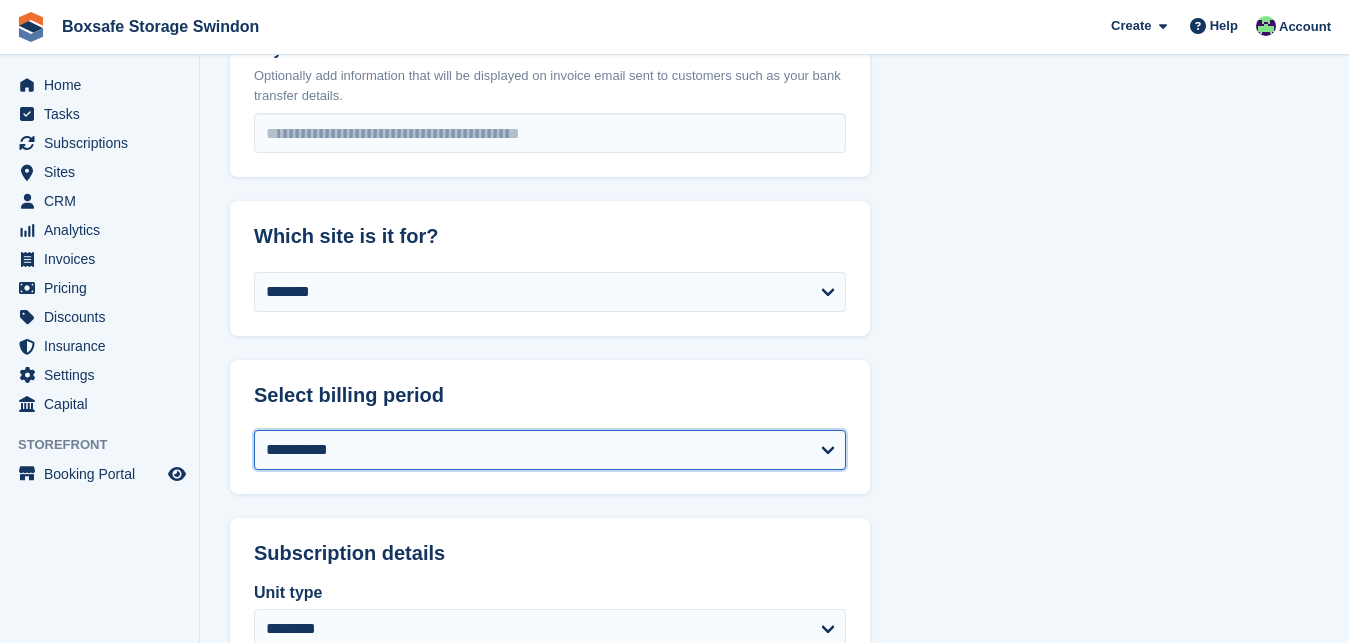 select on "*" 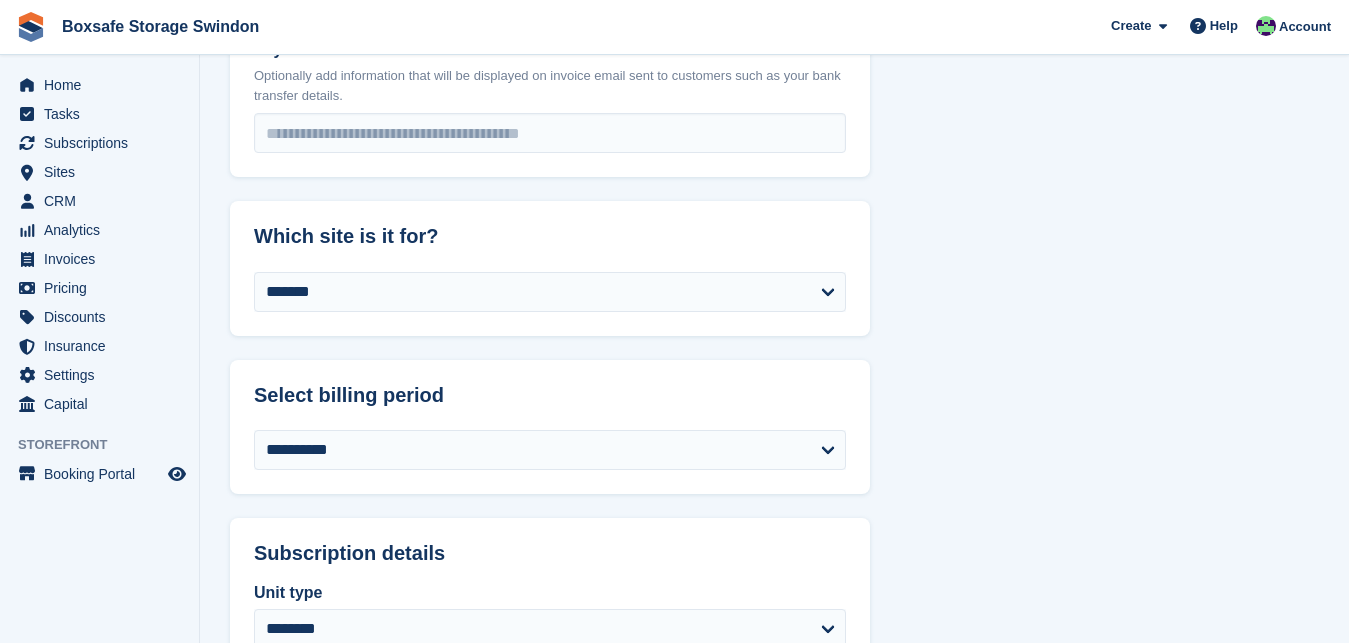 click on "**********" at bounding box center (774, 438) 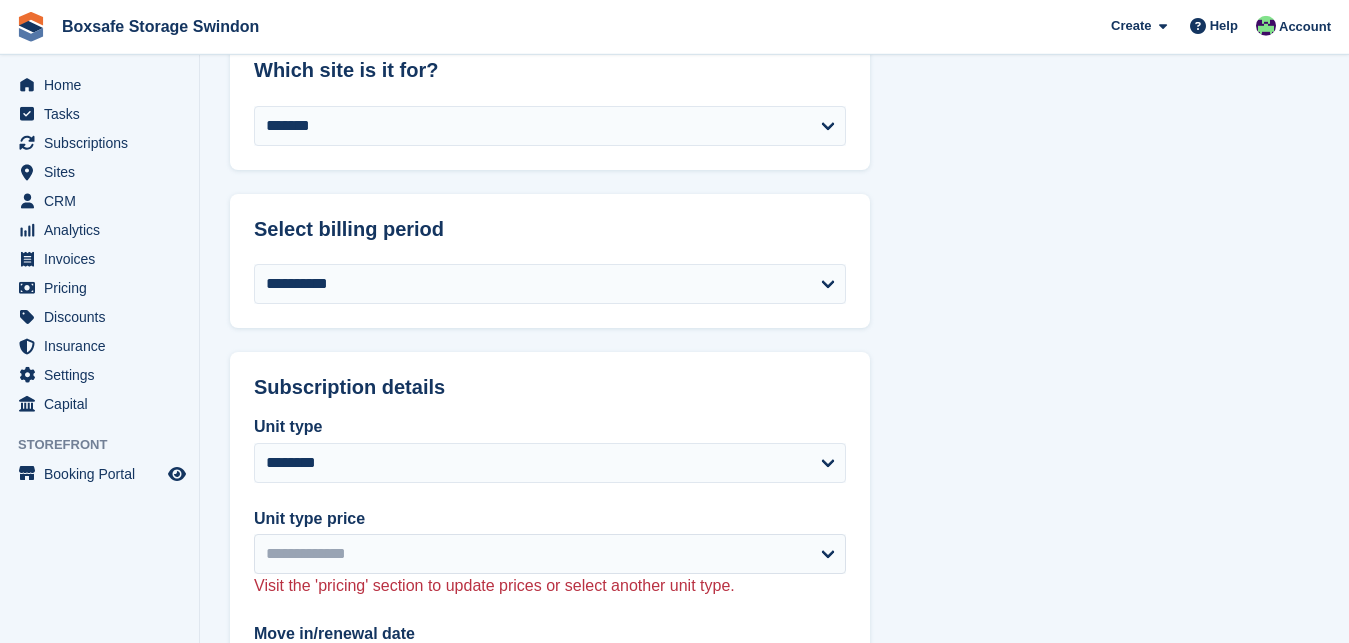 scroll, scrollTop: 1683, scrollLeft: 0, axis: vertical 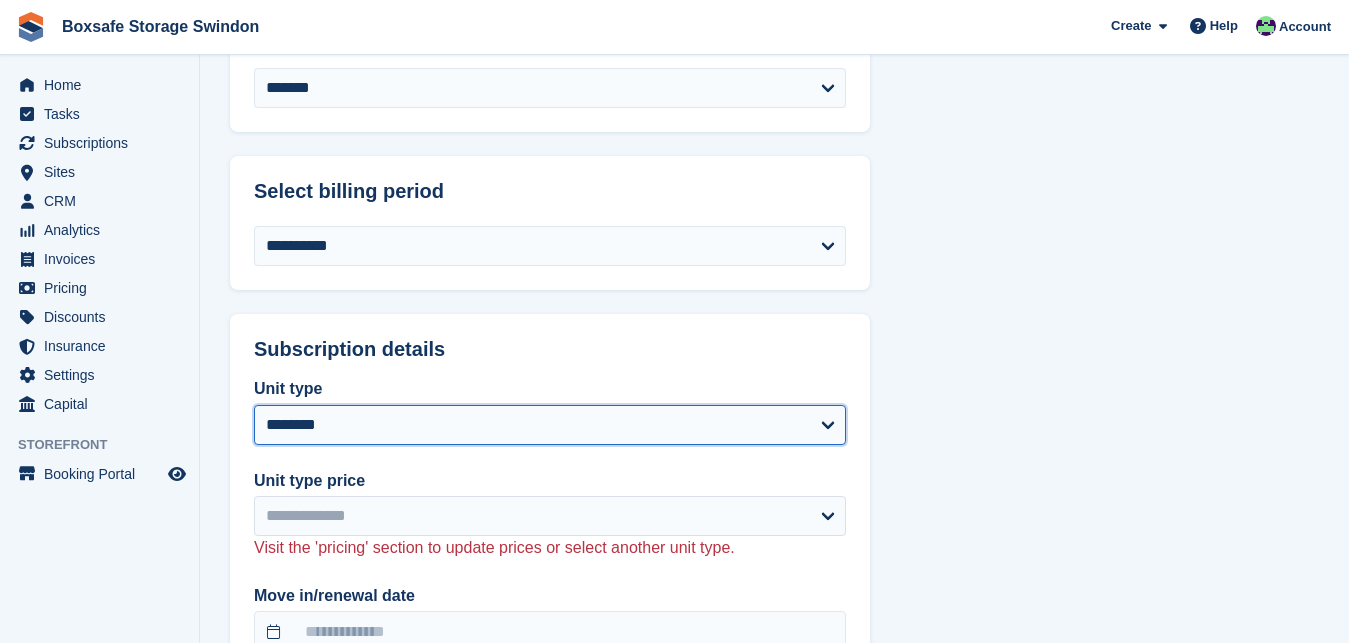 click on "**********" at bounding box center (550, 425) 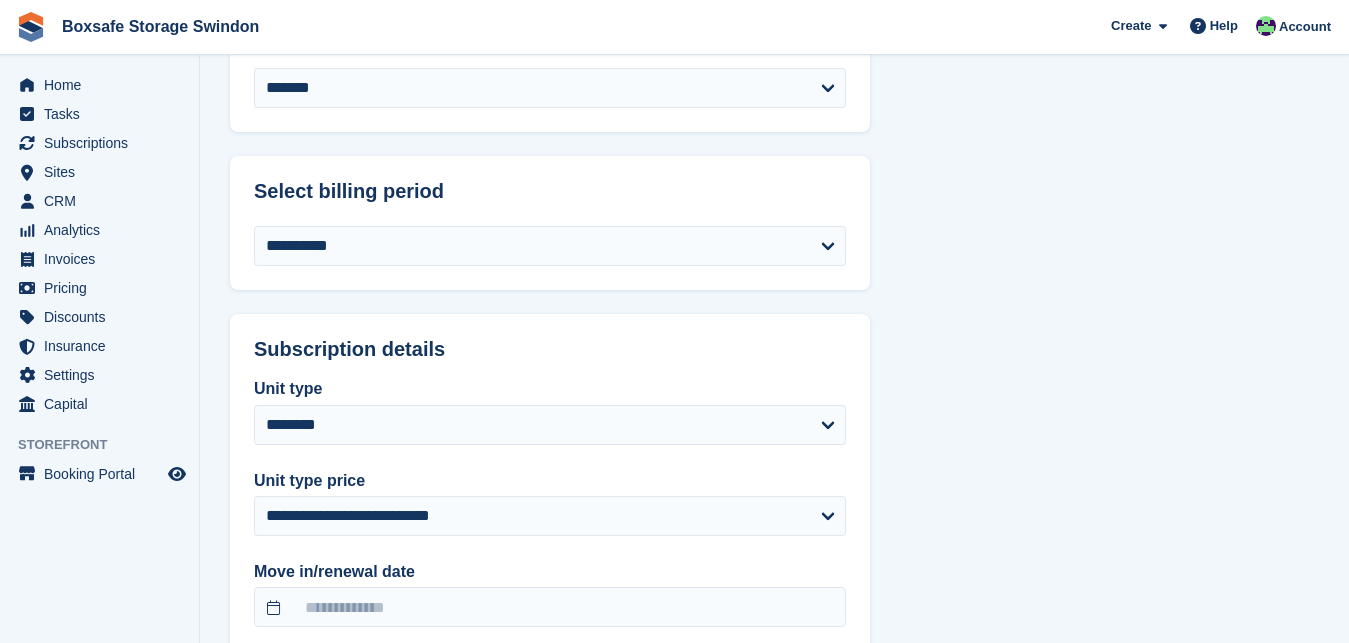 click on "**********" at bounding box center [774, 318] 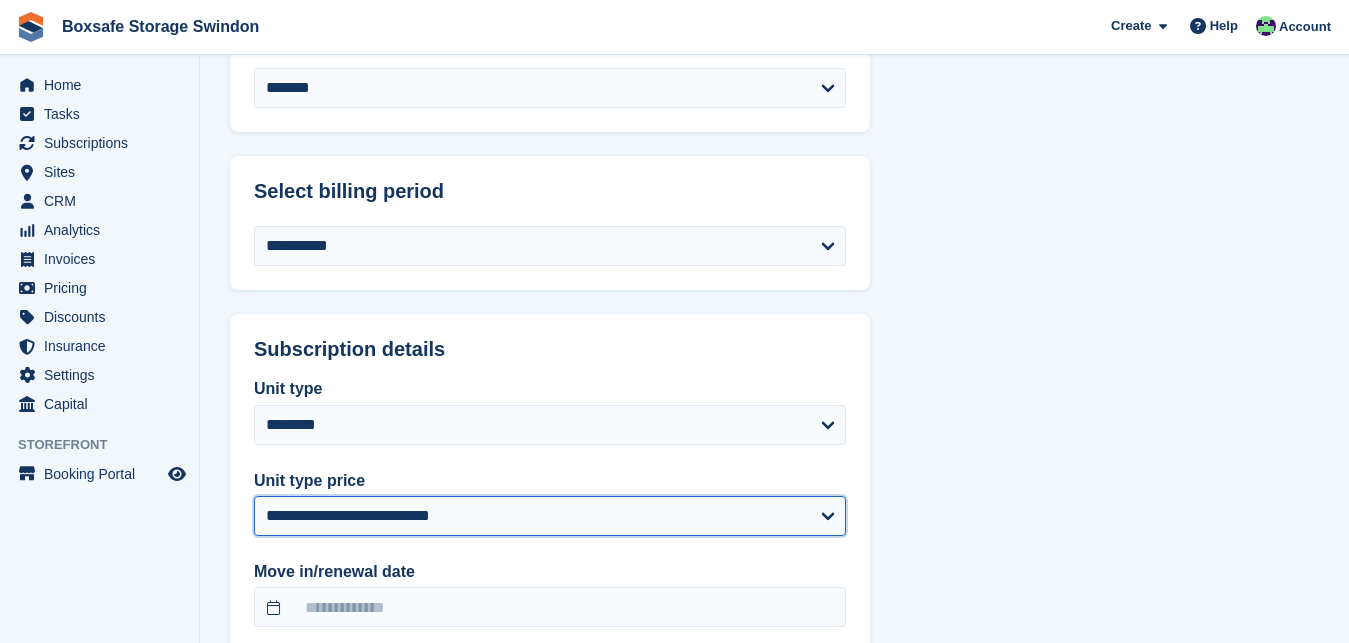 click on "**********" at bounding box center [550, 516] 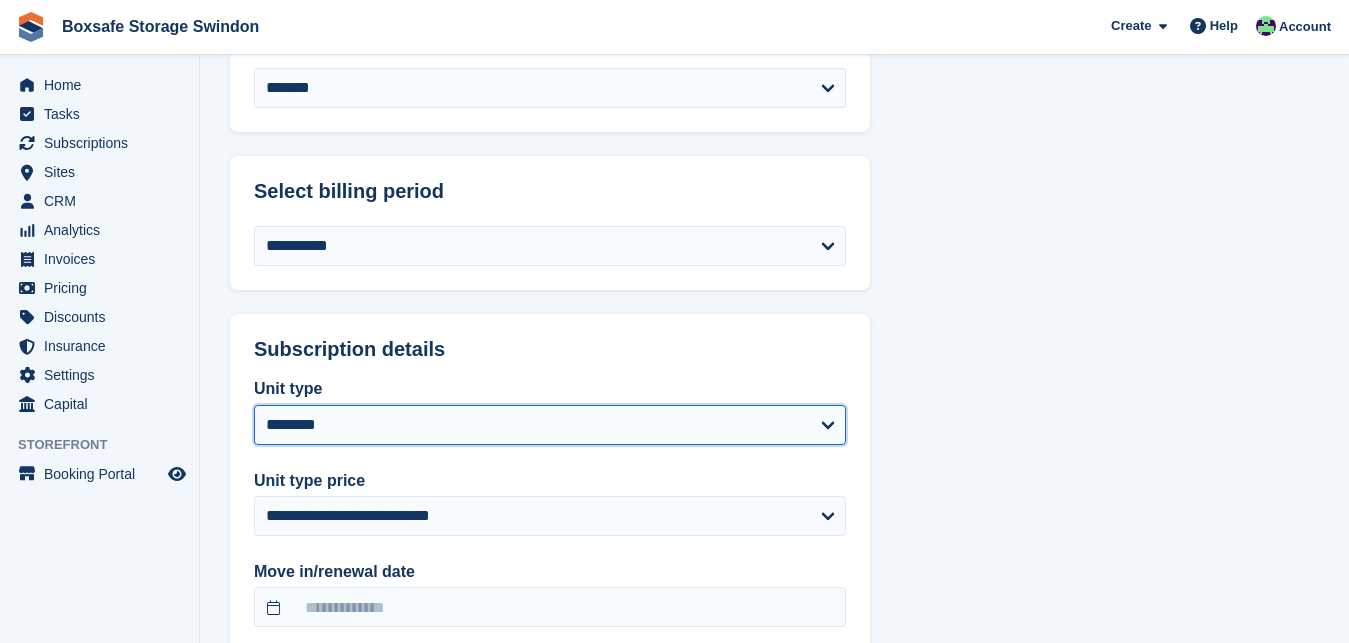 select on "****" 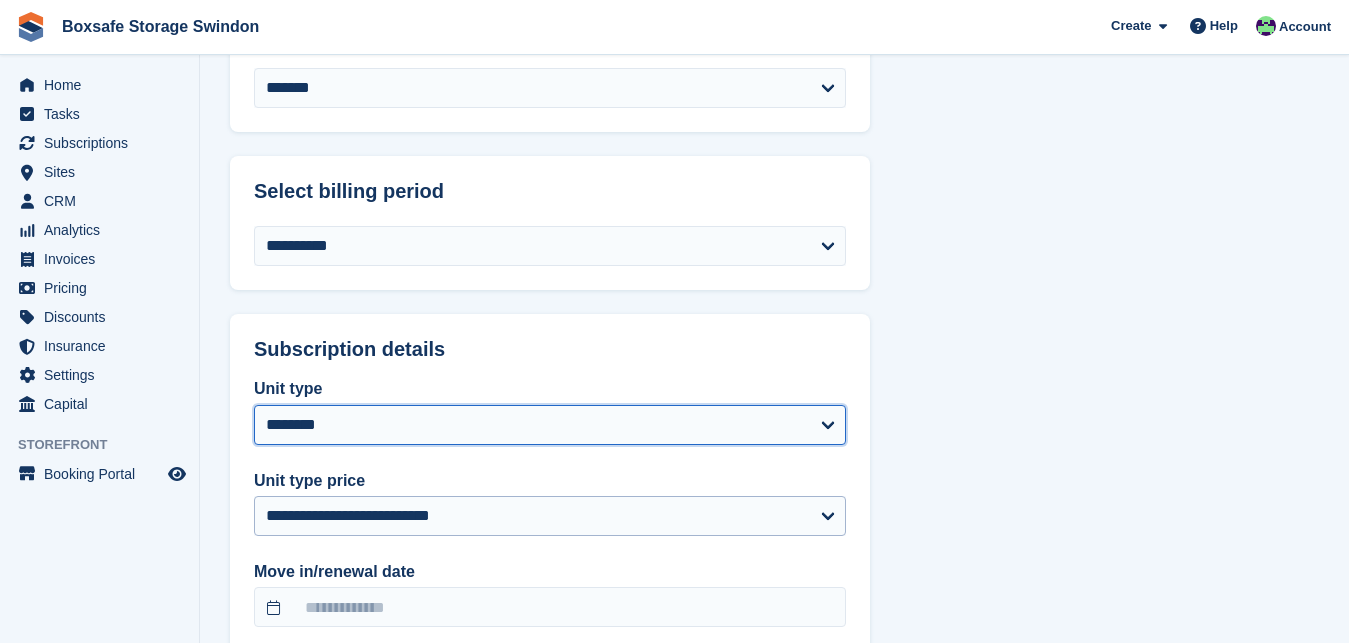 select on "*****" 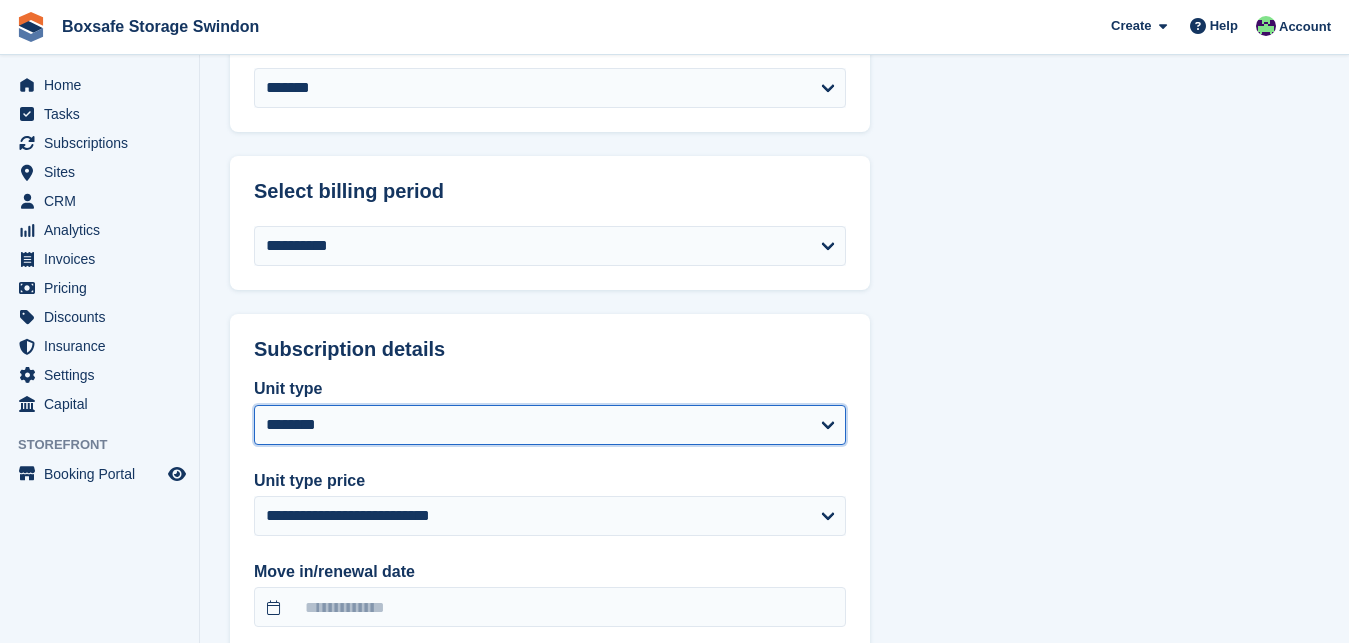 click on "**********" at bounding box center [550, 425] 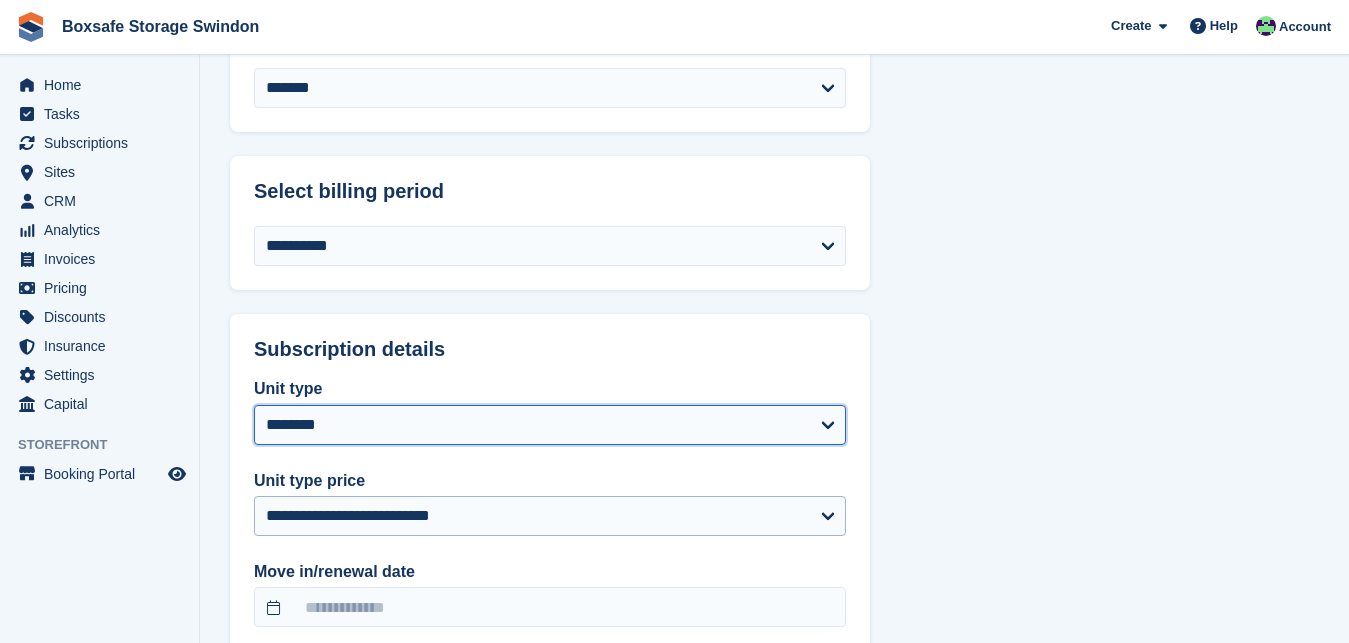 select on "*****" 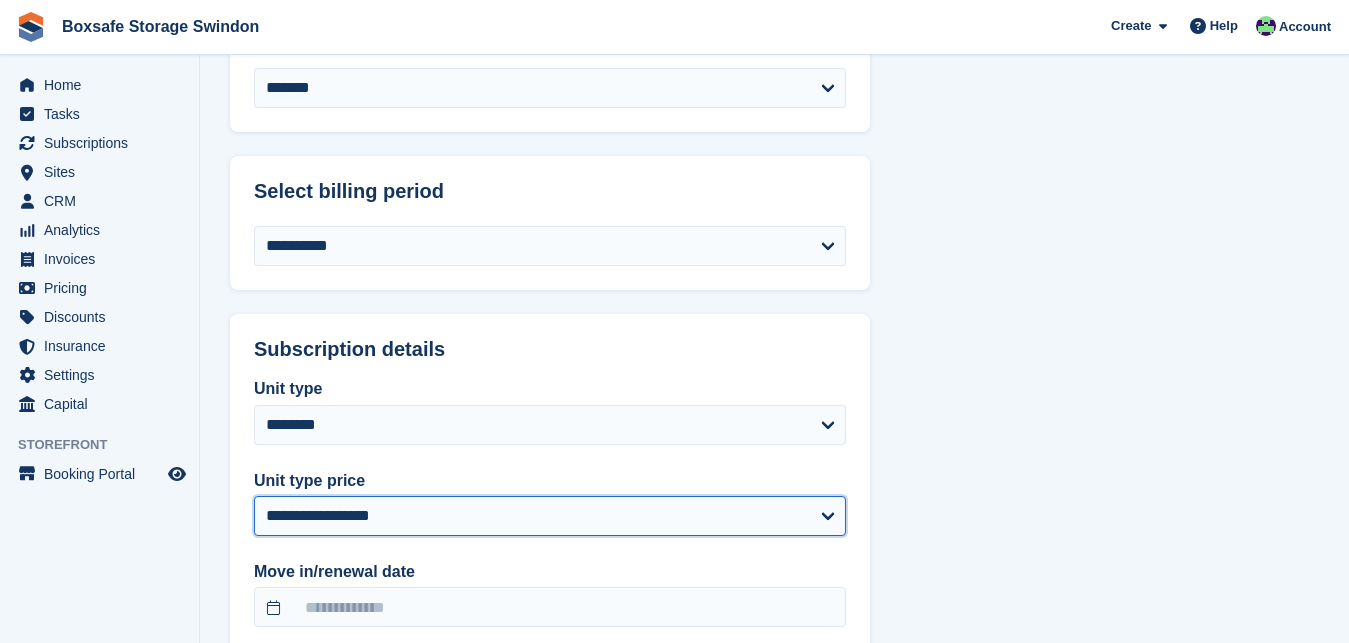 click on "**********" at bounding box center [550, 516] 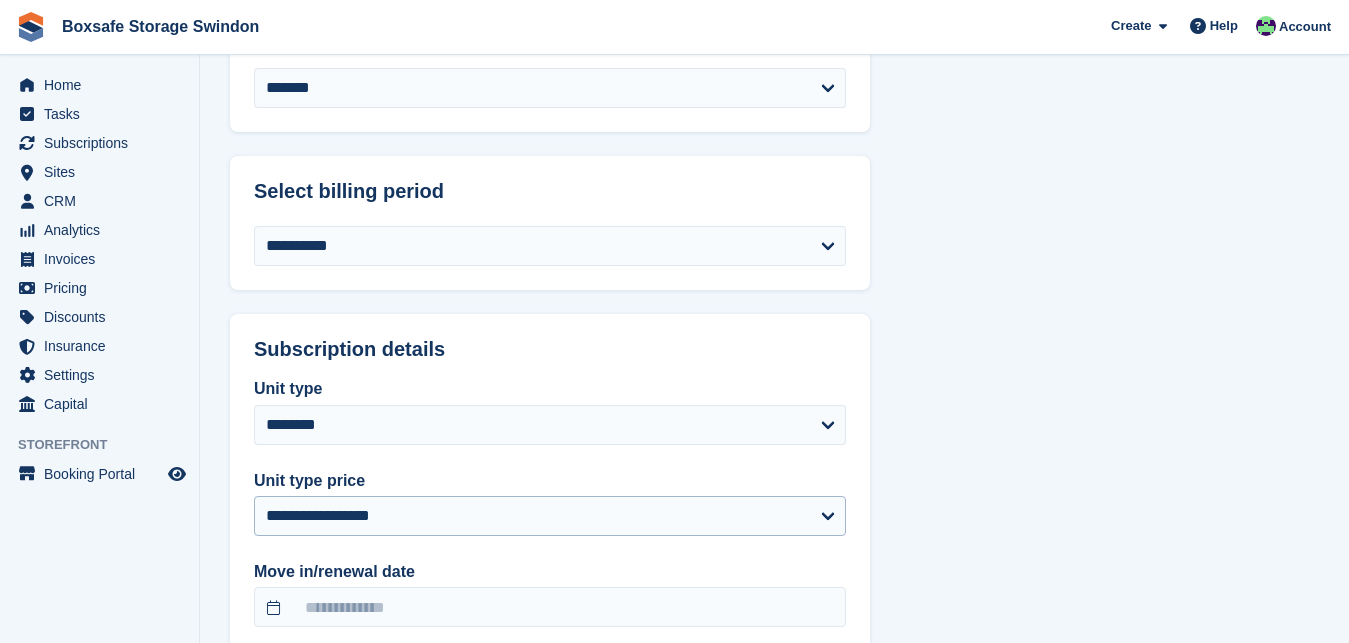 click on "**********" at bounding box center (774, 318) 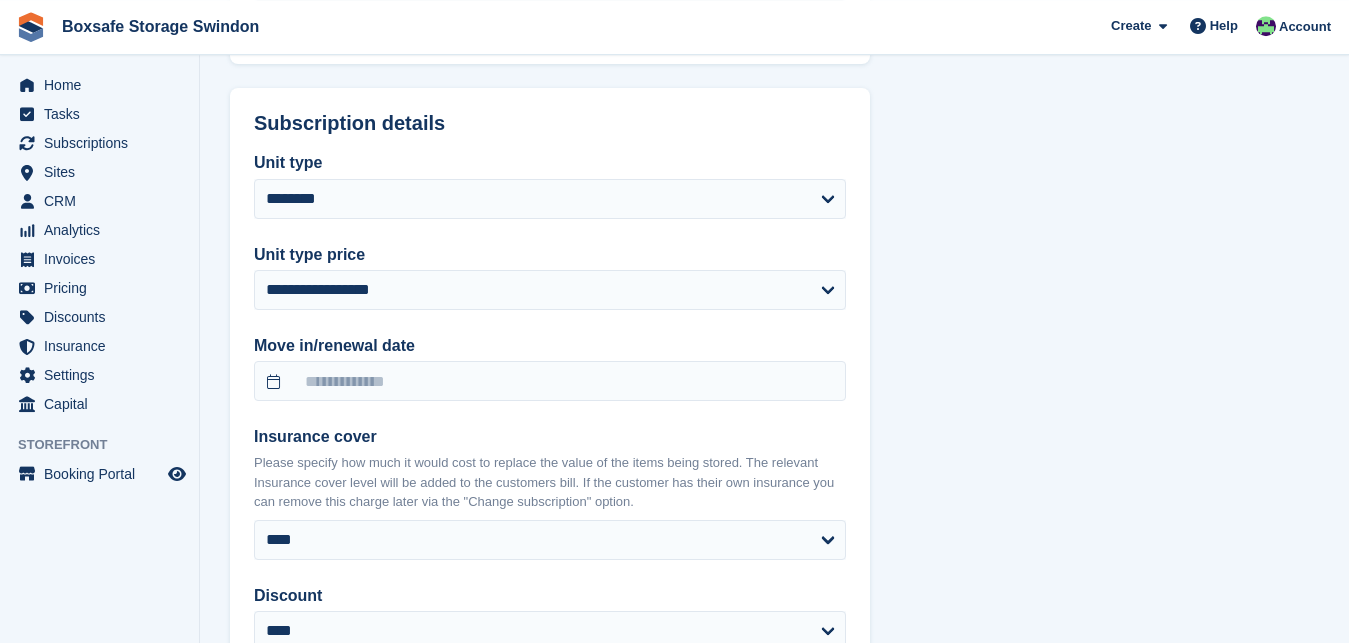 scroll, scrollTop: 1938, scrollLeft: 0, axis: vertical 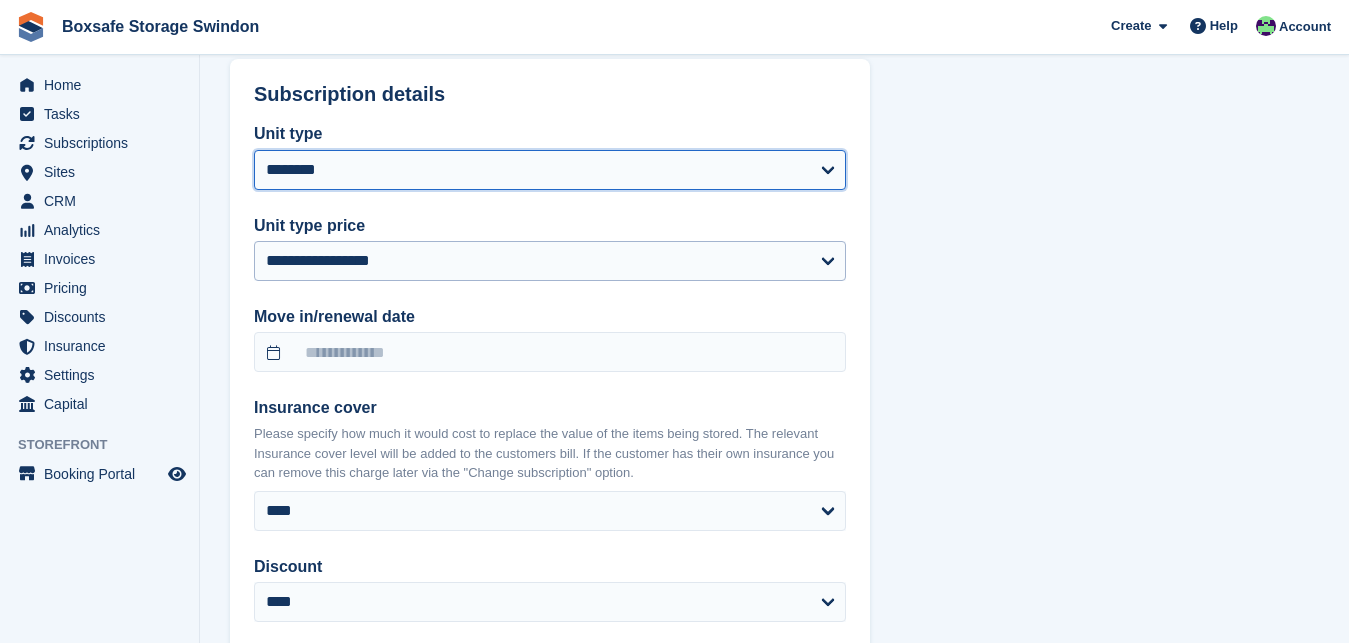 select on "****" 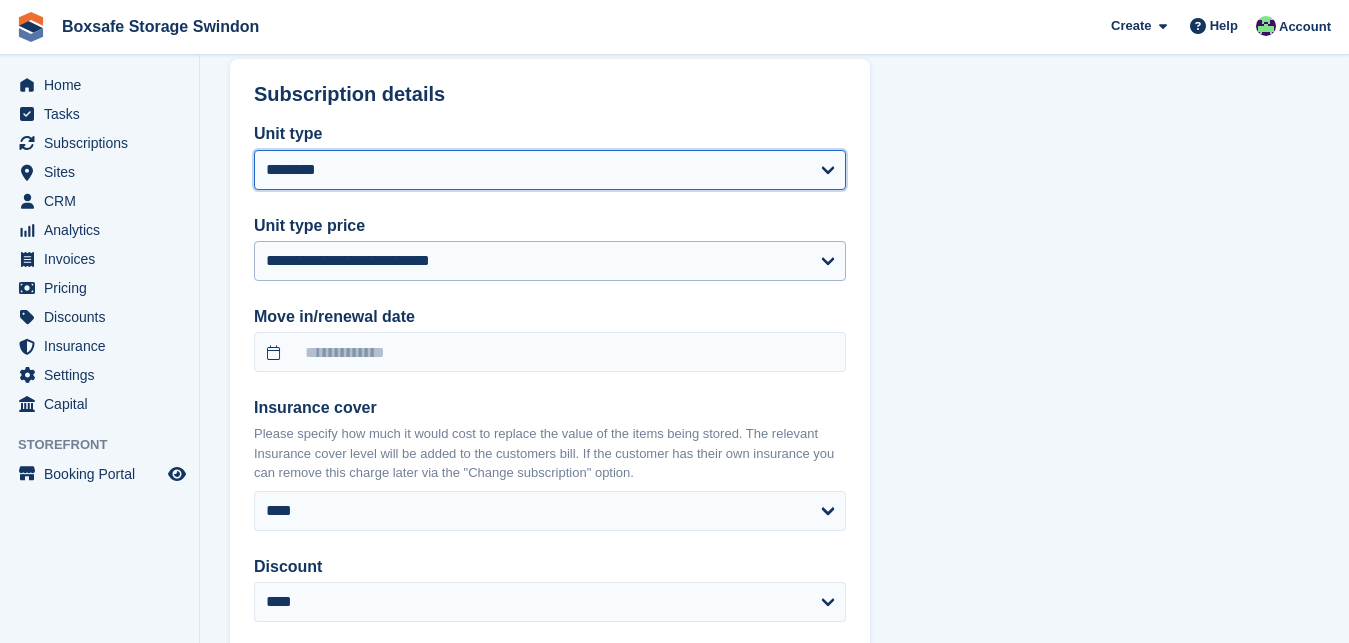 type on "**********" 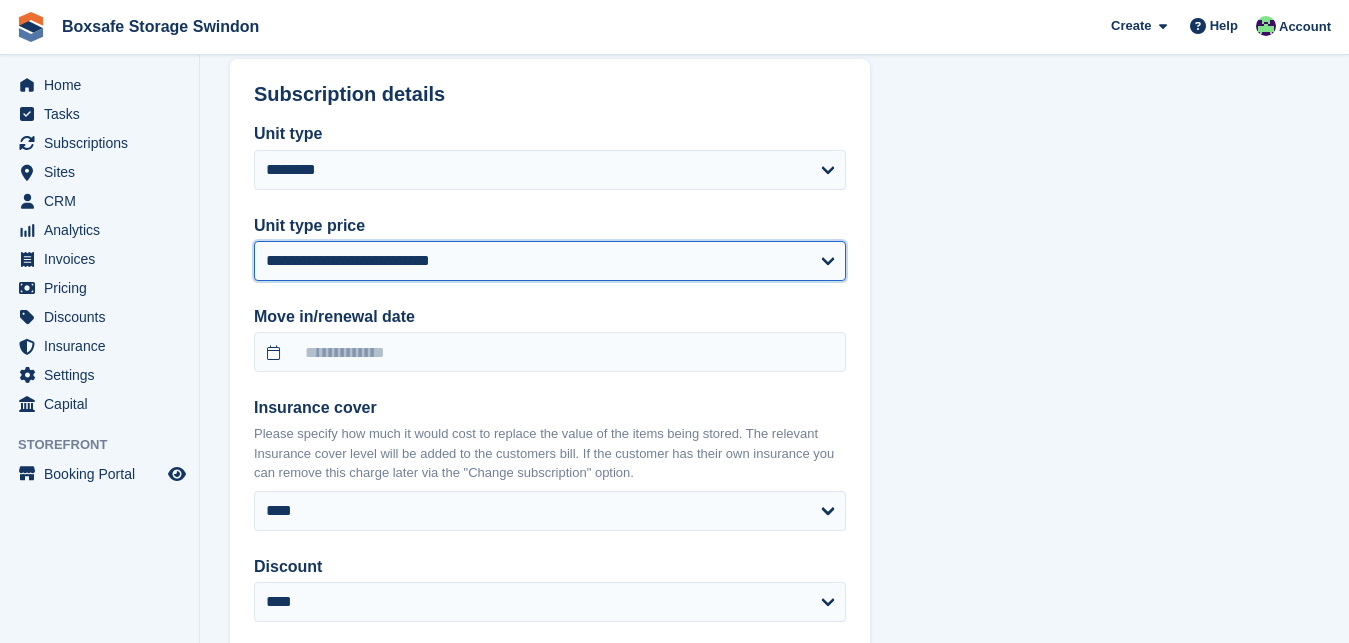 click on "**********" at bounding box center (550, 261) 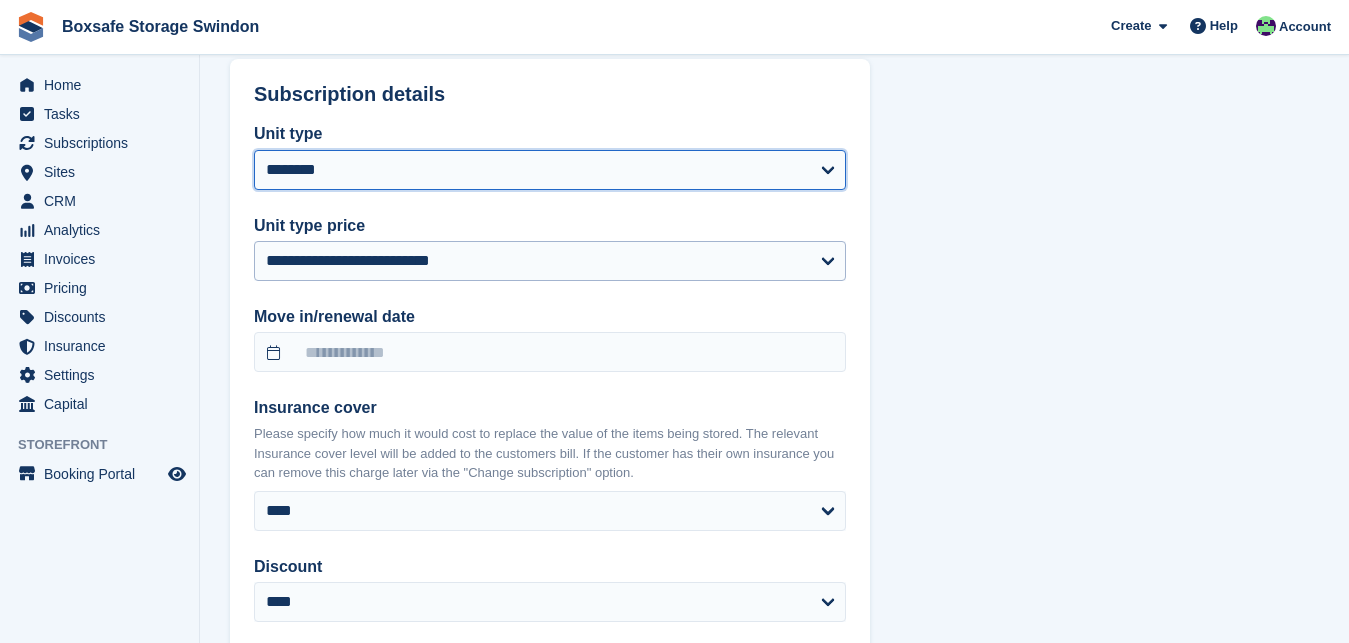 click on "**********" at bounding box center [550, 170] 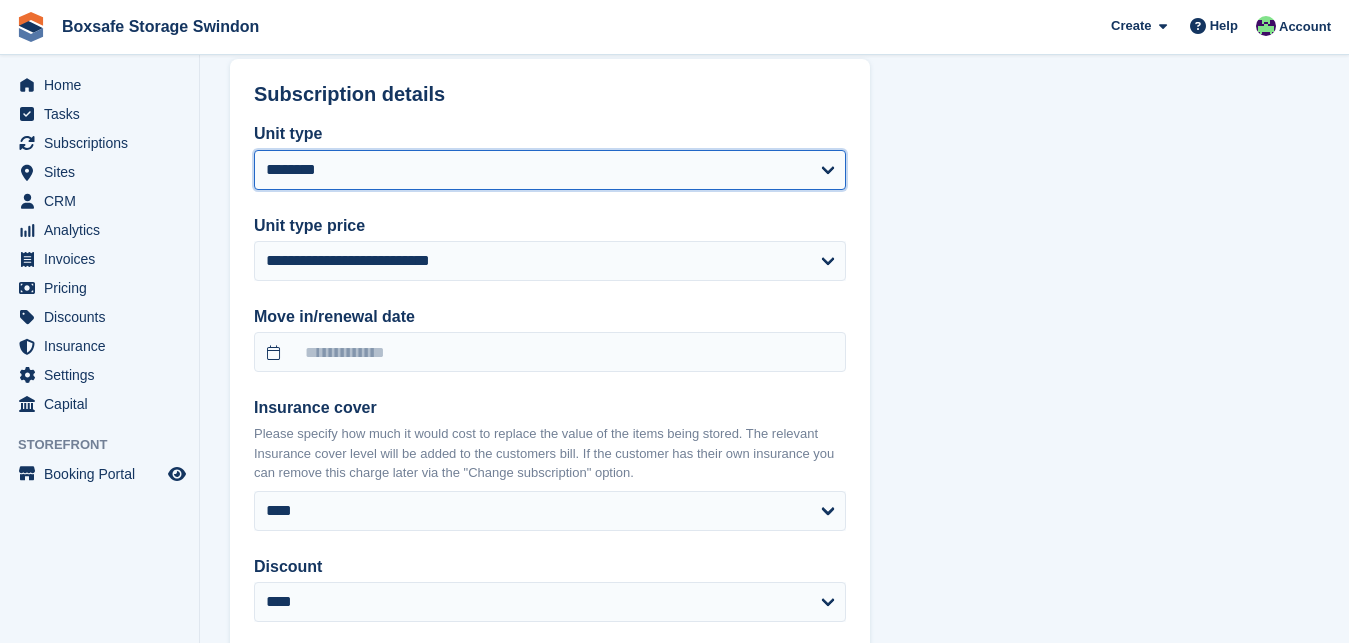 click on "**********" at bounding box center (550, 170) 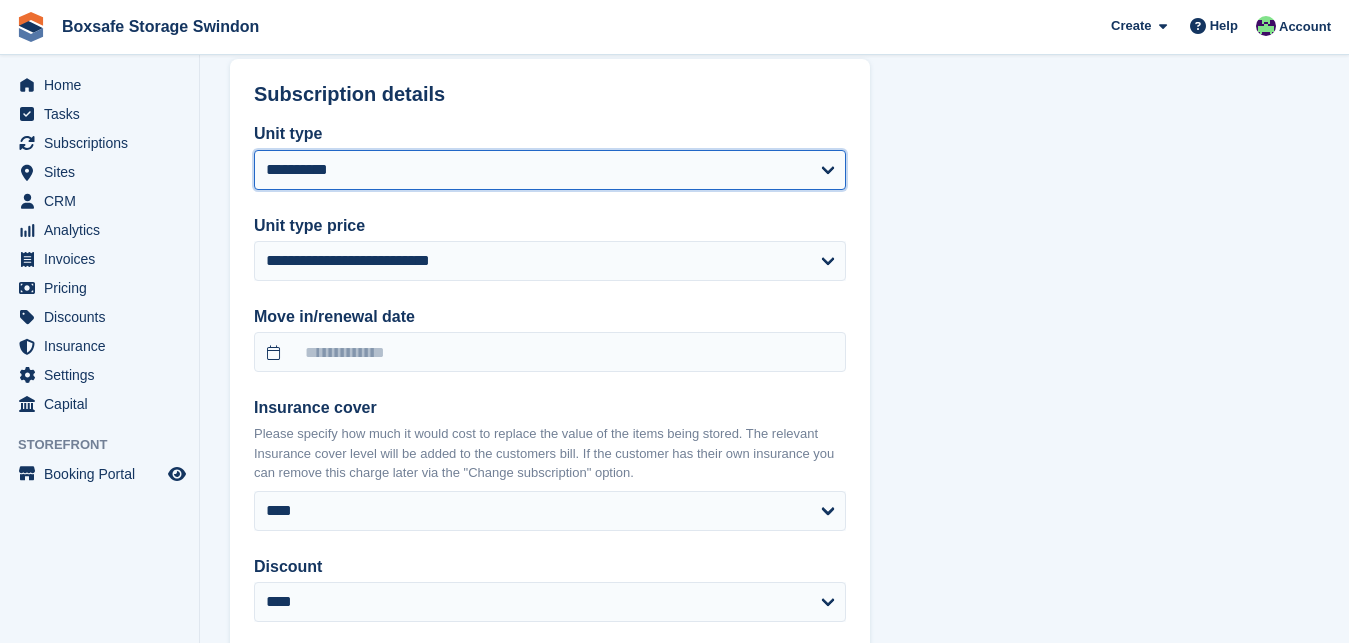 click on "**********" at bounding box center (0, 0) 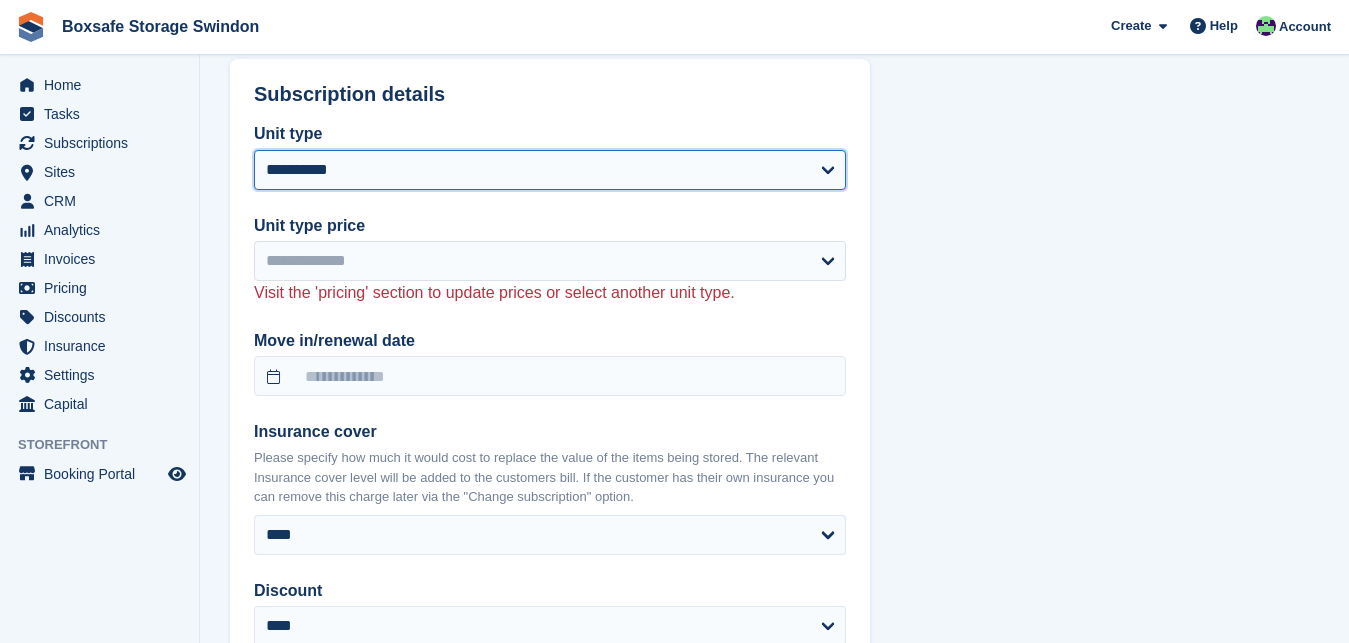 click on "**********" at bounding box center (550, 170) 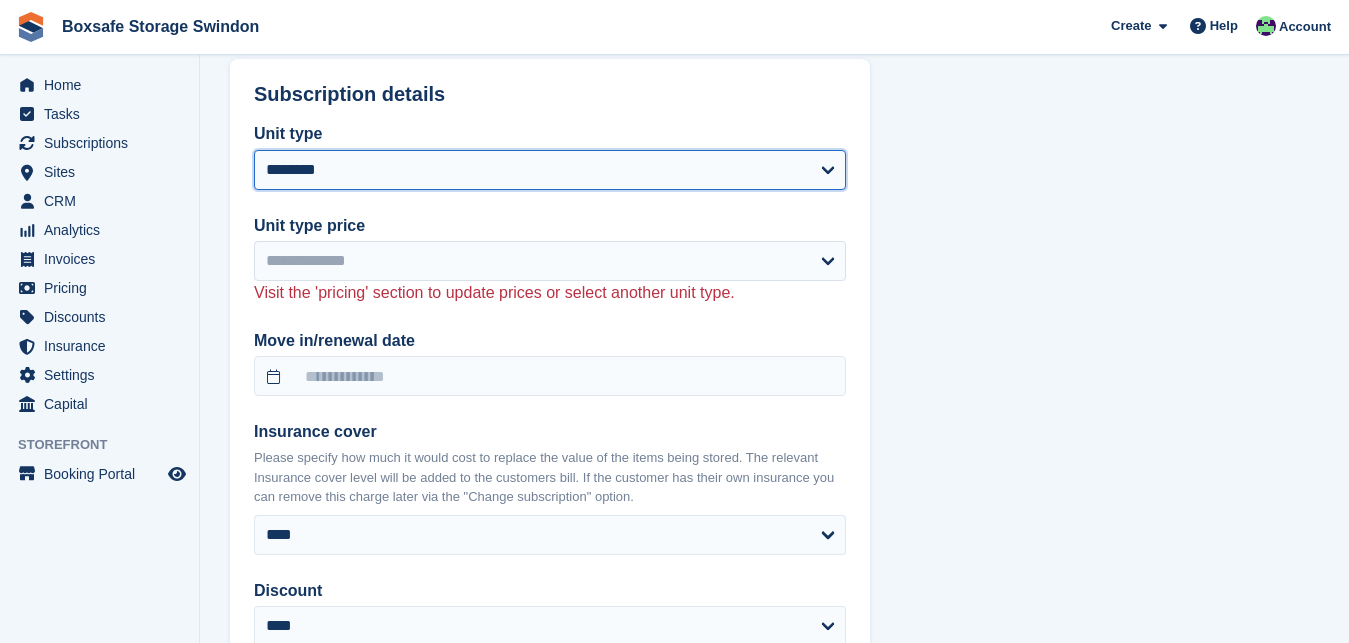 click on "**********" at bounding box center (0, 0) 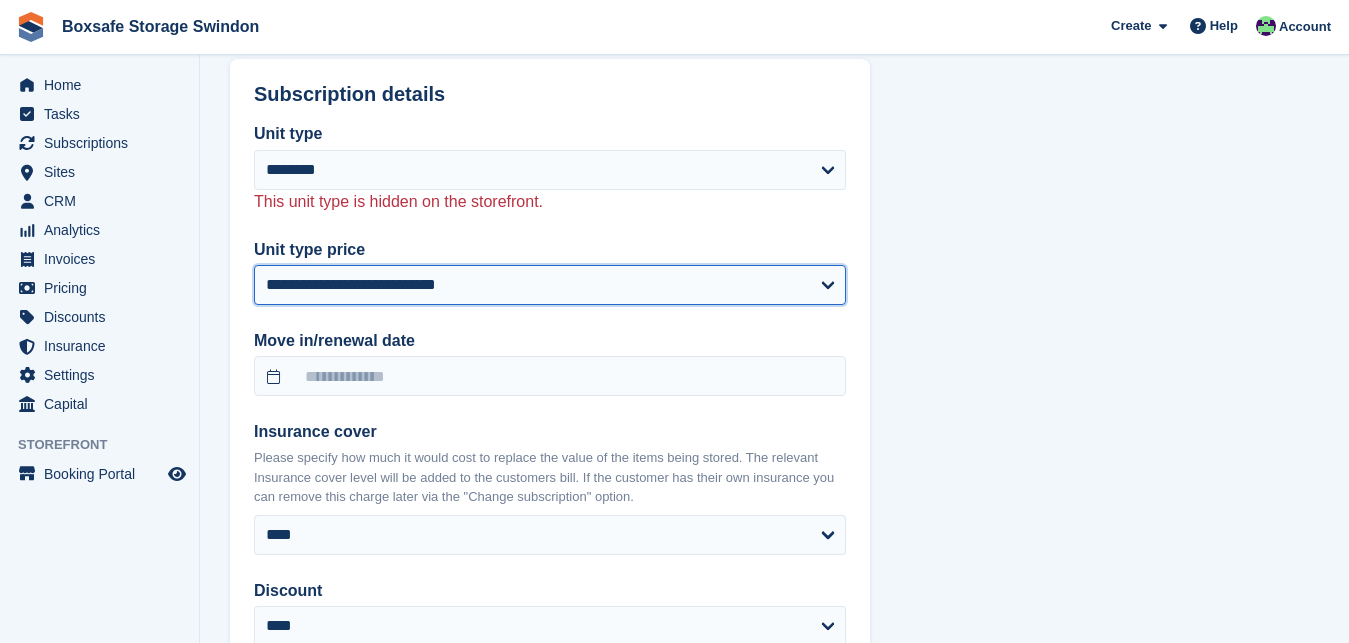 click on "**********" at bounding box center (550, 285) 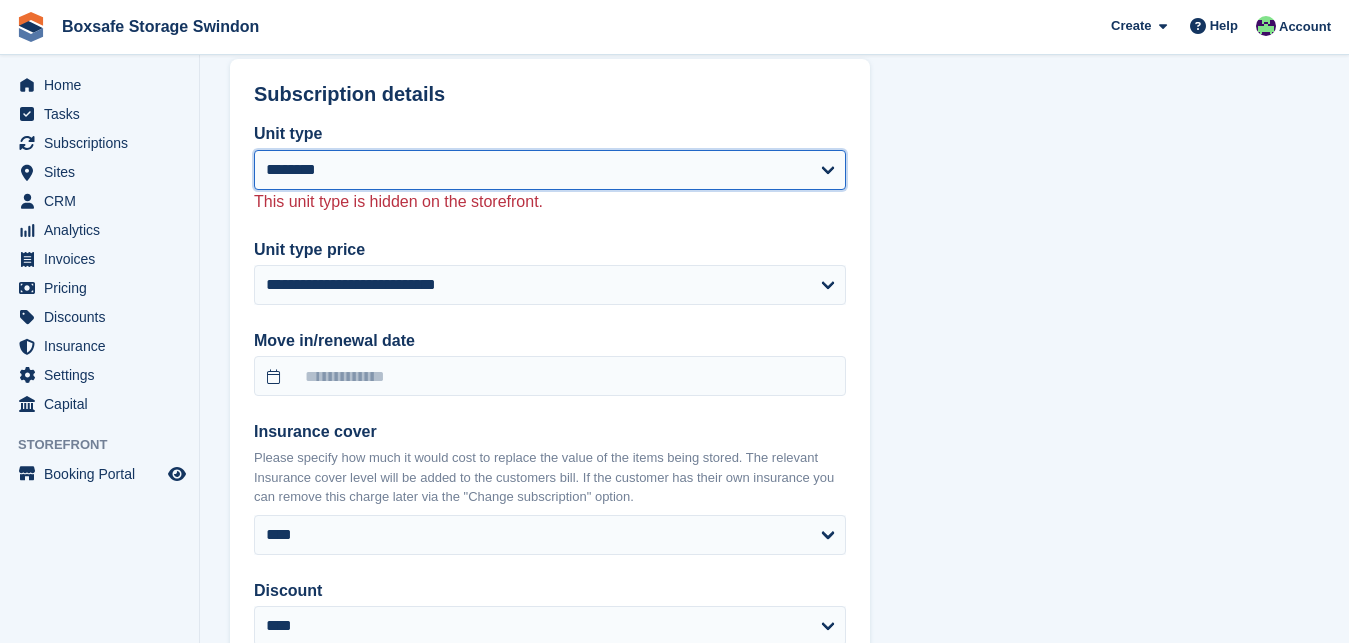click on "**********" at bounding box center [550, 170] 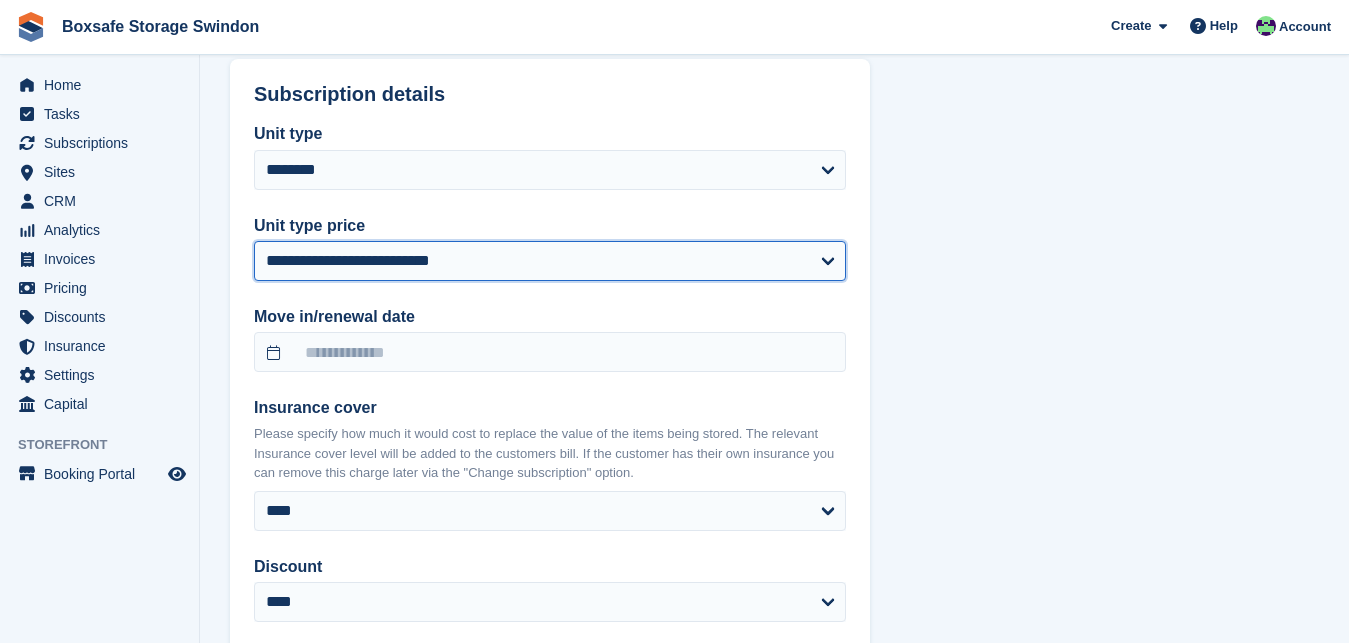 click on "**********" at bounding box center (550, 261) 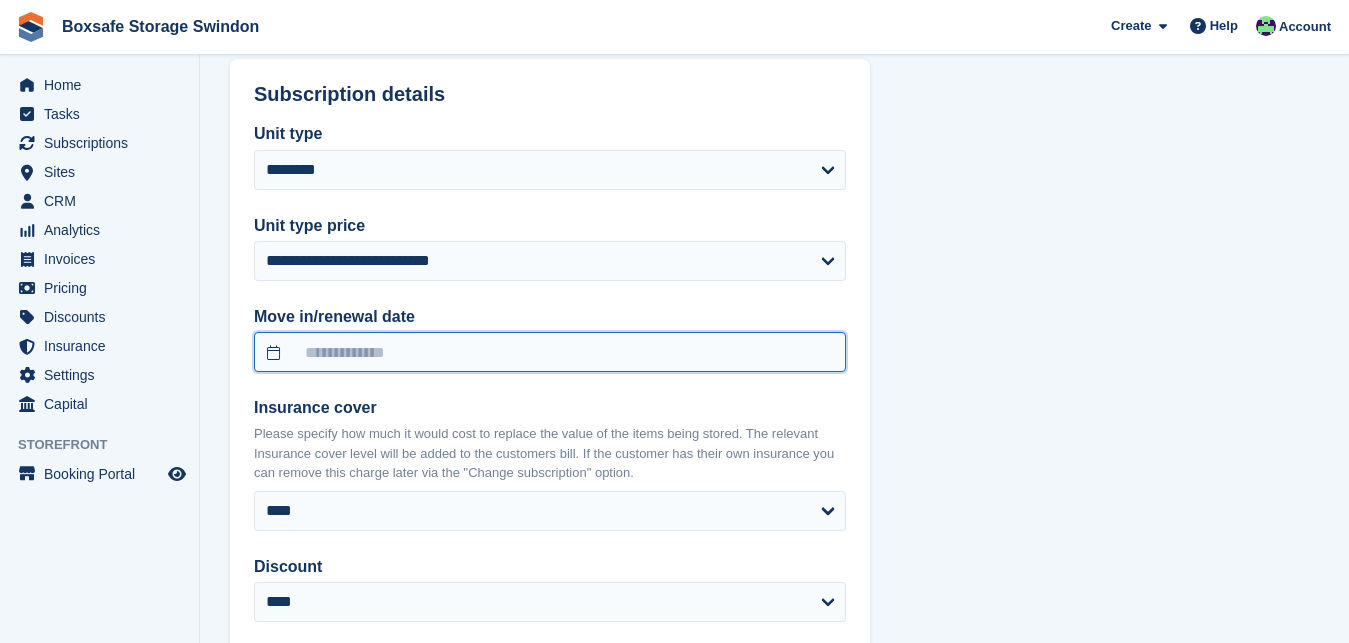 click at bounding box center [550, 352] 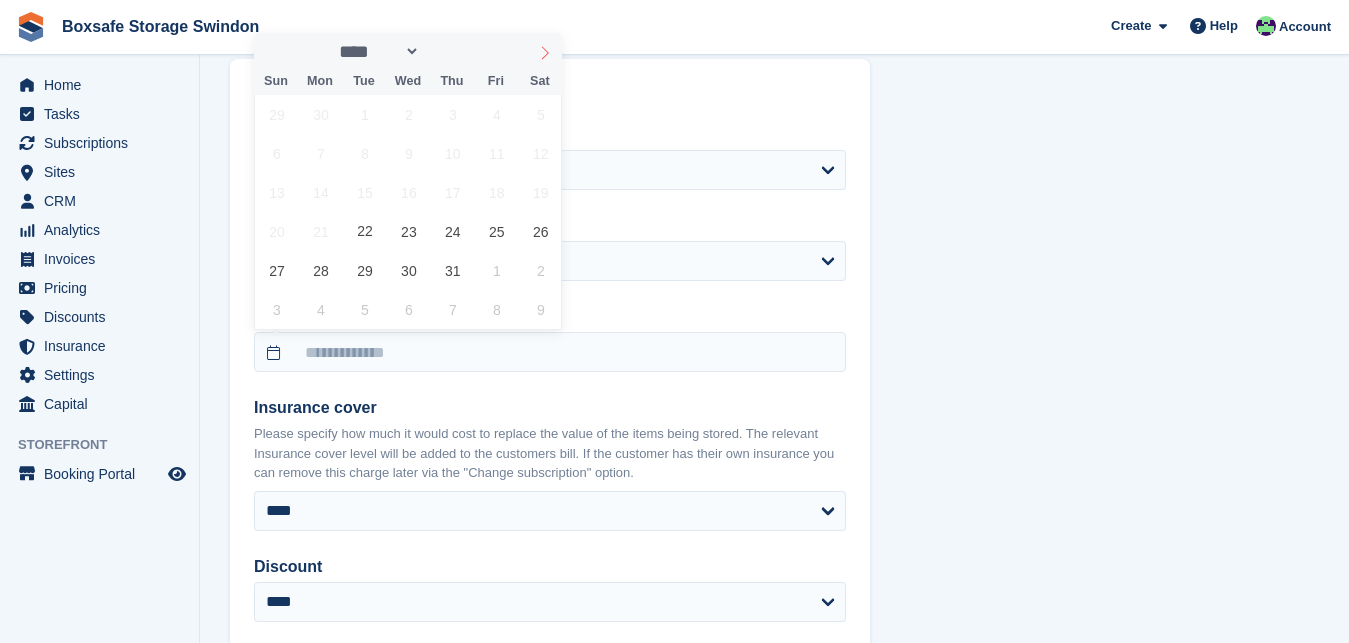 click 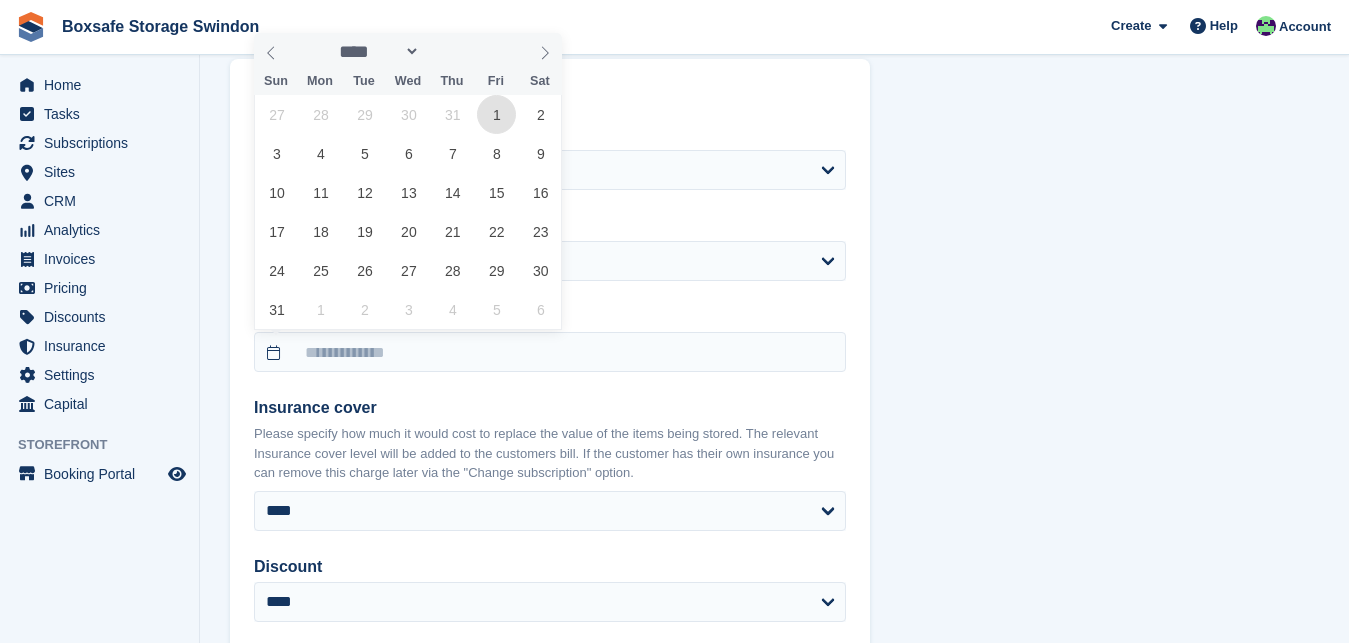 click on "1" at bounding box center (496, 114) 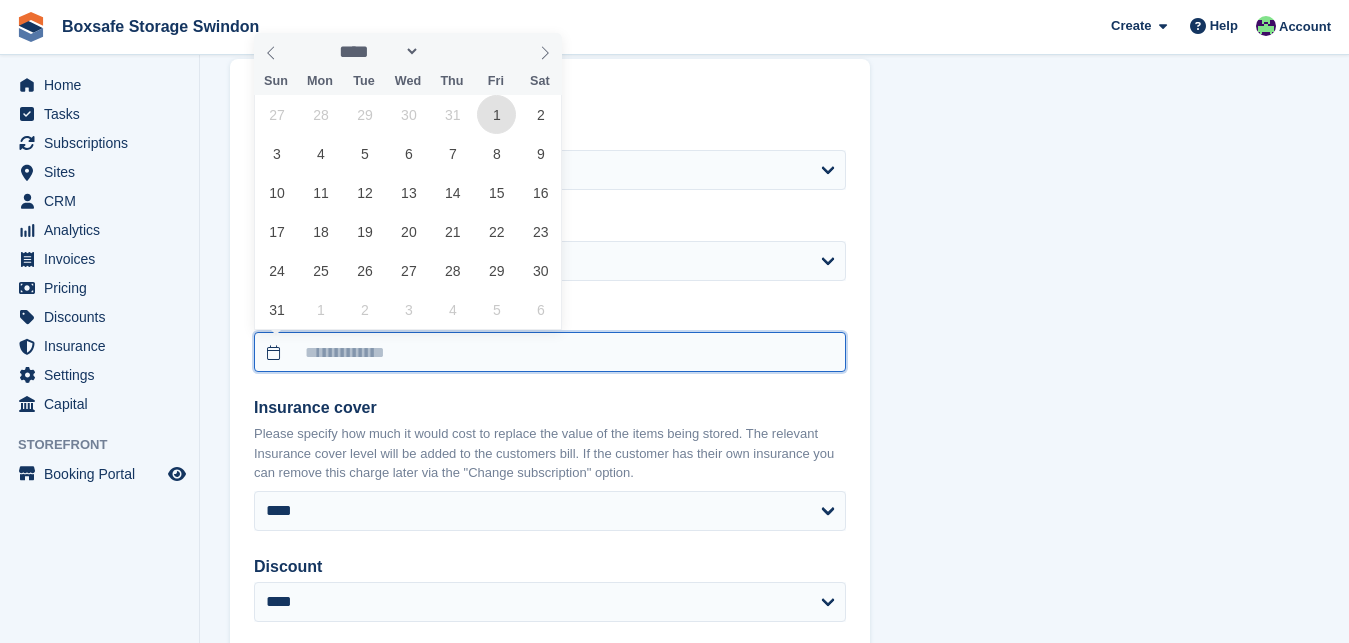 type on "**********" 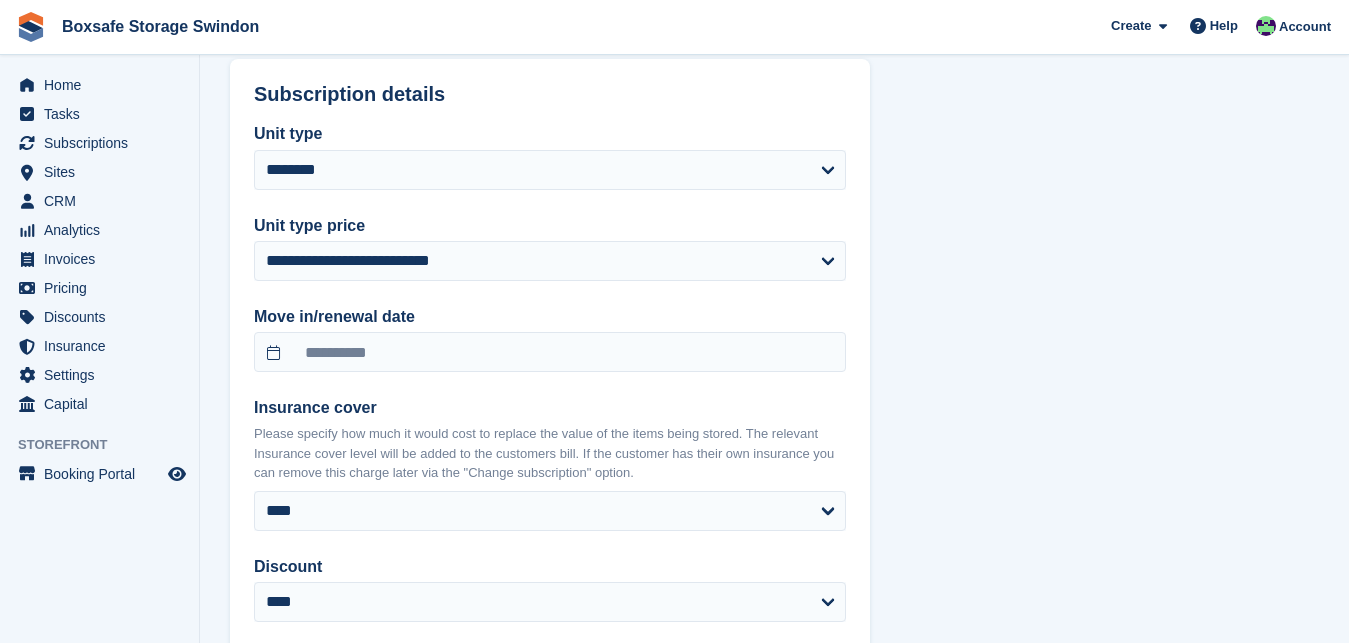 click on "**********" at bounding box center [550, 473] 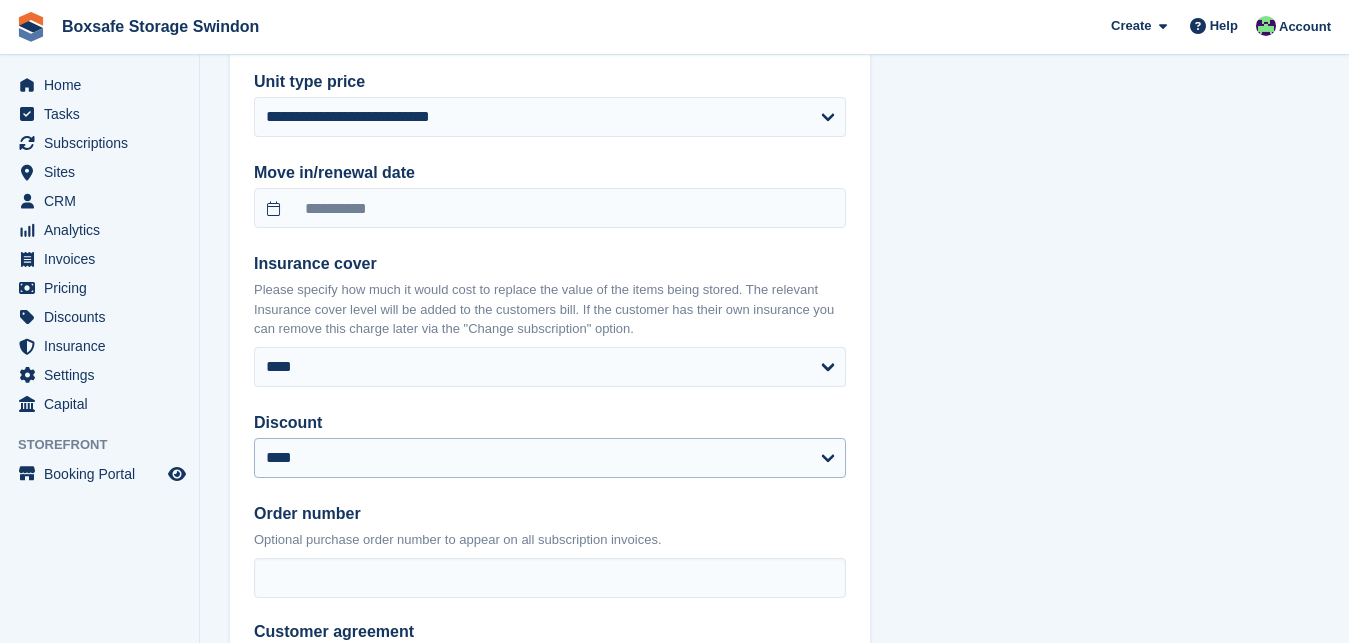 scroll, scrollTop: 2091, scrollLeft: 0, axis: vertical 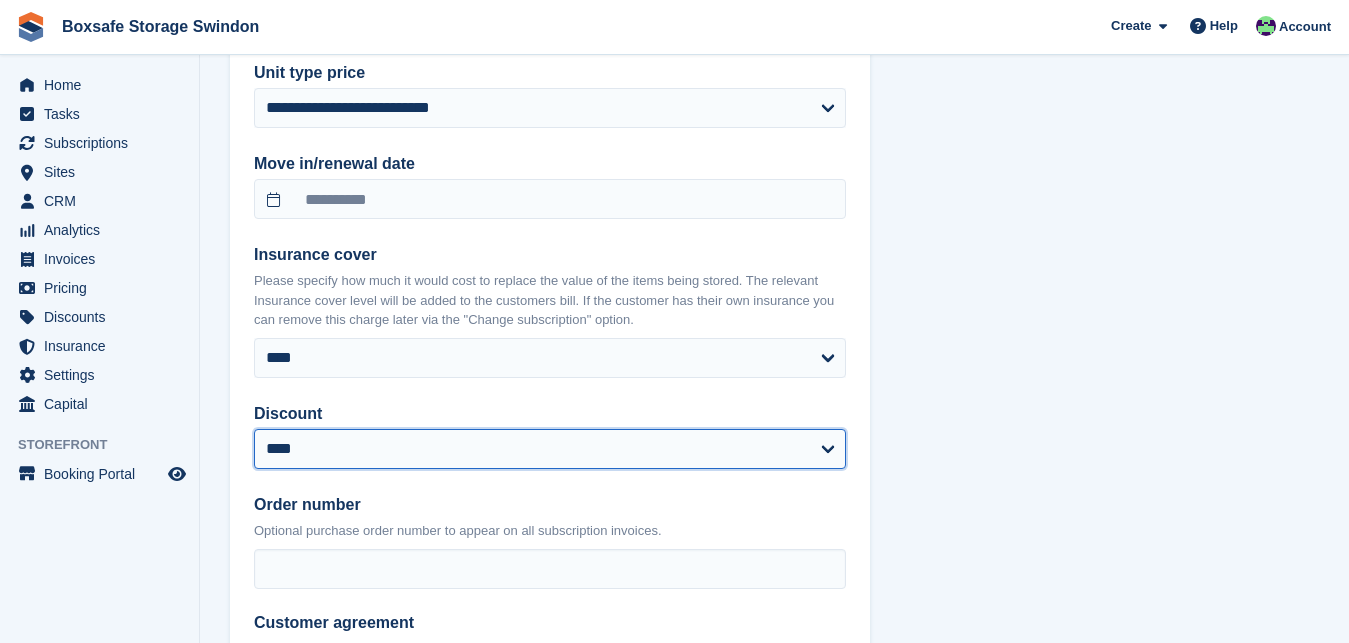 select on "****" 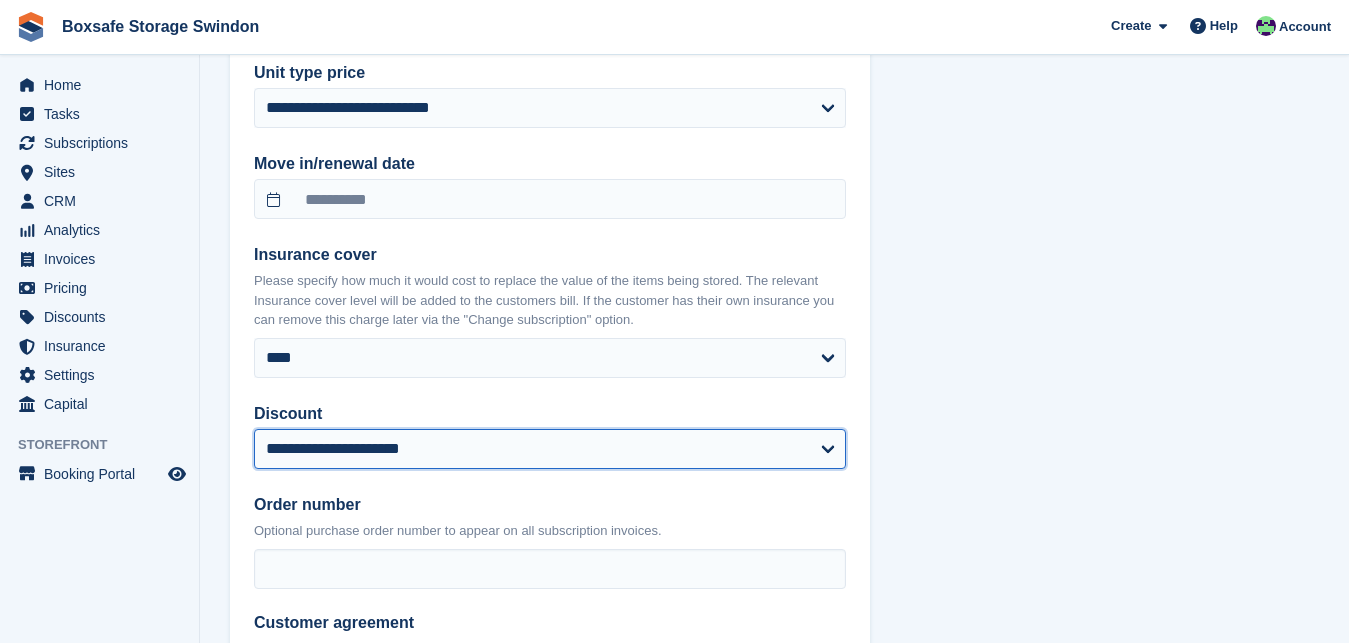 click on "**********" at bounding box center [0, 0] 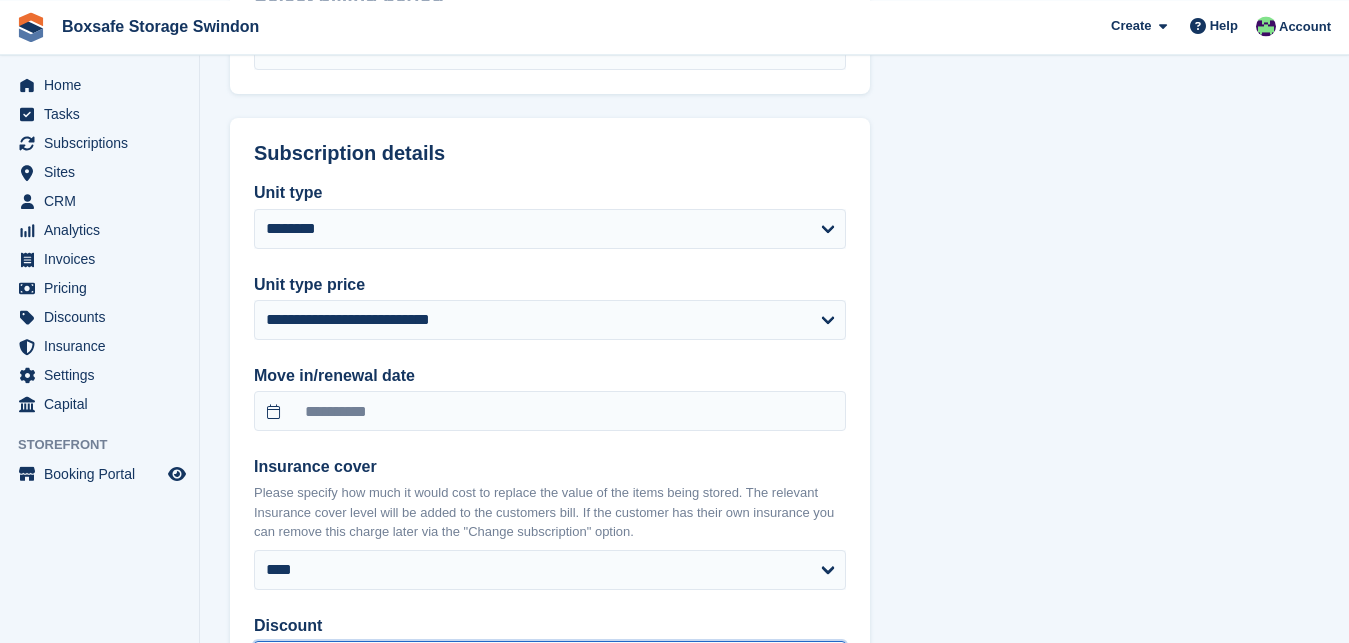 scroll, scrollTop: 1885, scrollLeft: 0, axis: vertical 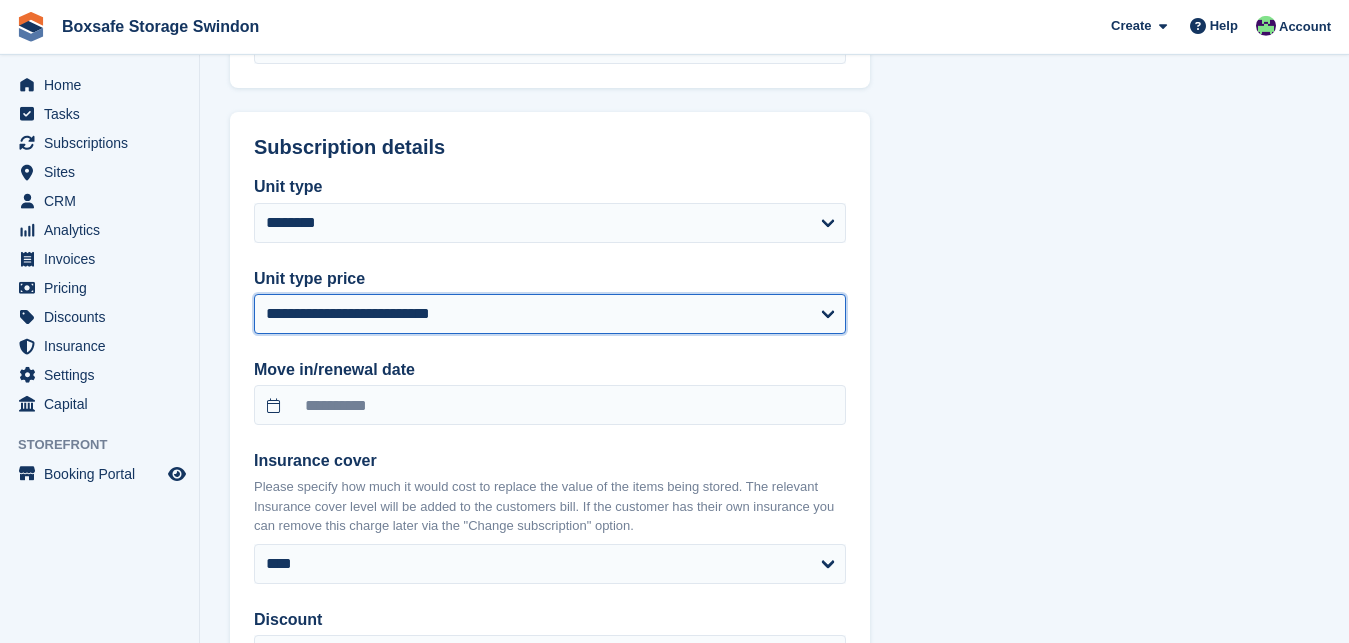 click on "**********" at bounding box center (550, 314) 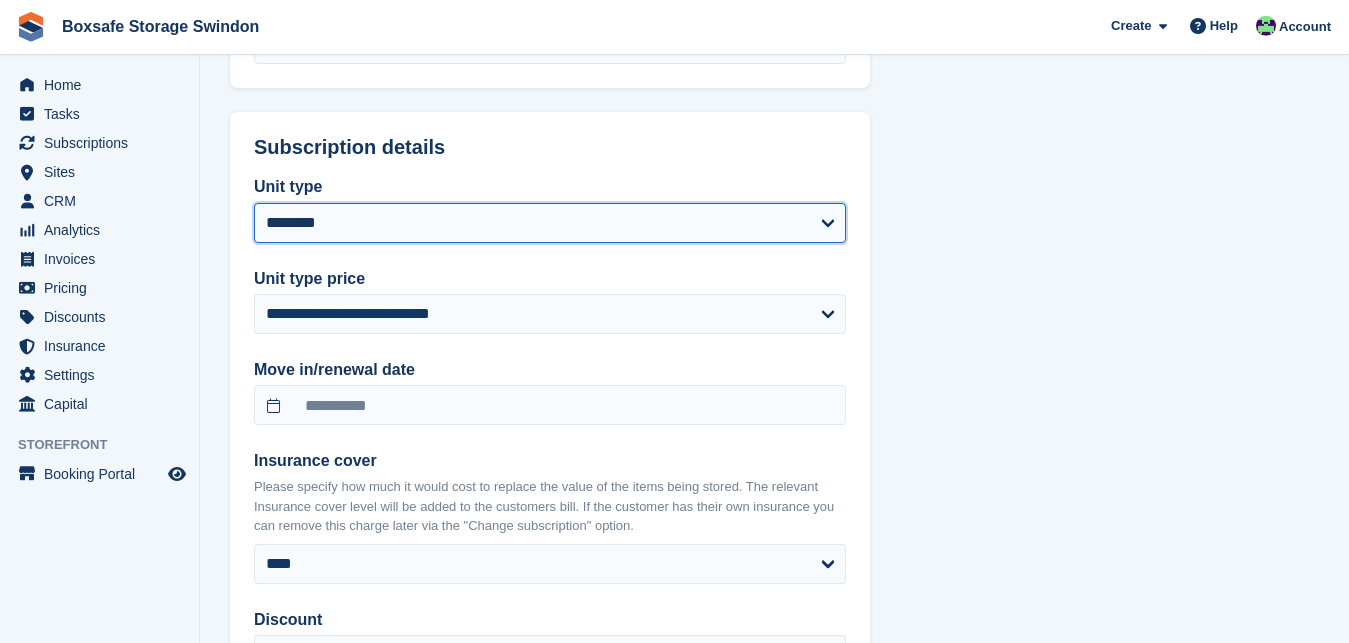 click on "**********" at bounding box center (550, 223) 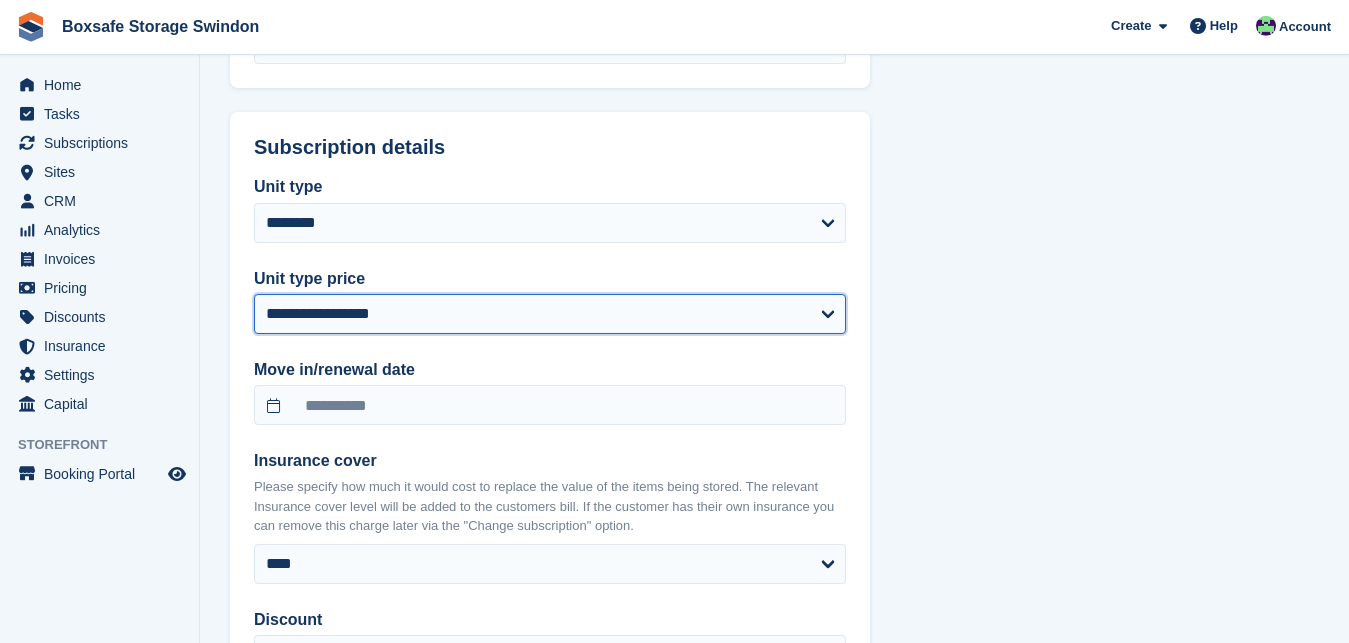 click on "**********" at bounding box center [550, 314] 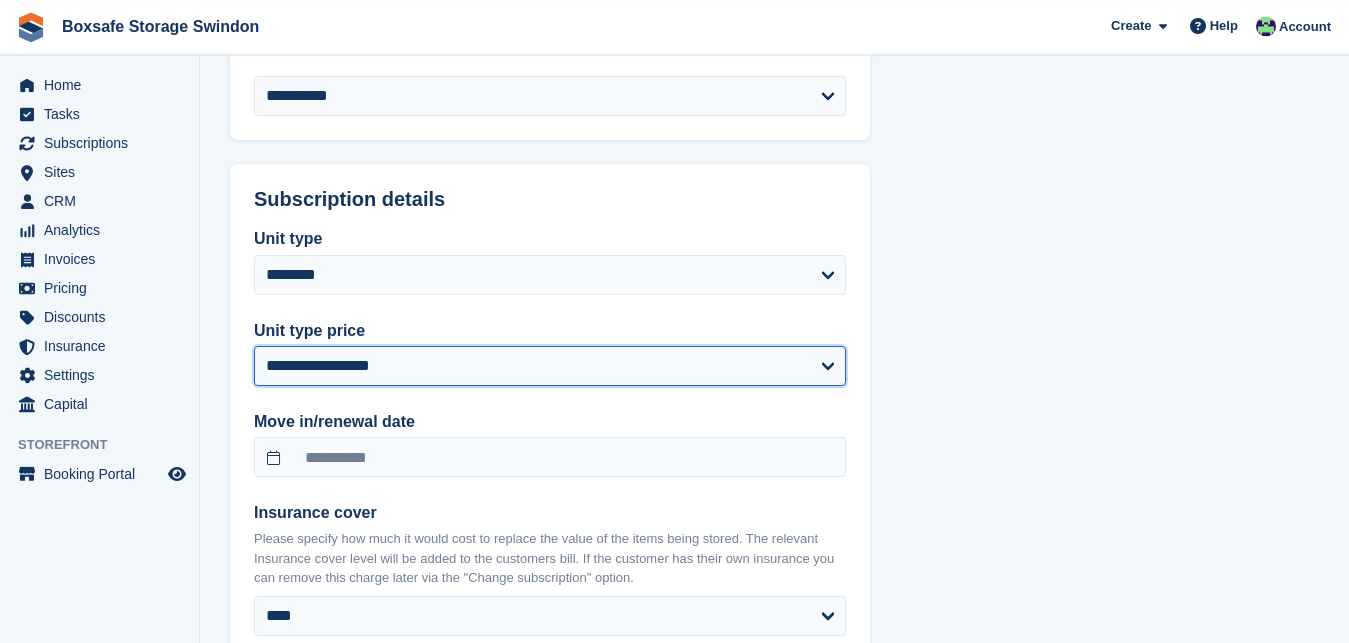 scroll, scrollTop: 1813, scrollLeft: 0, axis: vertical 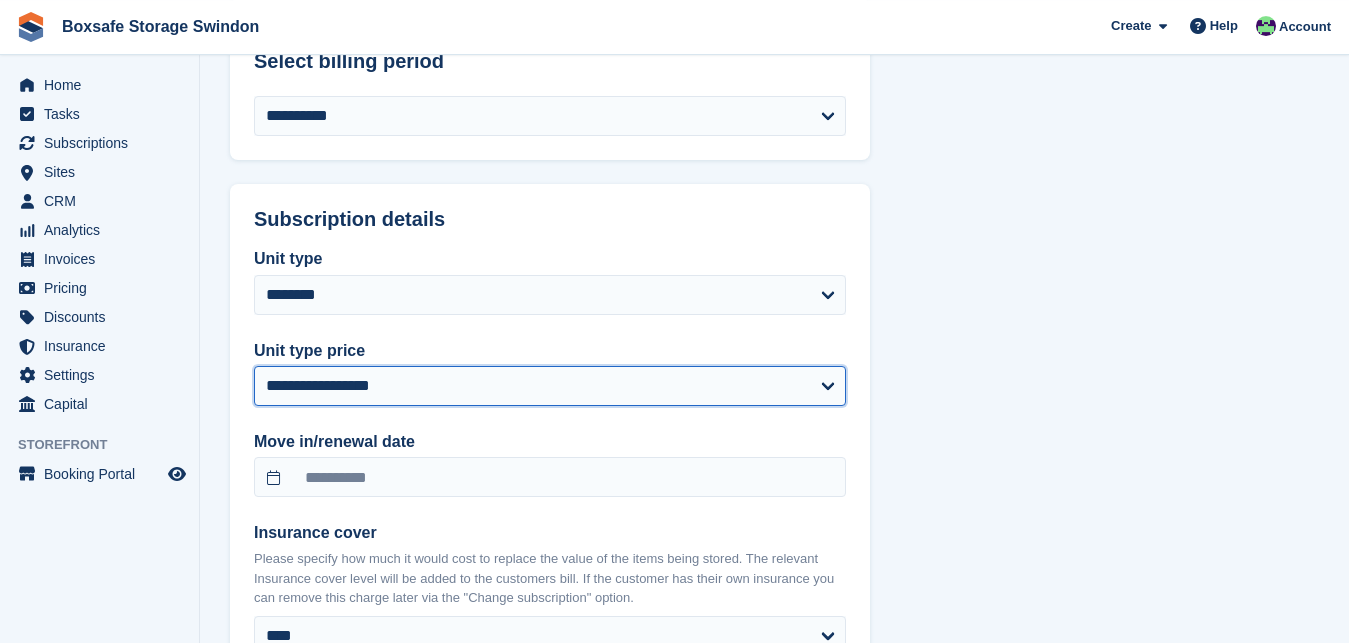 click on "**********" at bounding box center [550, 386] 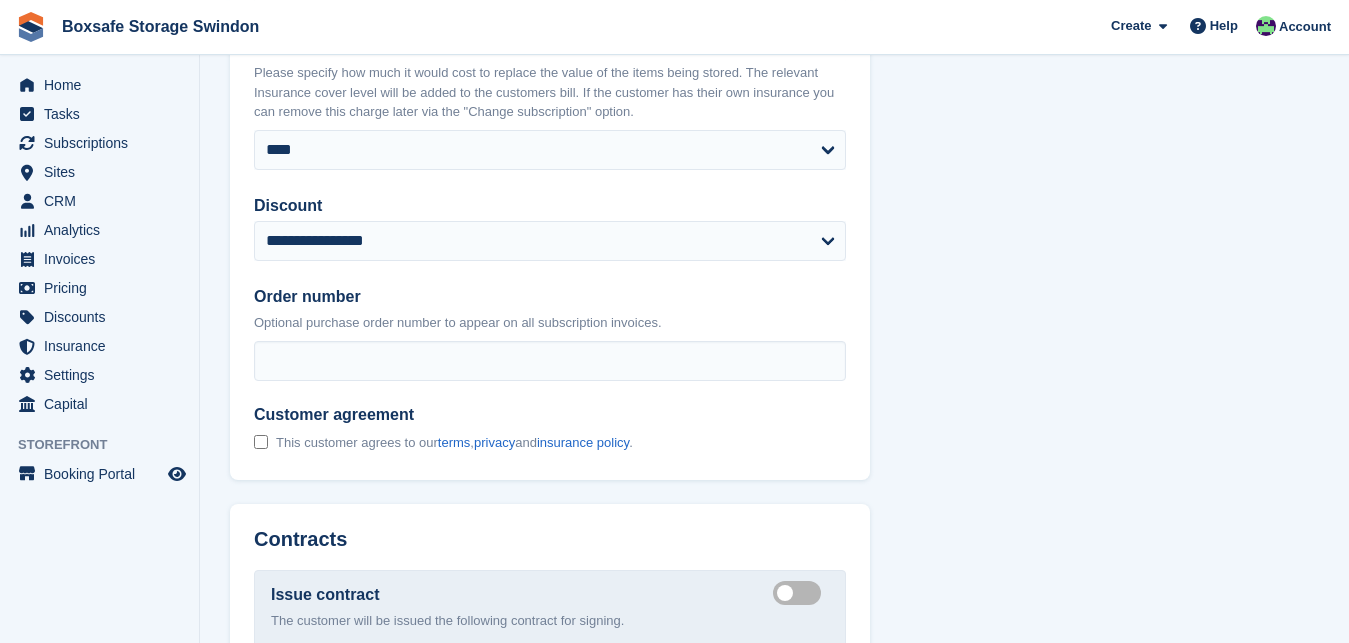 scroll, scrollTop: 2312, scrollLeft: 0, axis: vertical 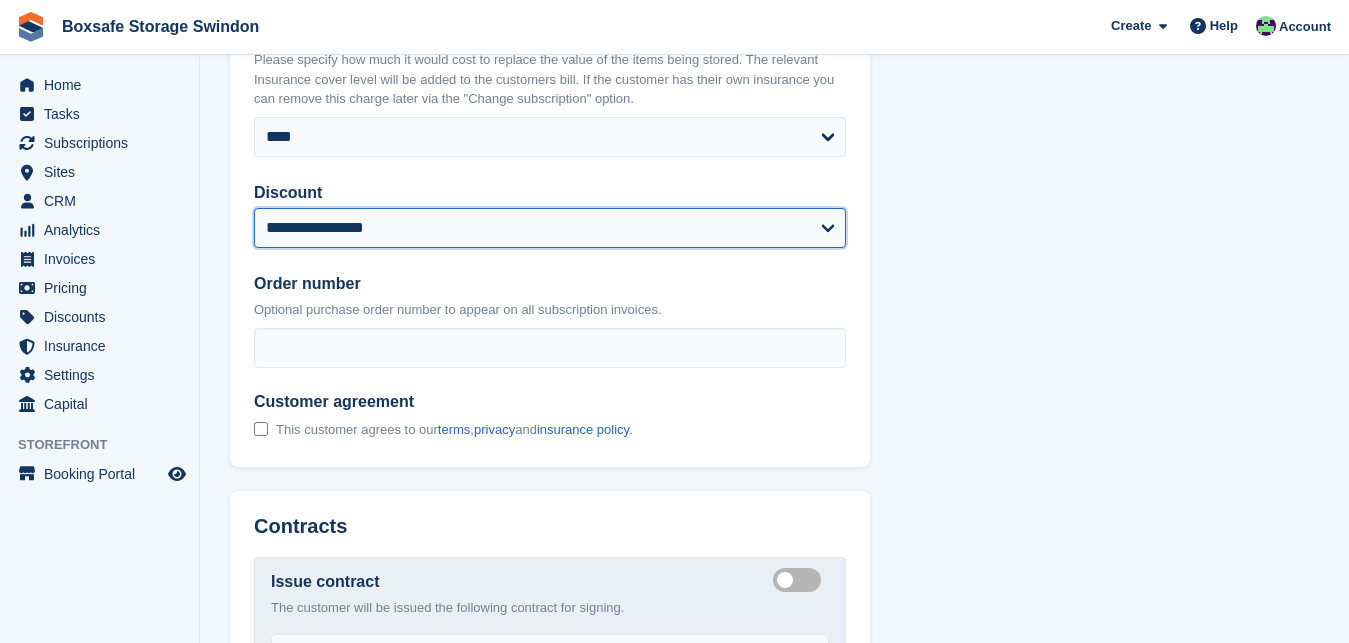 select on "****" 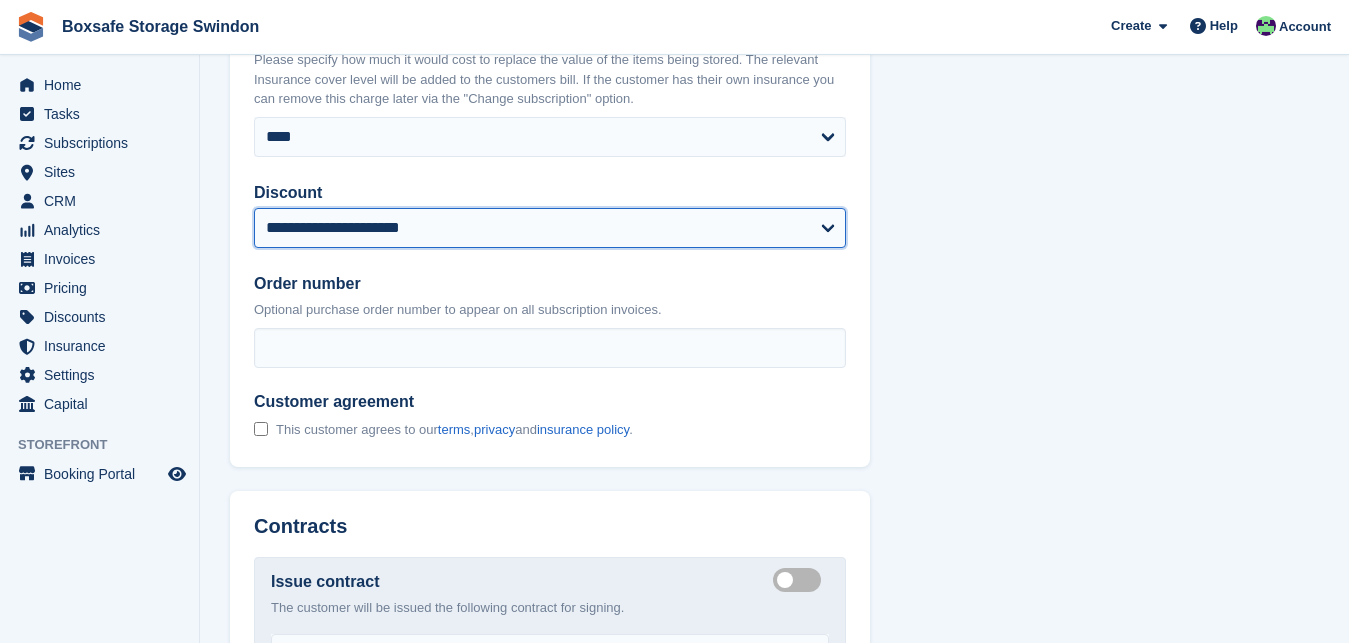 click on "**********" at bounding box center [0, 0] 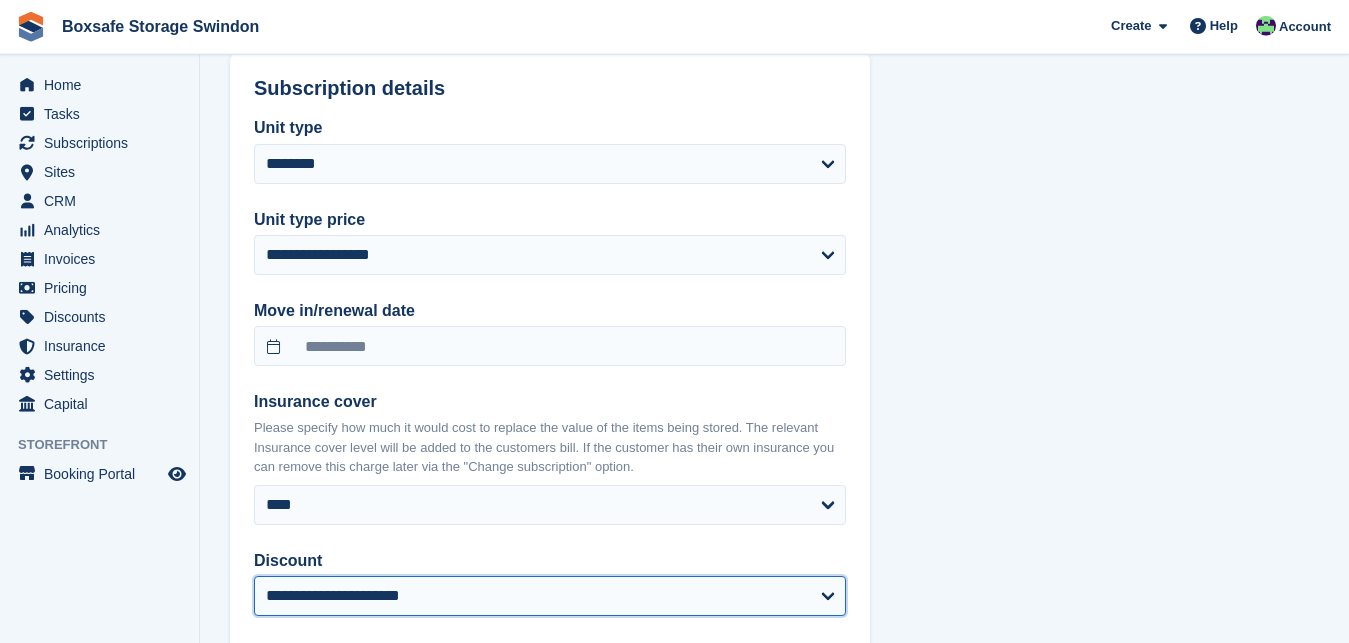 scroll, scrollTop: 1879, scrollLeft: 0, axis: vertical 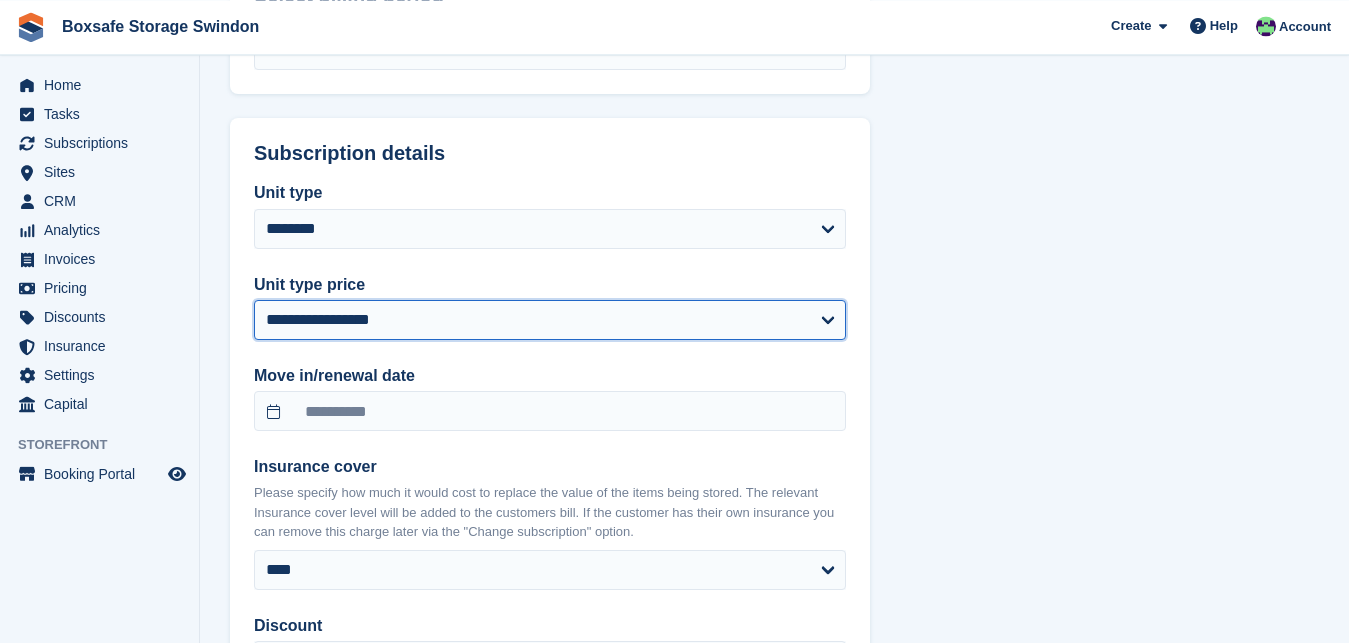 click on "**********" at bounding box center (550, 320) 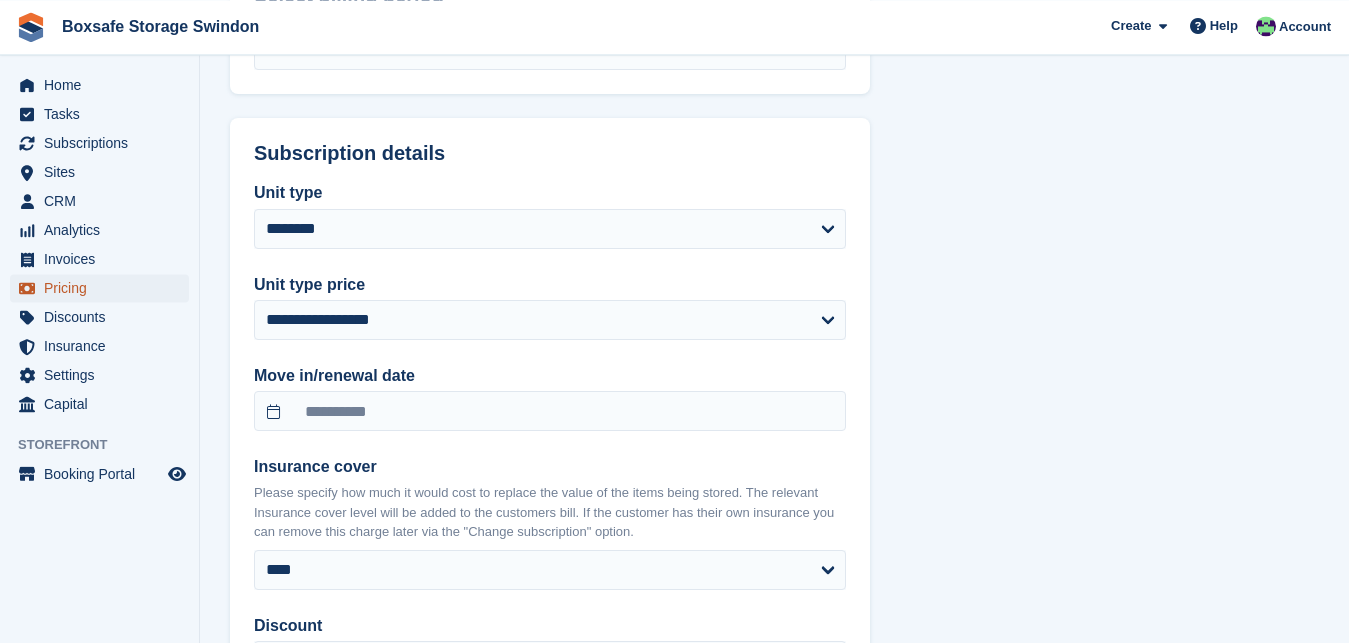 click on "Pricing" at bounding box center [104, 288] 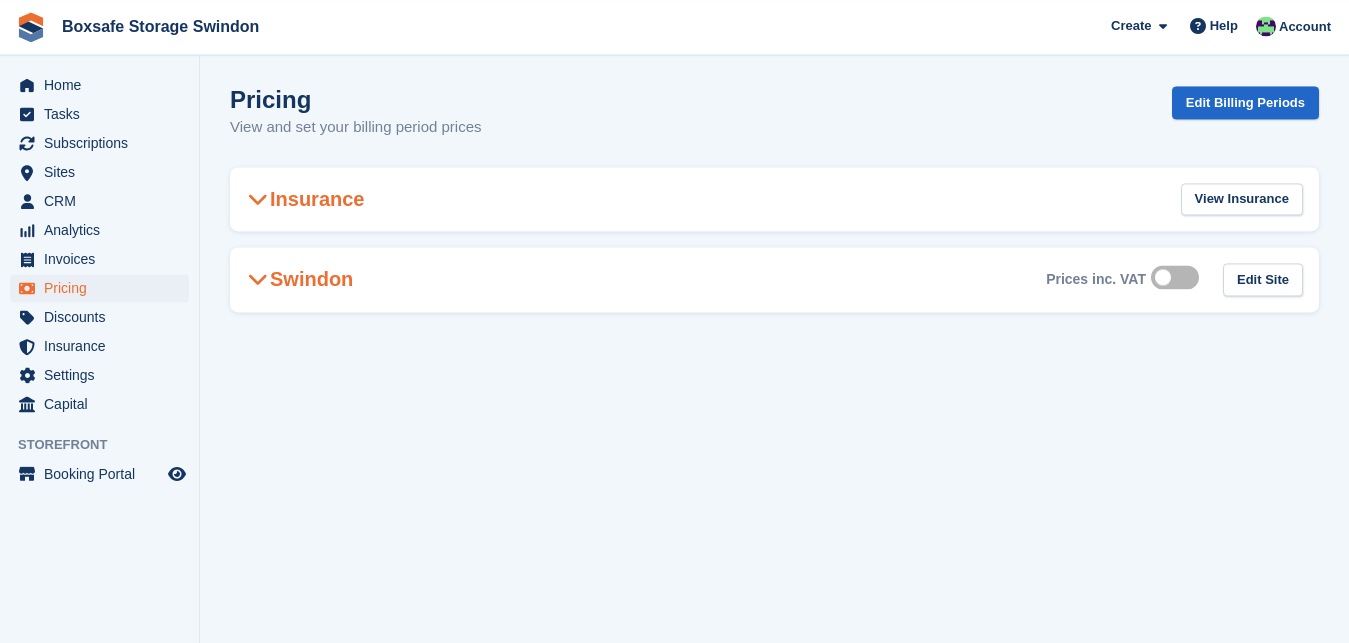scroll, scrollTop: 0, scrollLeft: 0, axis: both 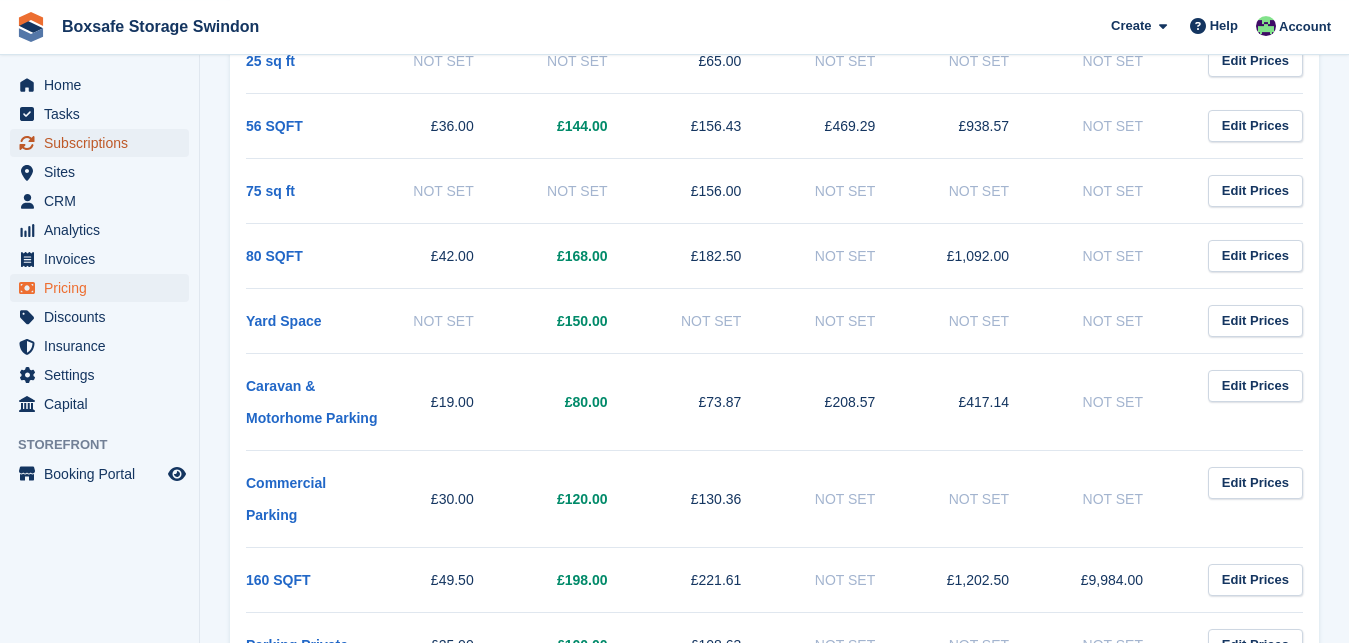 click on "Subscriptions" at bounding box center [104, 143] 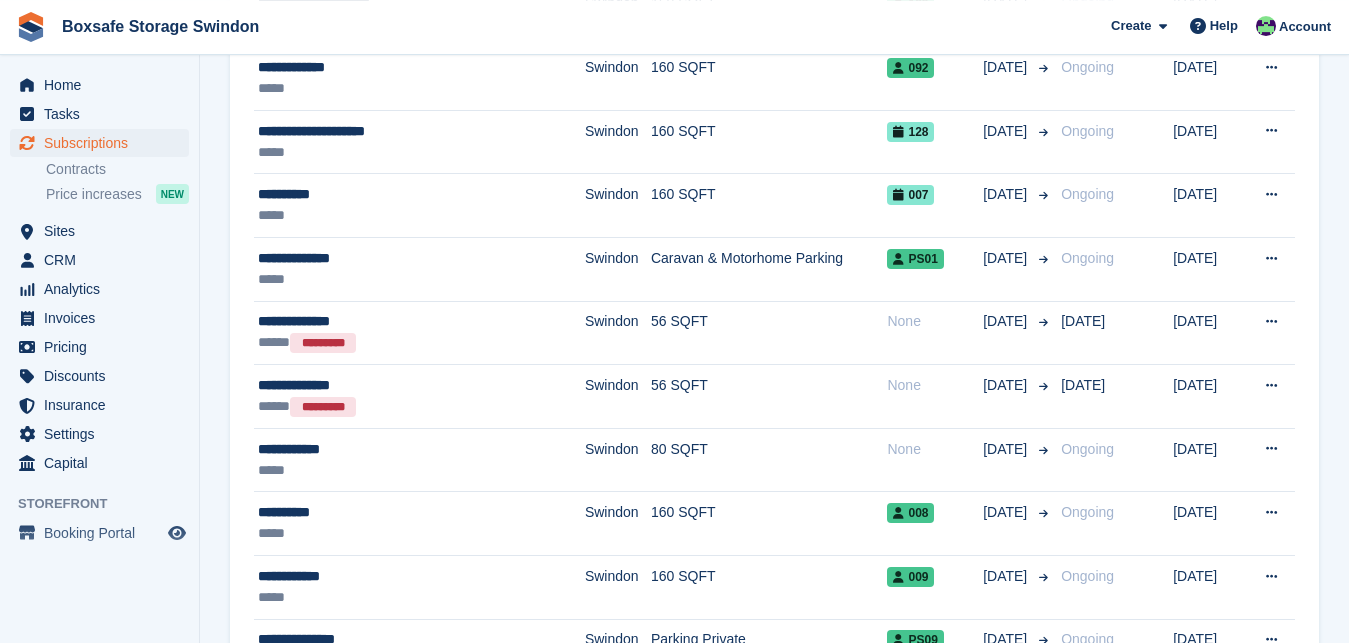 scroll, scrollTop: 0, scrollLeft: 0, axis: both 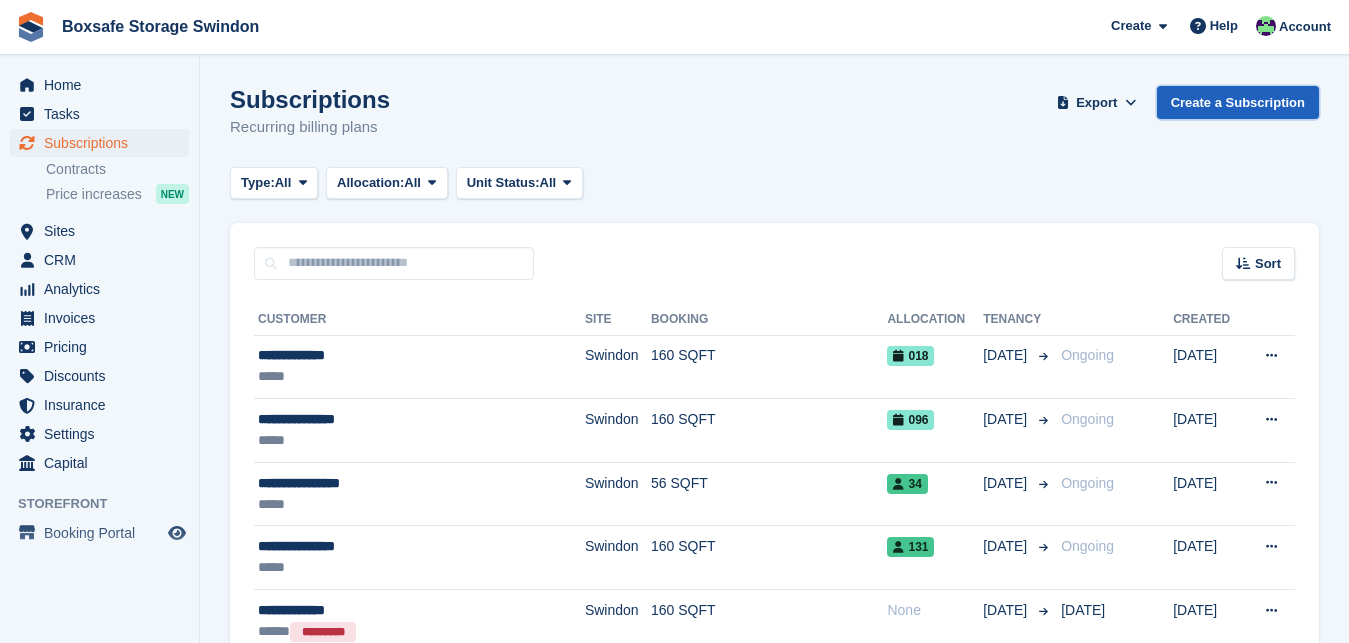 click on "Create a Subscription" at bounding box center [1238, 102] 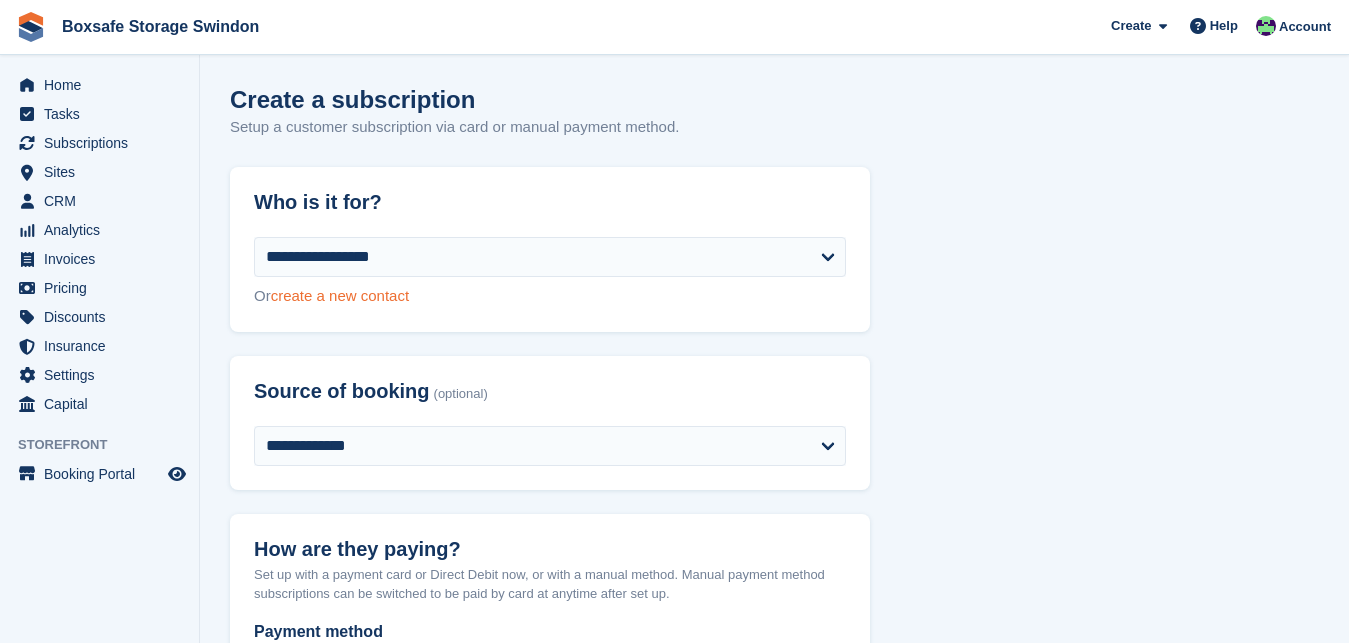 click on "create a new contact" at bounding box center (340, 295) 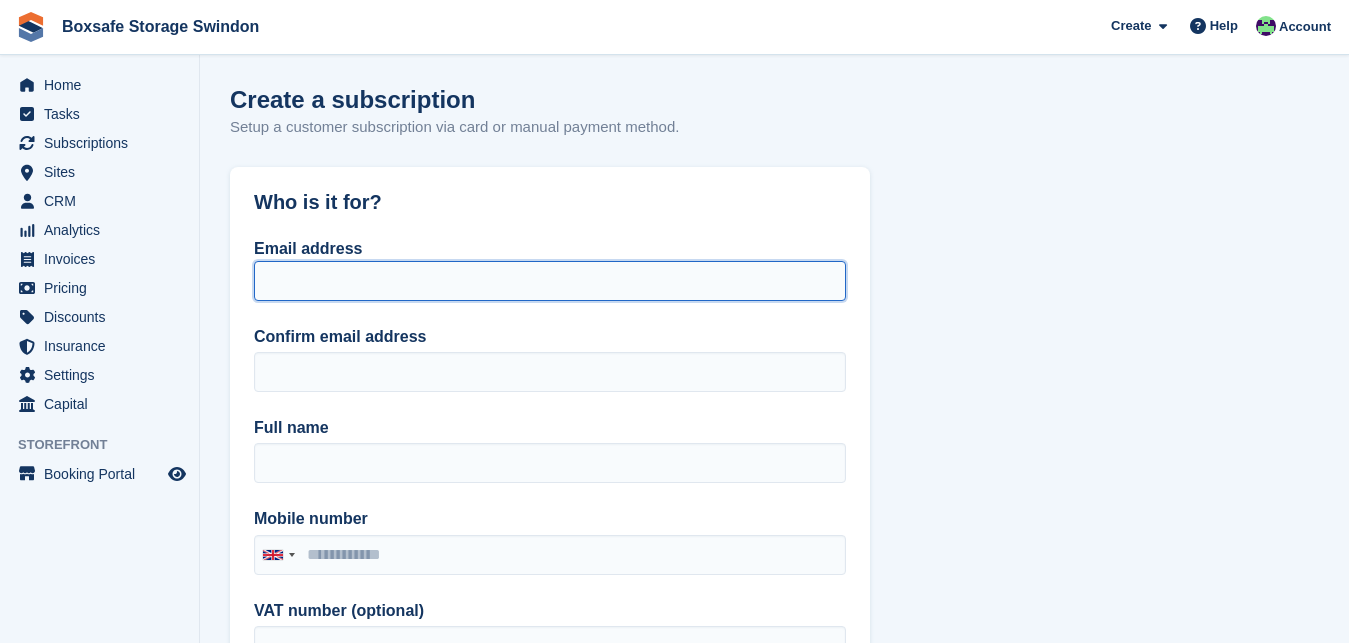 click on "Email address" at bounding box center (550, 281) 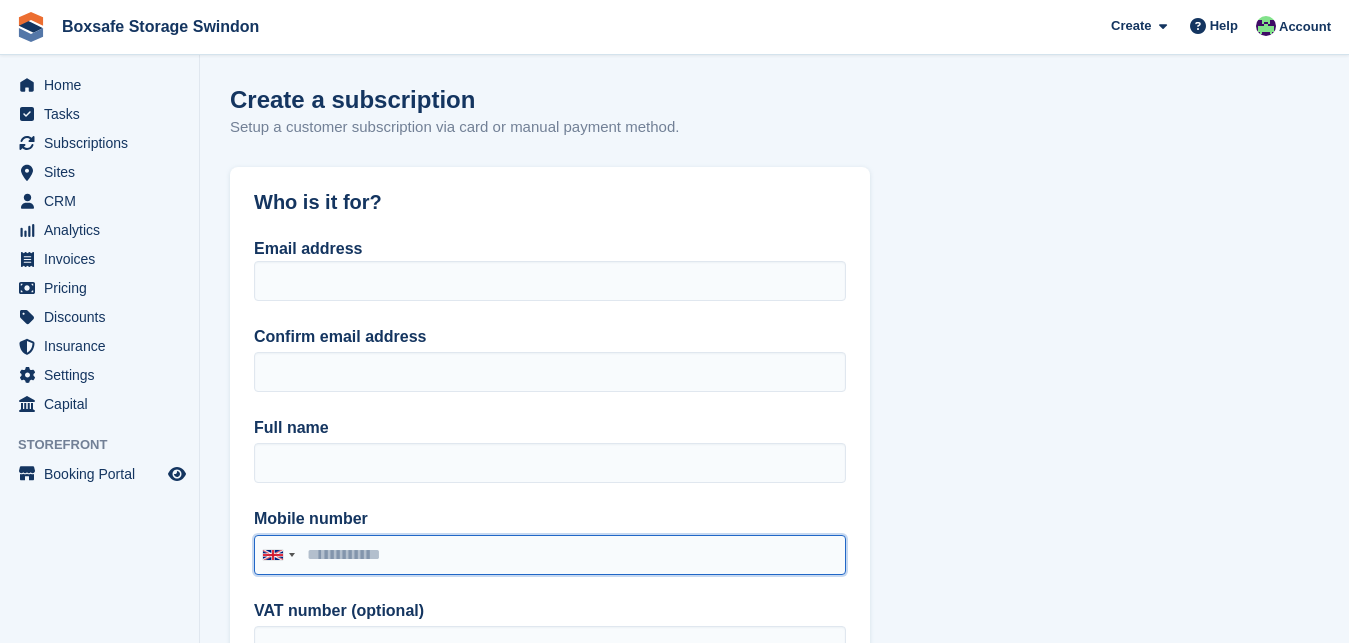 click on "Mobile number" at bounding box center [550, 555] 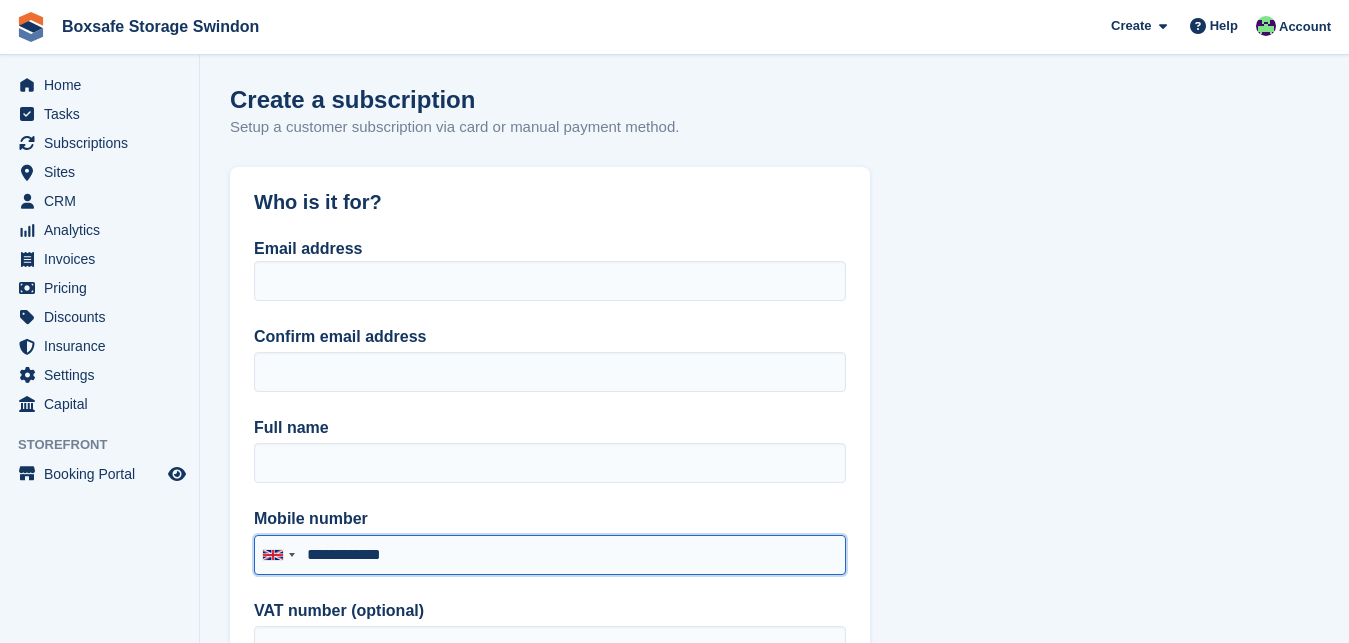 click on "**********" at bounding box center (550, 555) 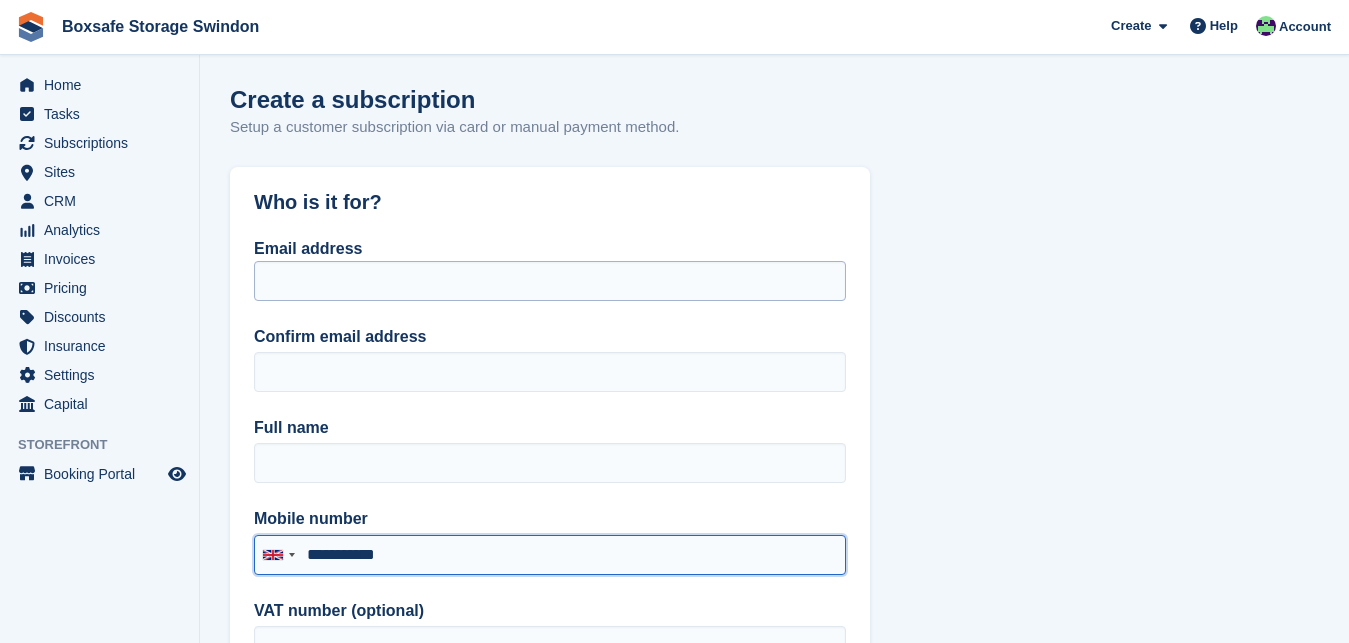 type on "**********" 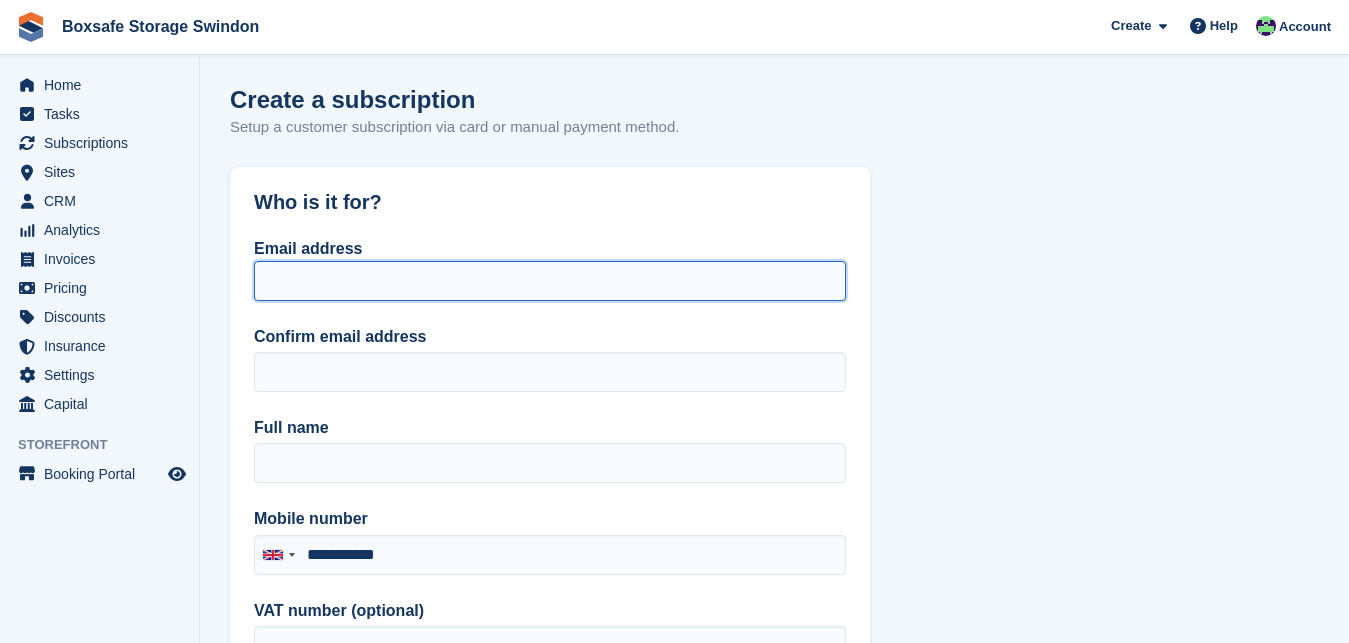click on "Email address" at bounding box center (550, 281) 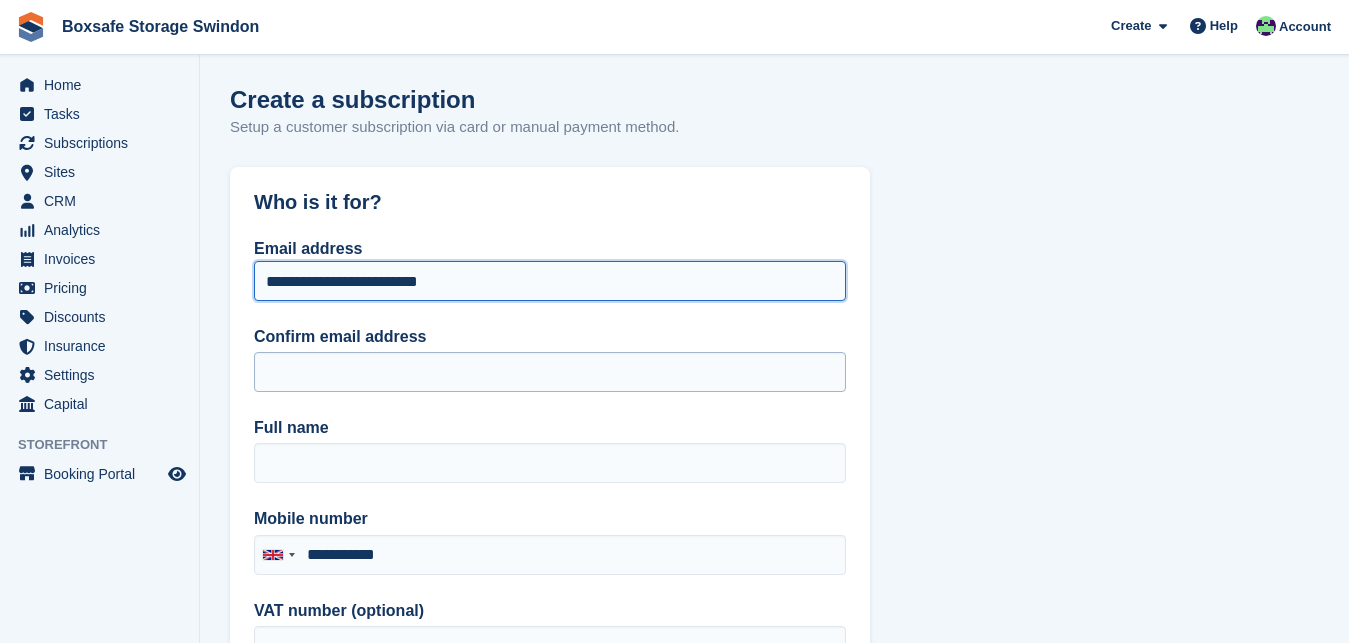 type on "**********" 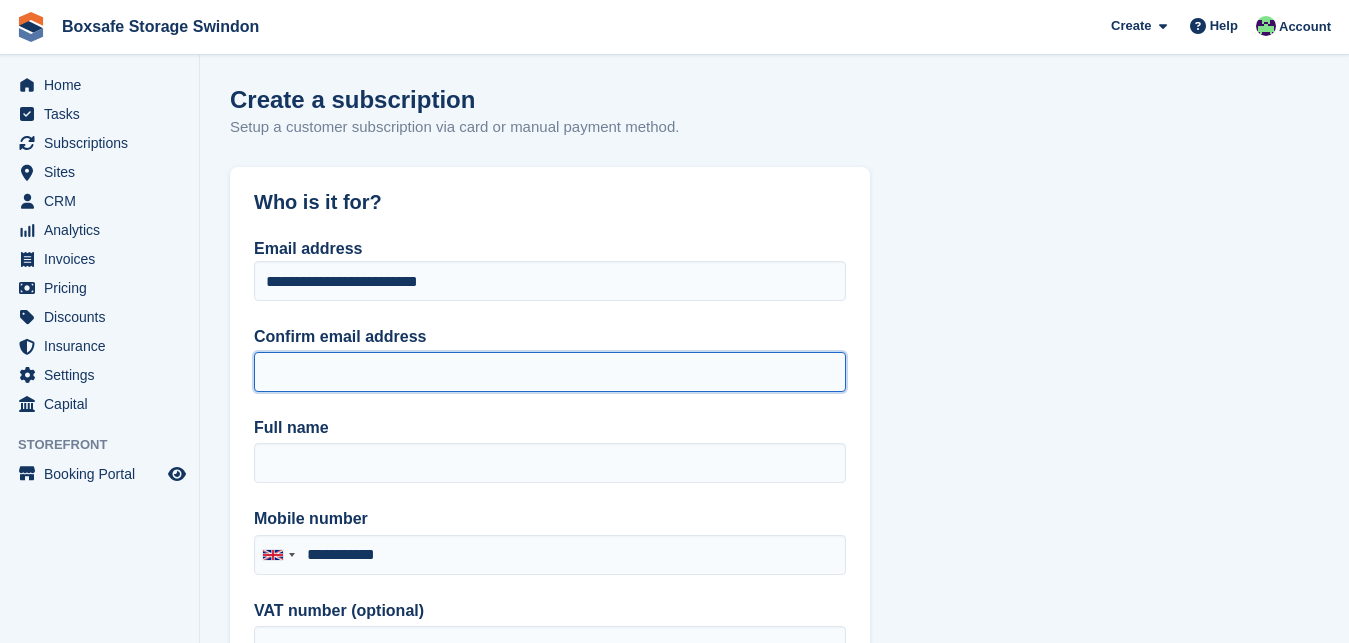 click on "Confirm email address" at bounding box center (550, 372) 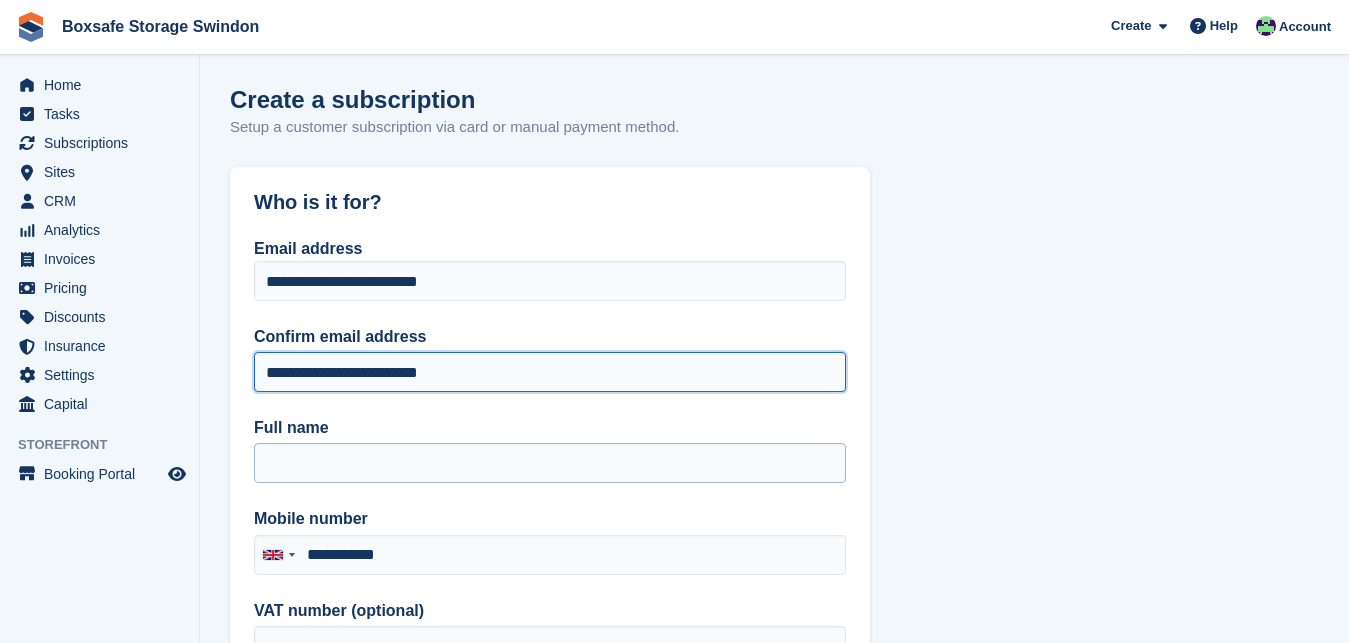 type on "**********" 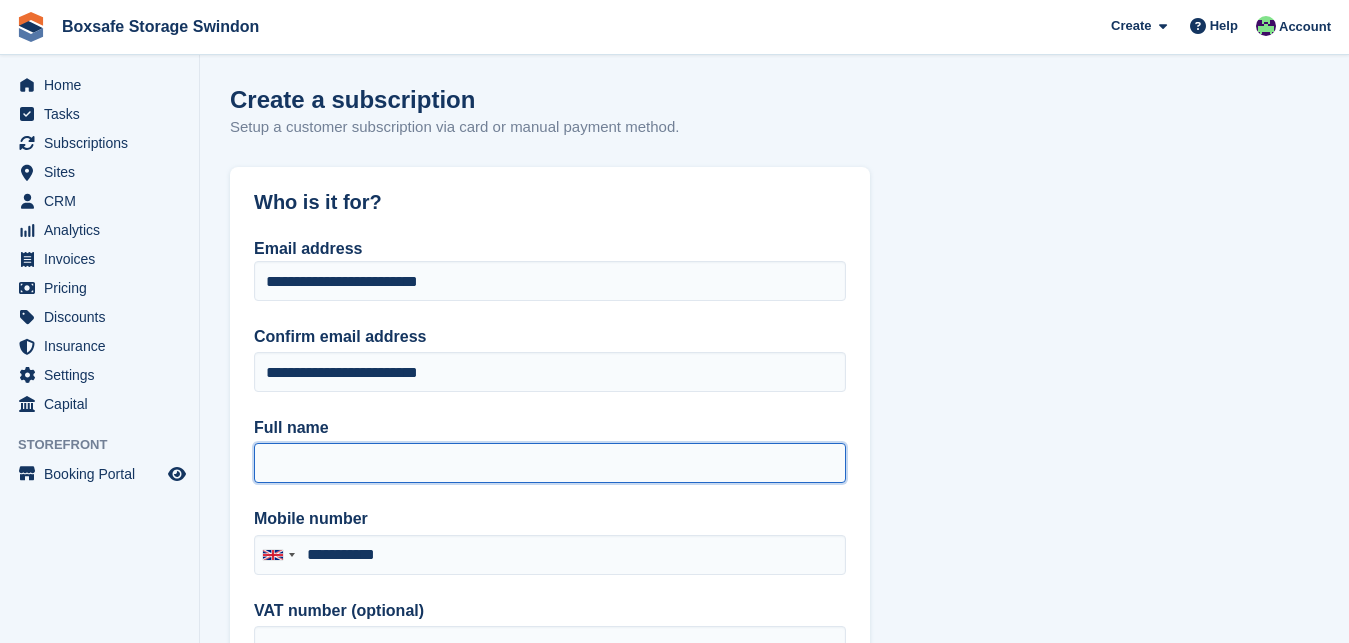 click on "Full name" at bounding box center (550, 463) 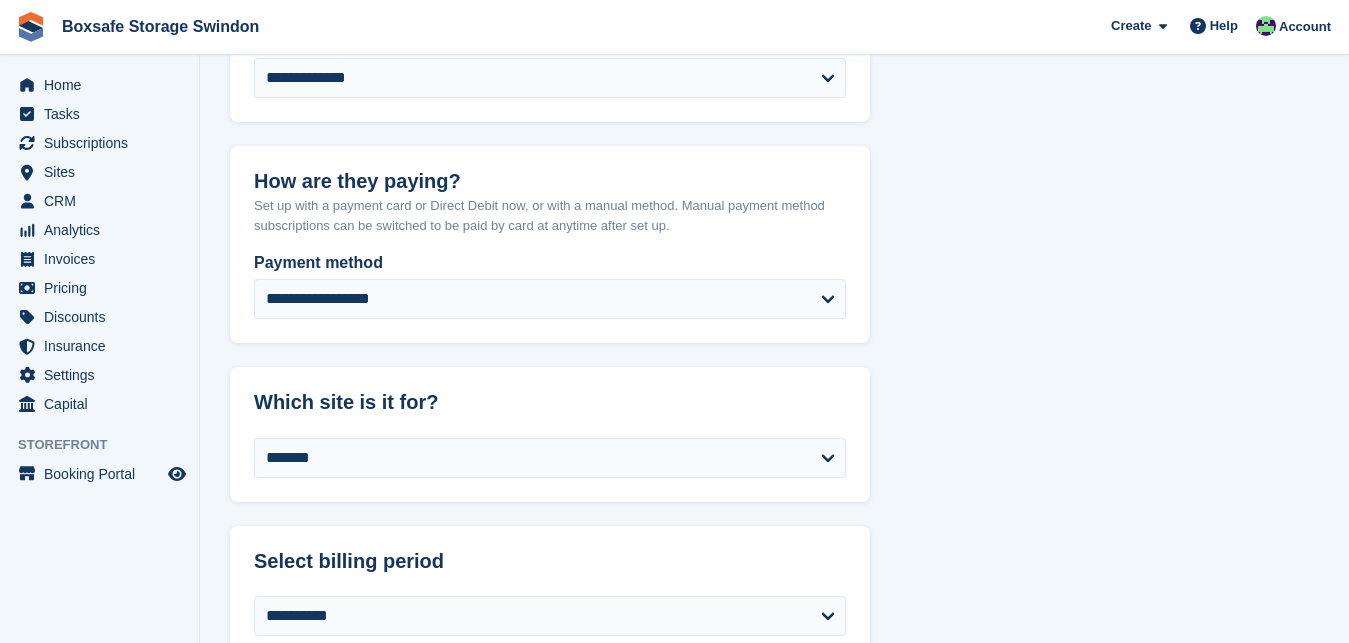 scroll, scrollTop: 997, scrollLeft: 0, axis: vertical 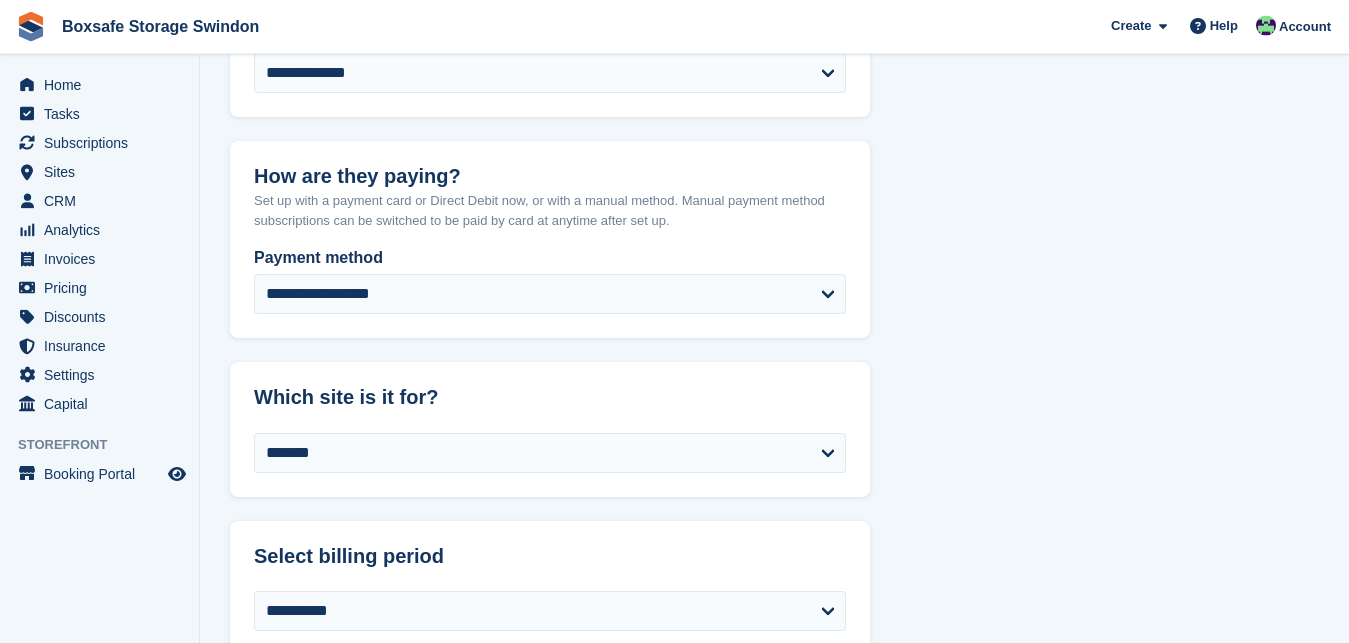 type on "**********" 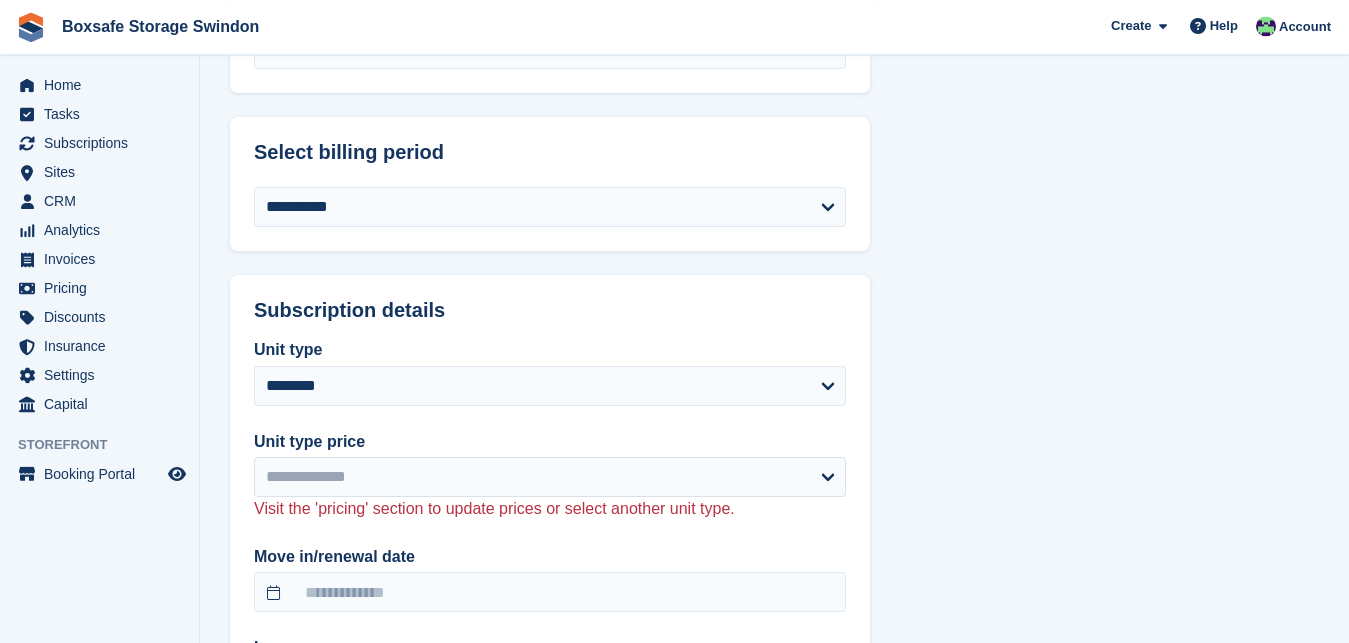 scroll, scrollTop: 1411, scrollLeft: 0, axis: vertical 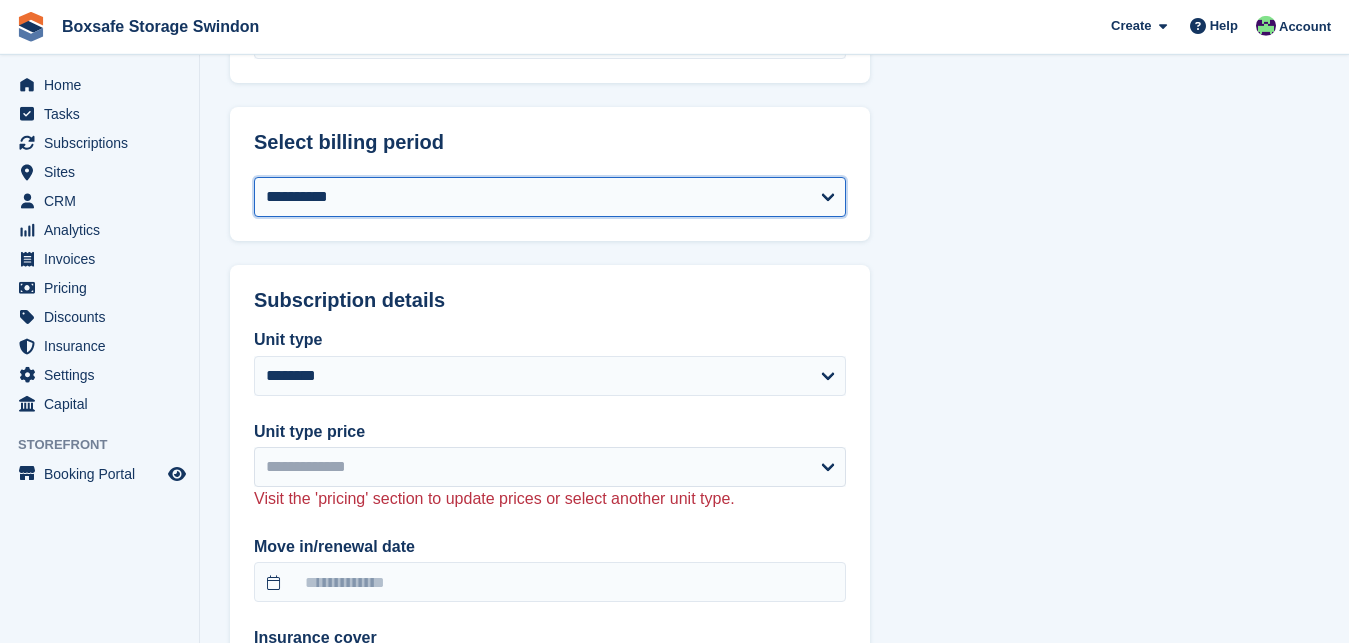 click on "**********" at bounding box center [550, 197] 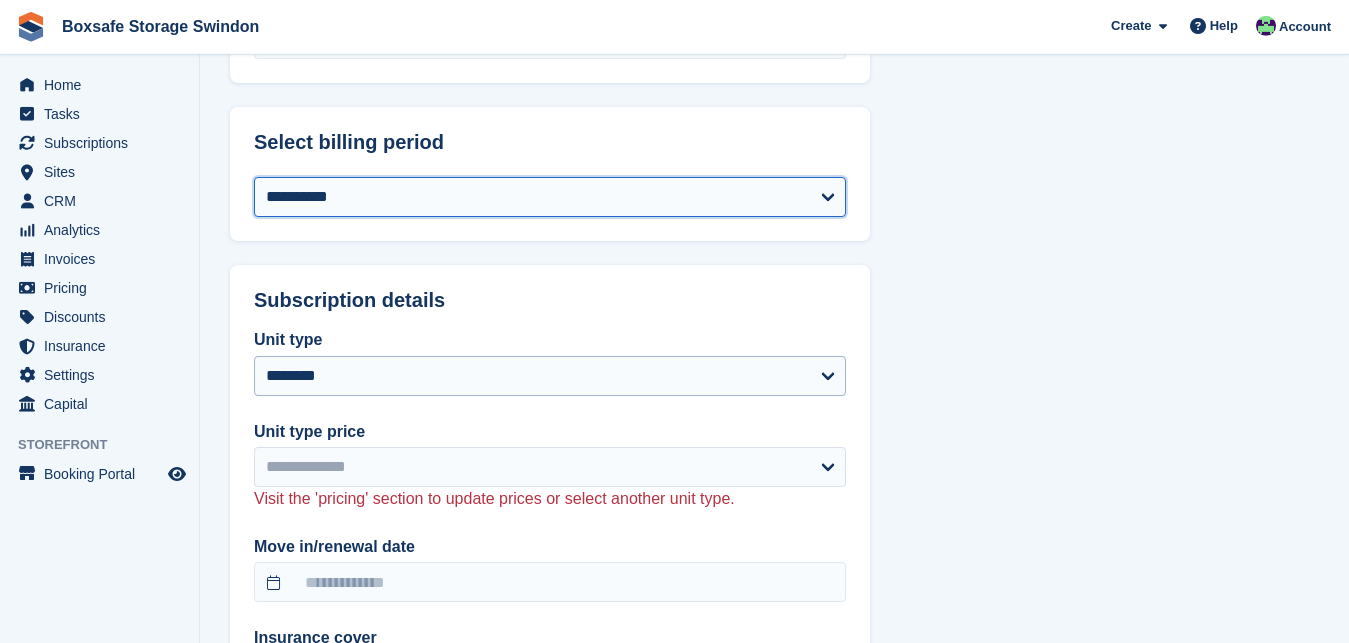 select on "**********" 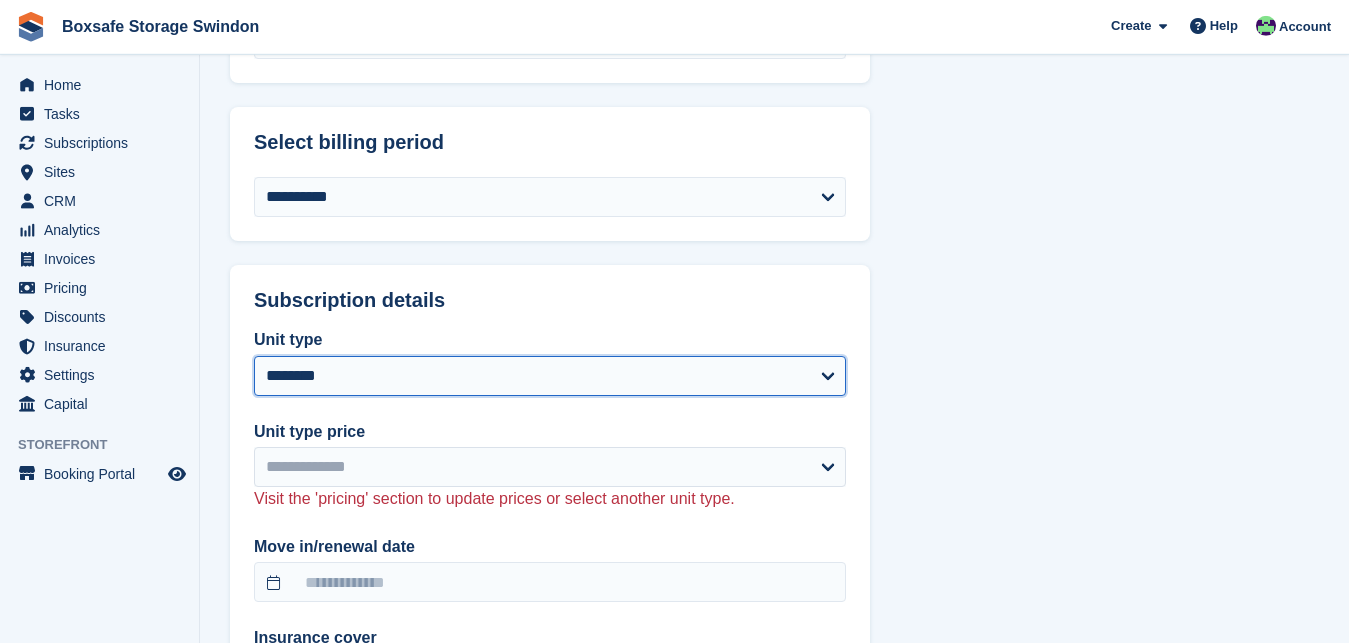 select on "****" 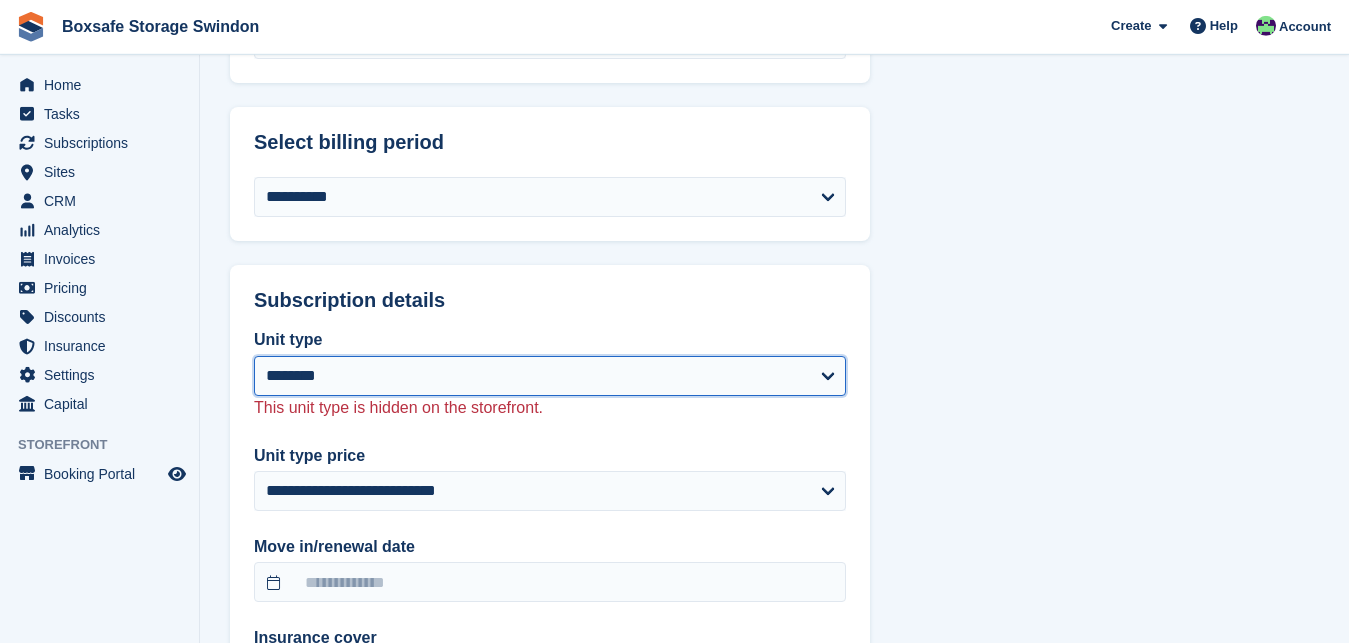 select on "****" 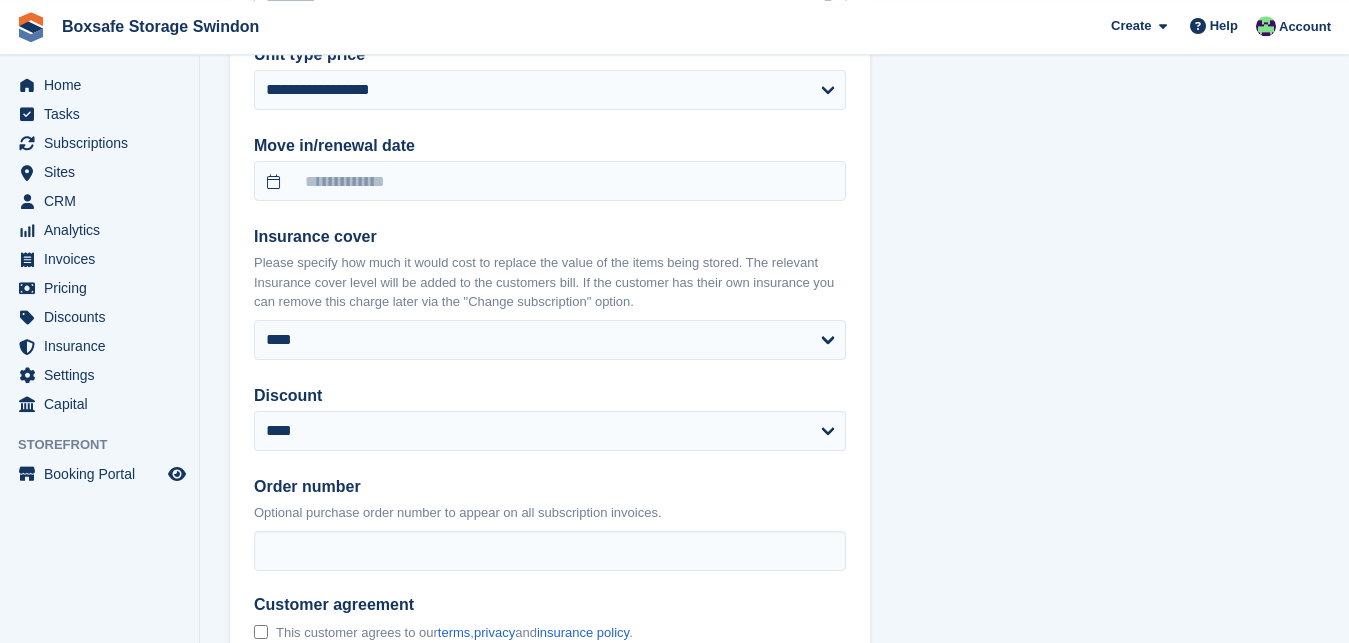 scroll, scrollTop: 1793, scrollLeft: 0, axis: vertical 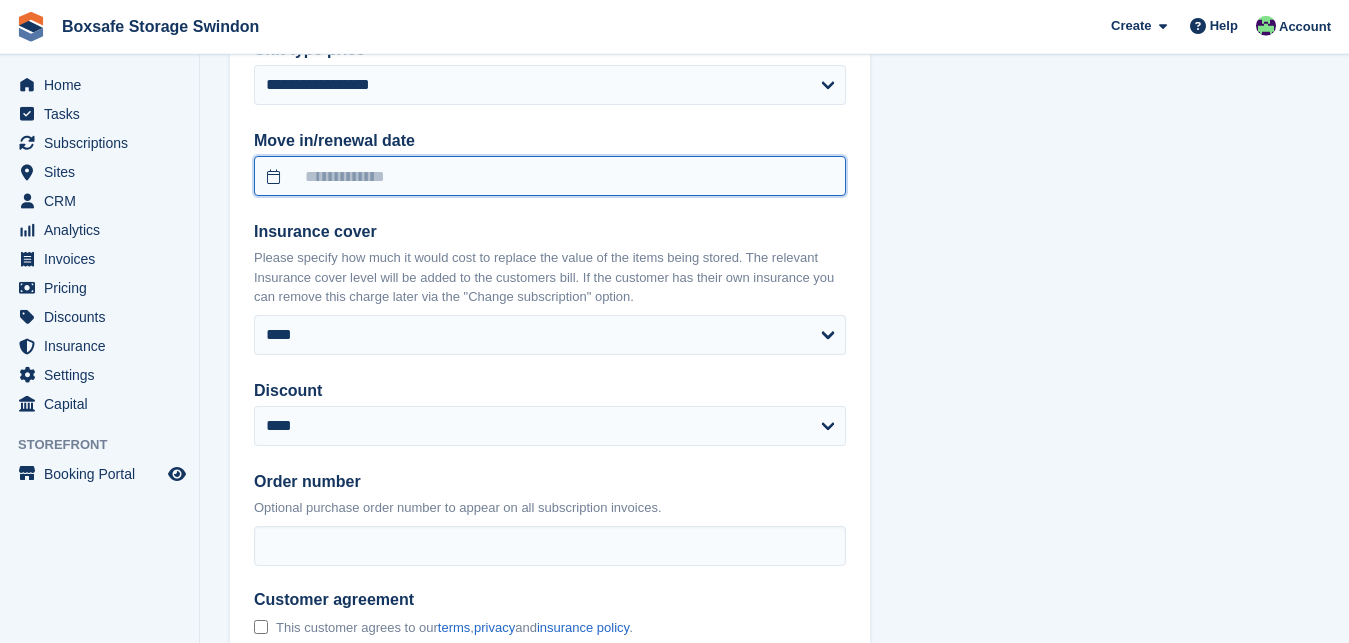click at bounding box center (550, 176) 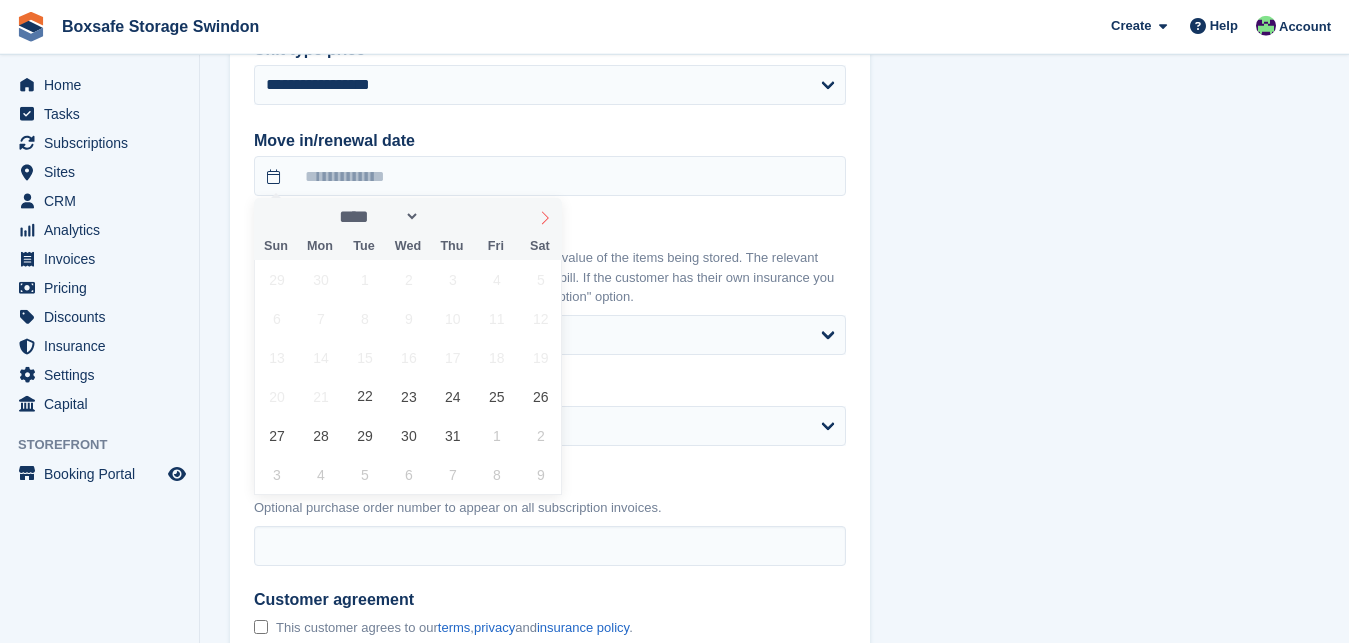click 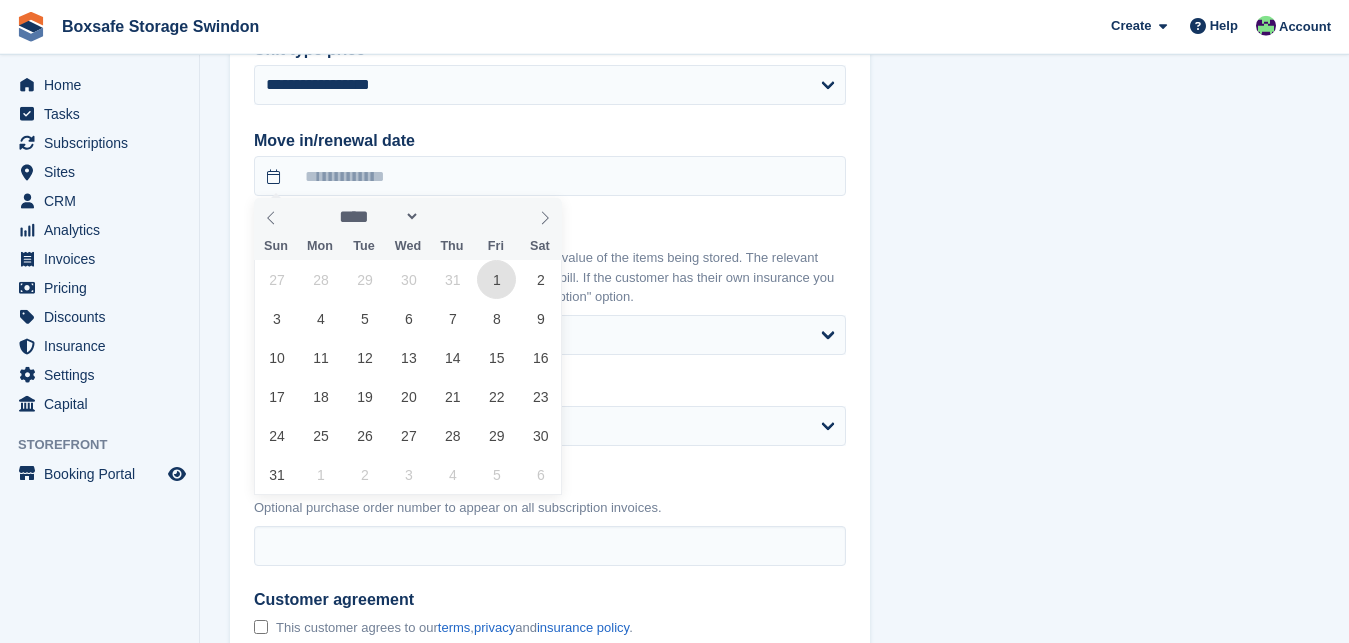 click on "1" at bounding box center (496, 279) 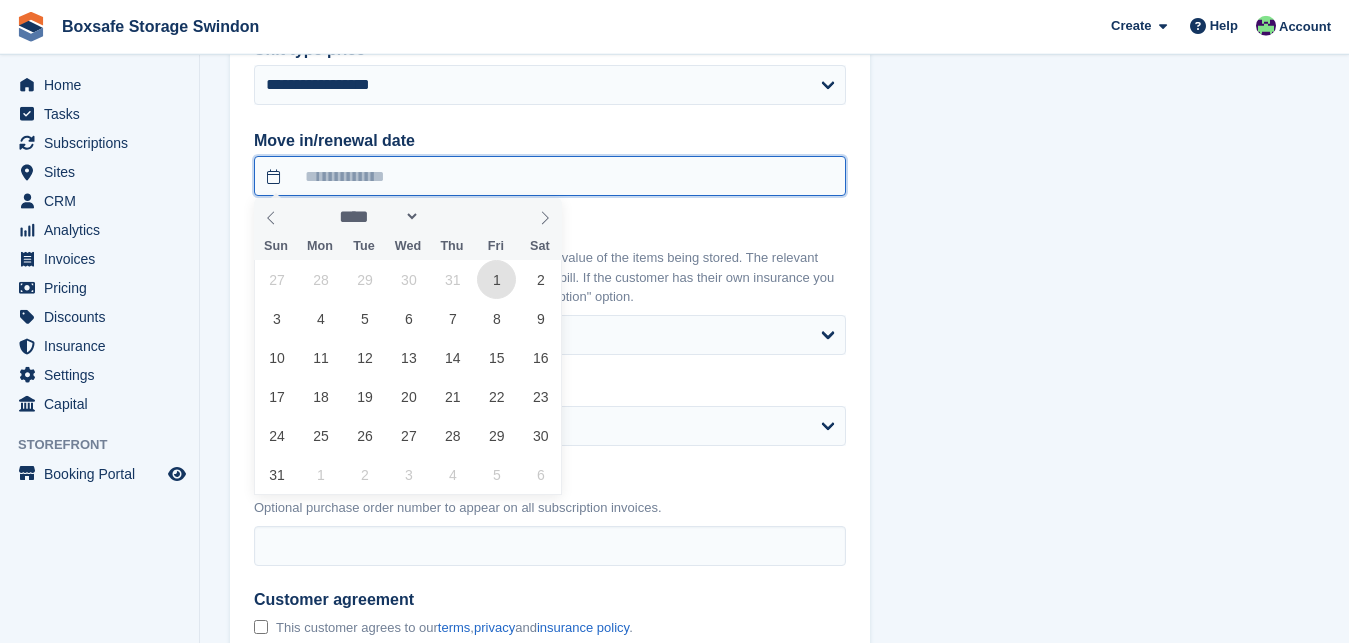 type on "**********" 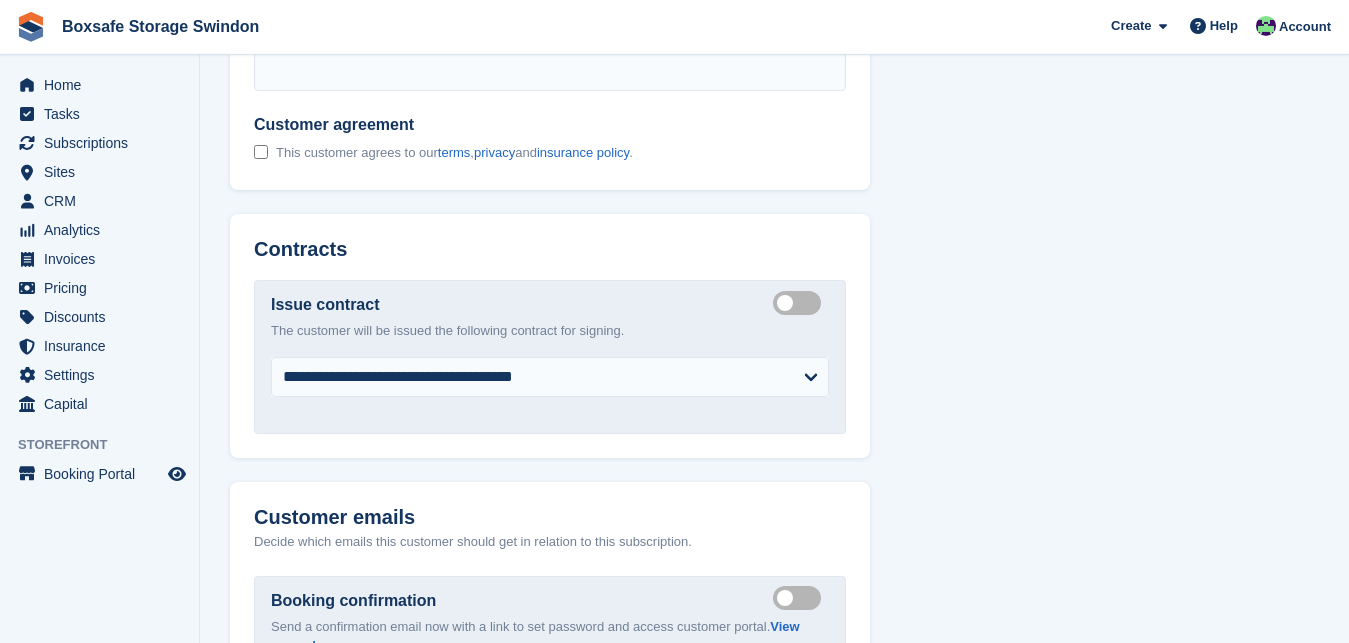 scroll, scrollTop: 2318, scrollLeft: 0, axis: vertical 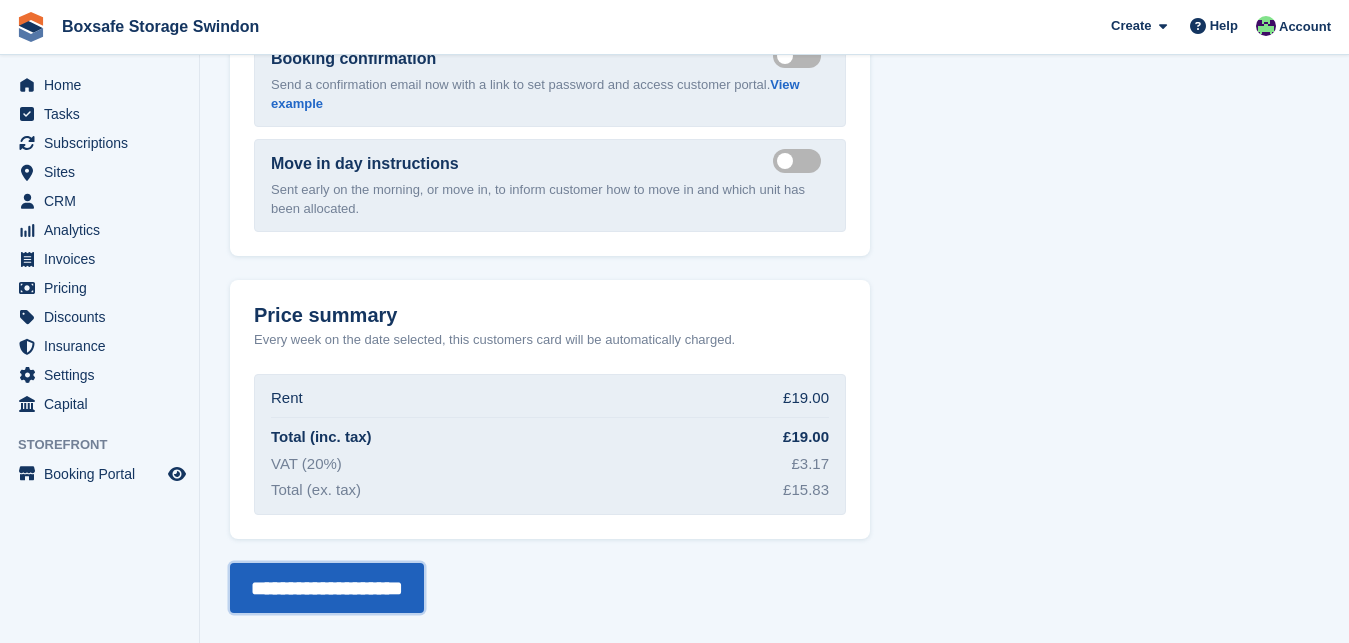 click on "**********" at bounding box center [327, 588] 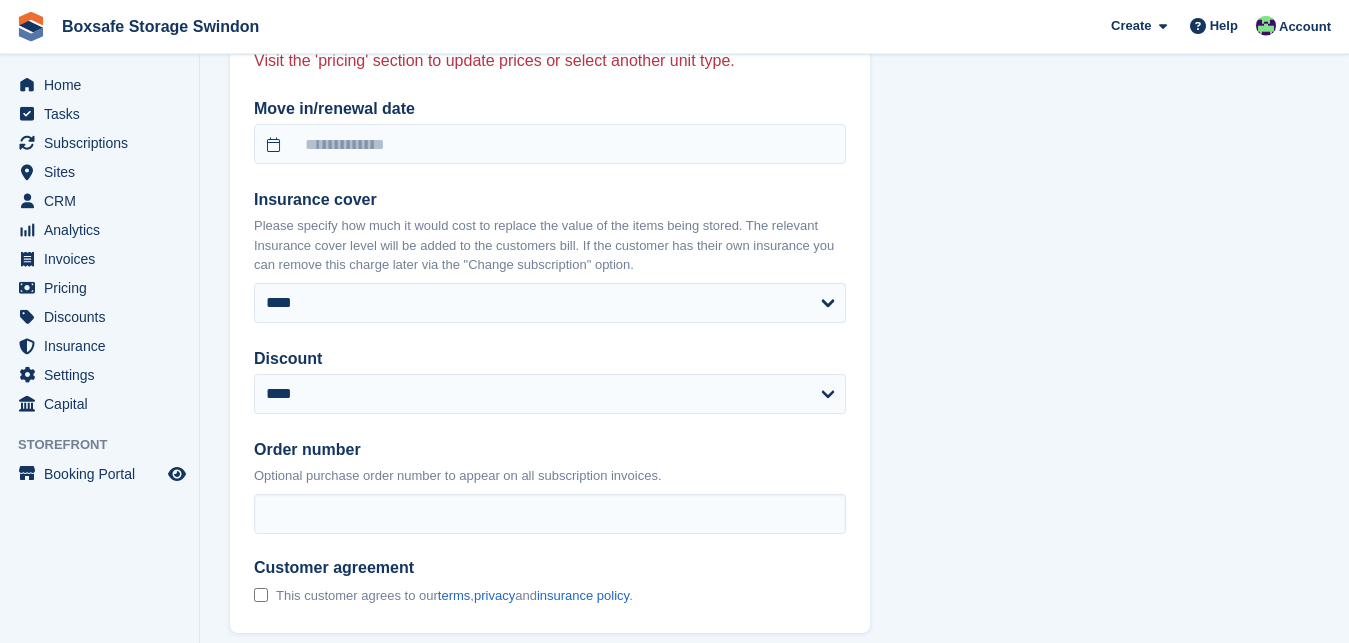 scroll, scrollTop: 1213, scrollLeft: 0, axis: vertical 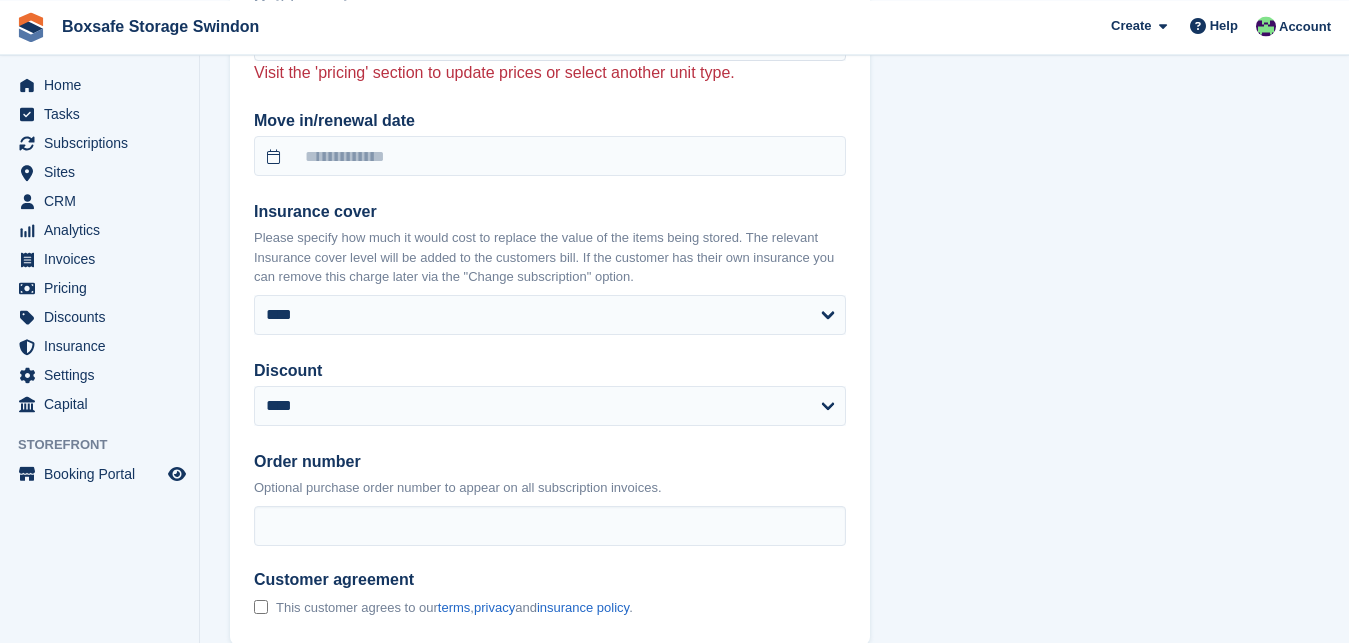 click on "**********" at bounding box center (774, 117) 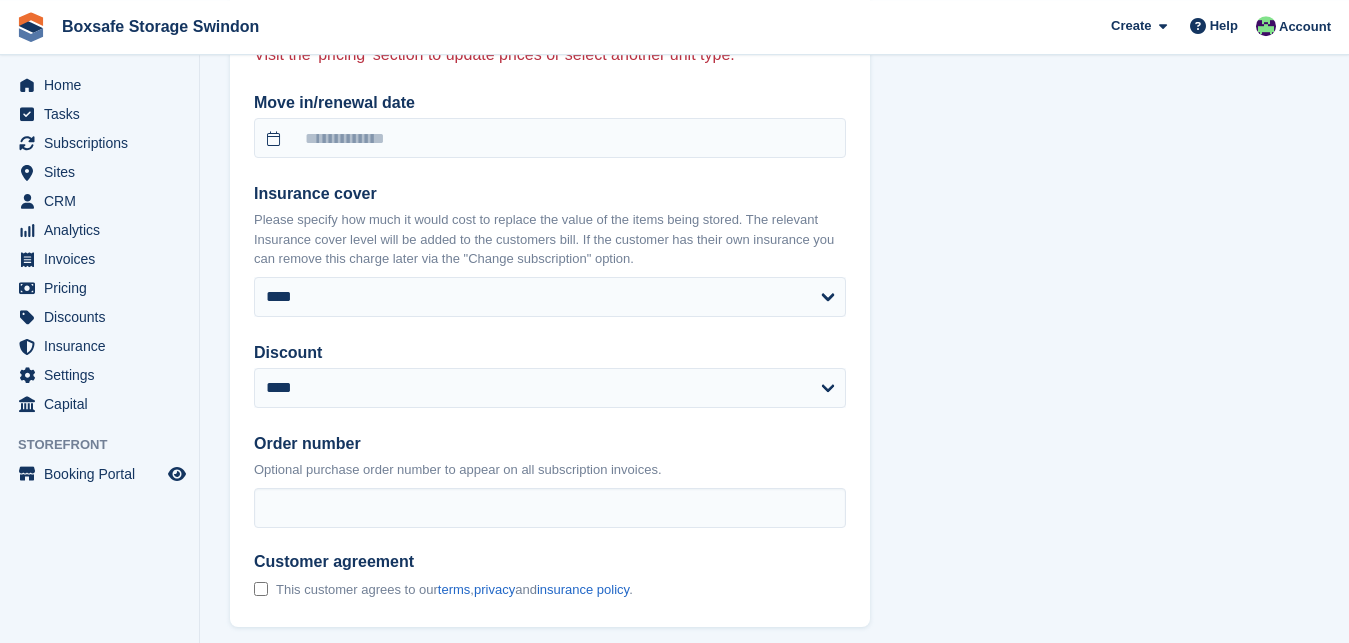 scroll, scrollTop: 1213, scrollLeft: 0, axis: vertical 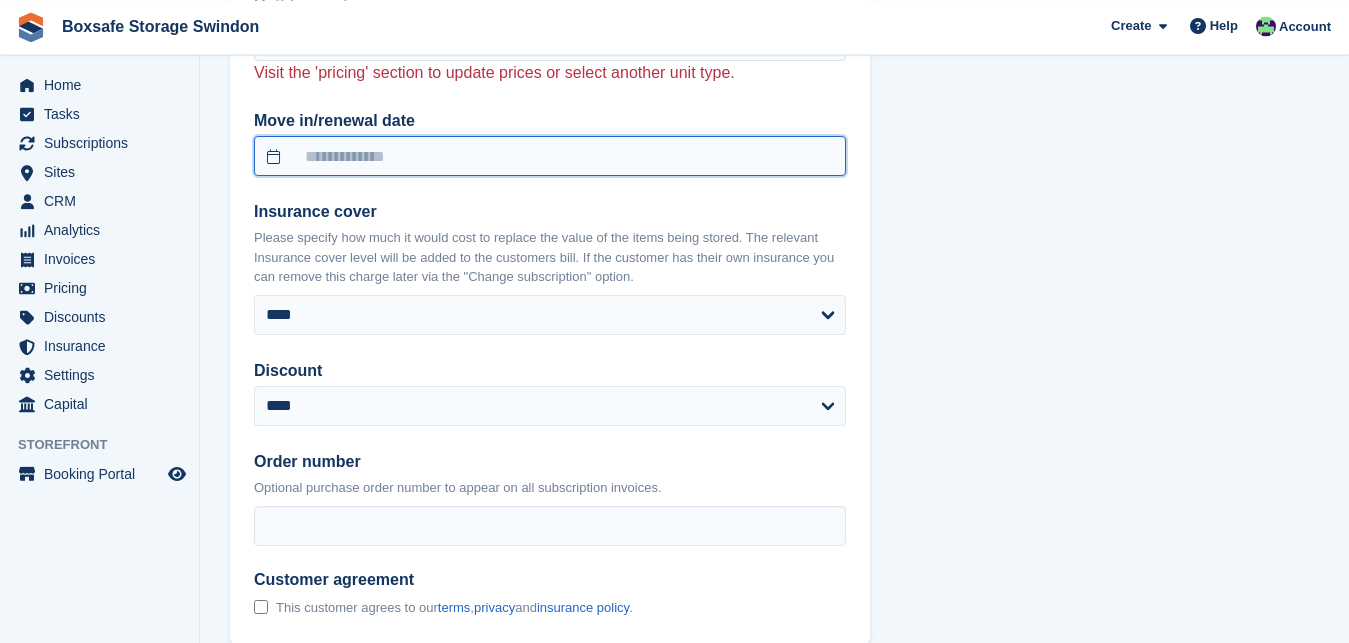 click at bounding box center [550, 156] 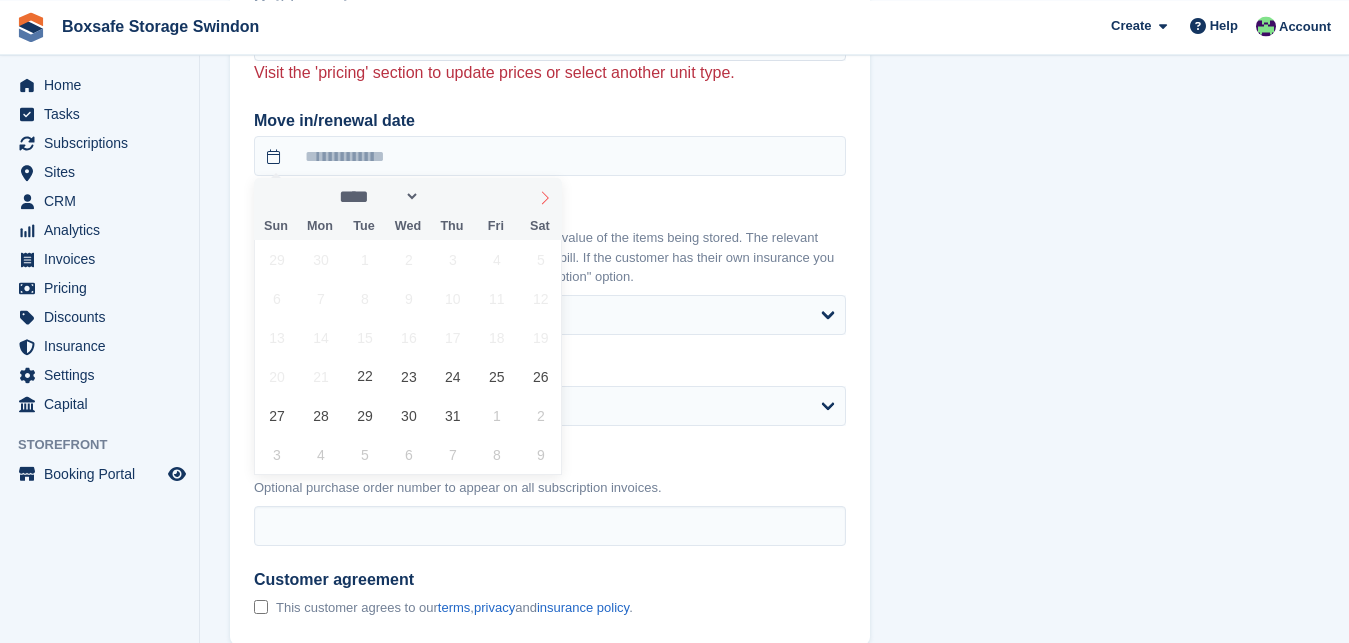 click 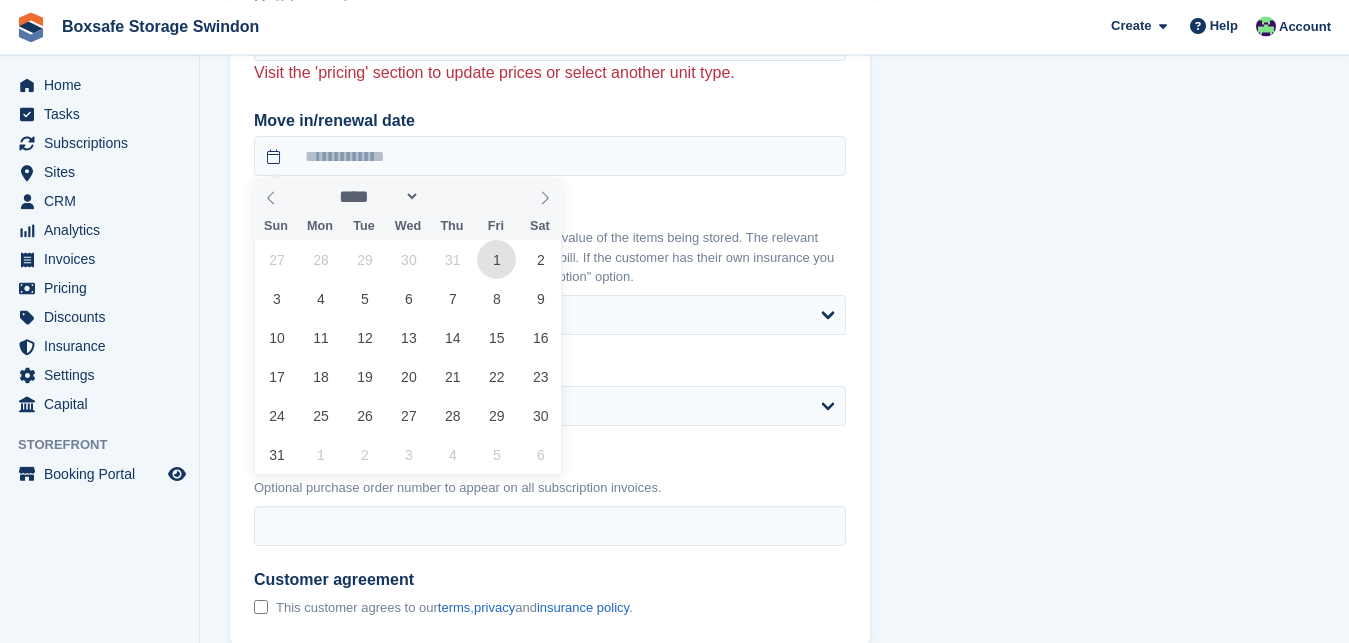 click on "1" at bounding box center [496, 259] 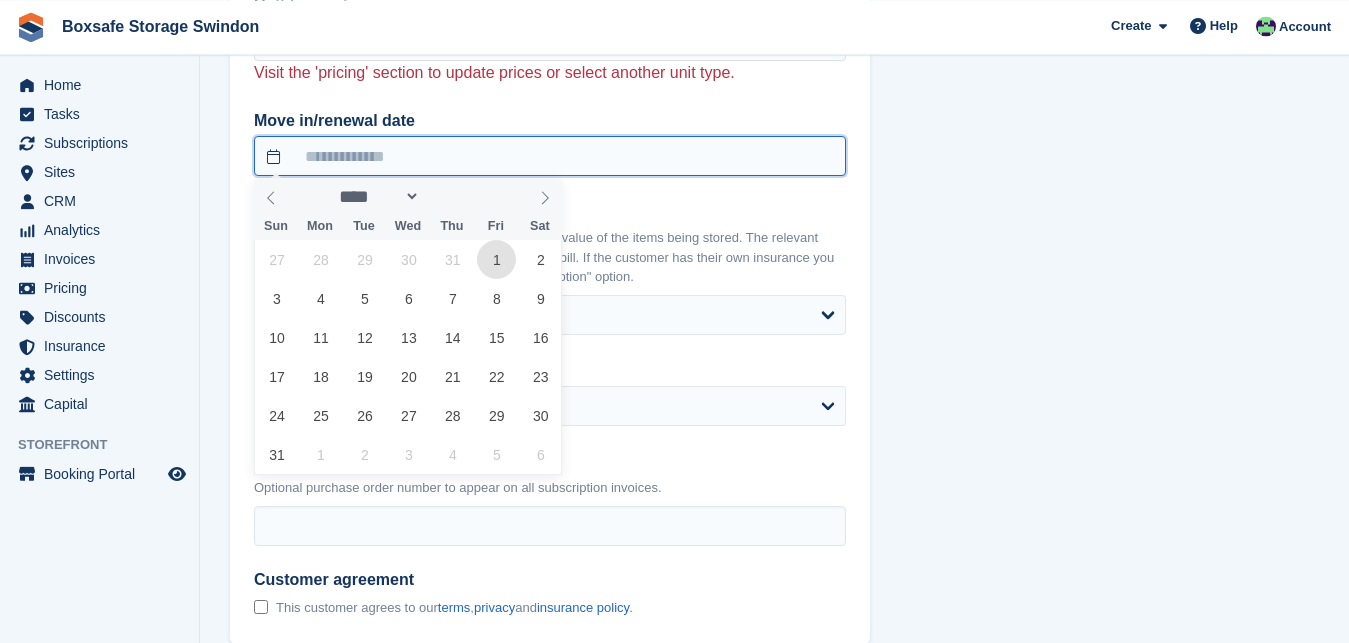 type on "**********" 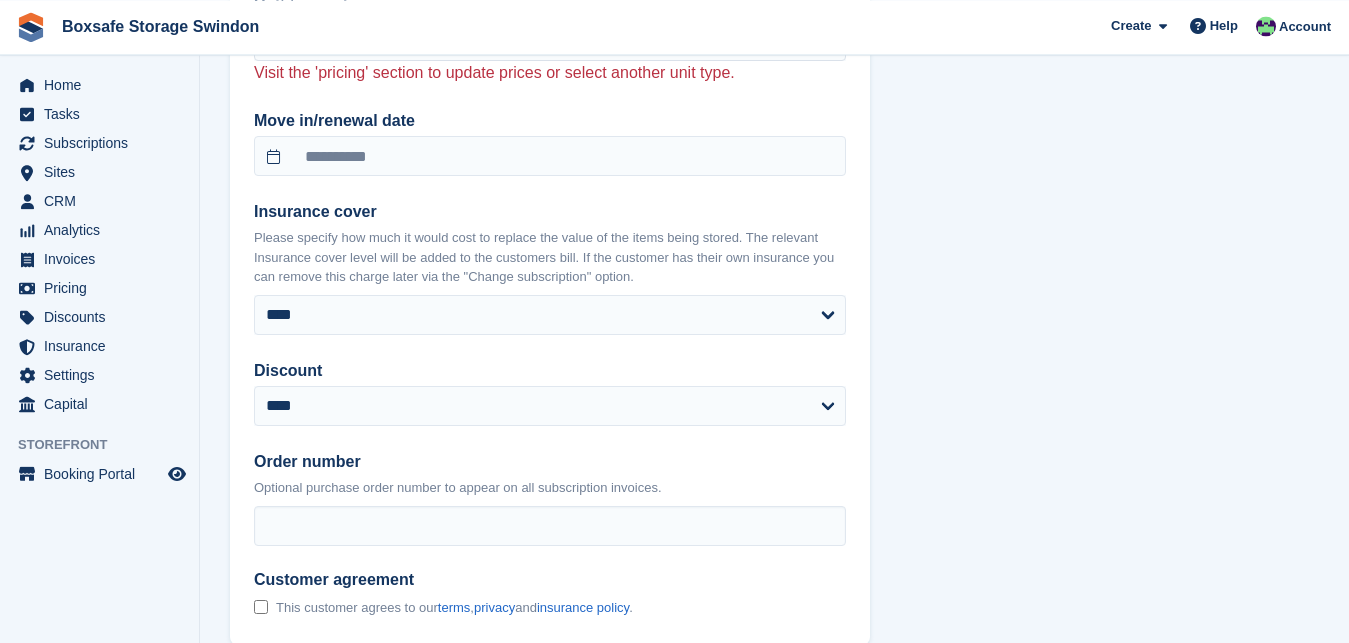 click on "**********" at bounding box center (550, 265) 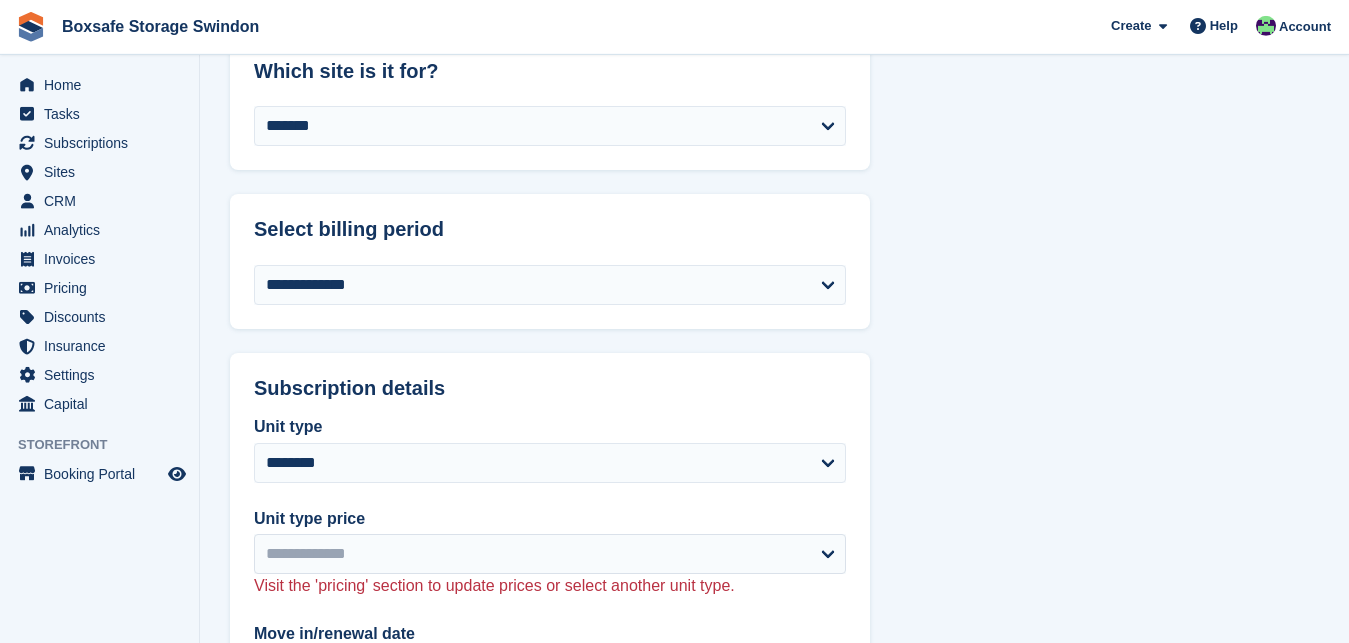 scroll, scrollTop: 703, scrollLeft: 0, axis: vertical 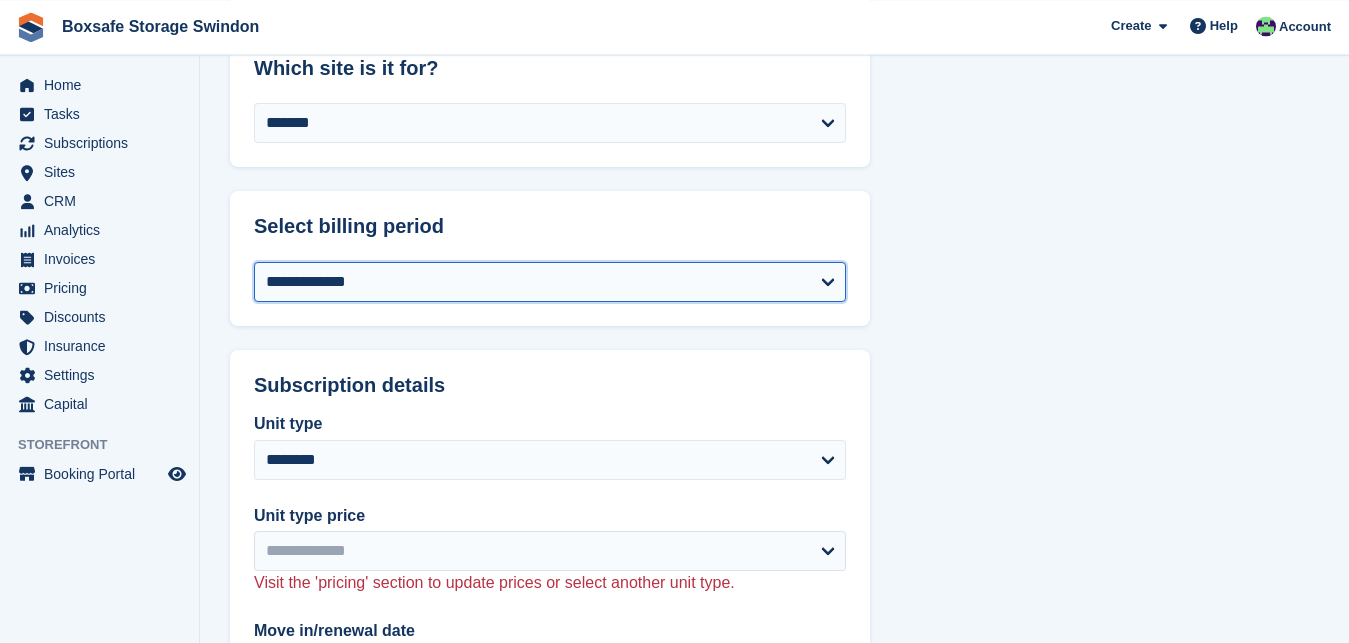 select on "*" 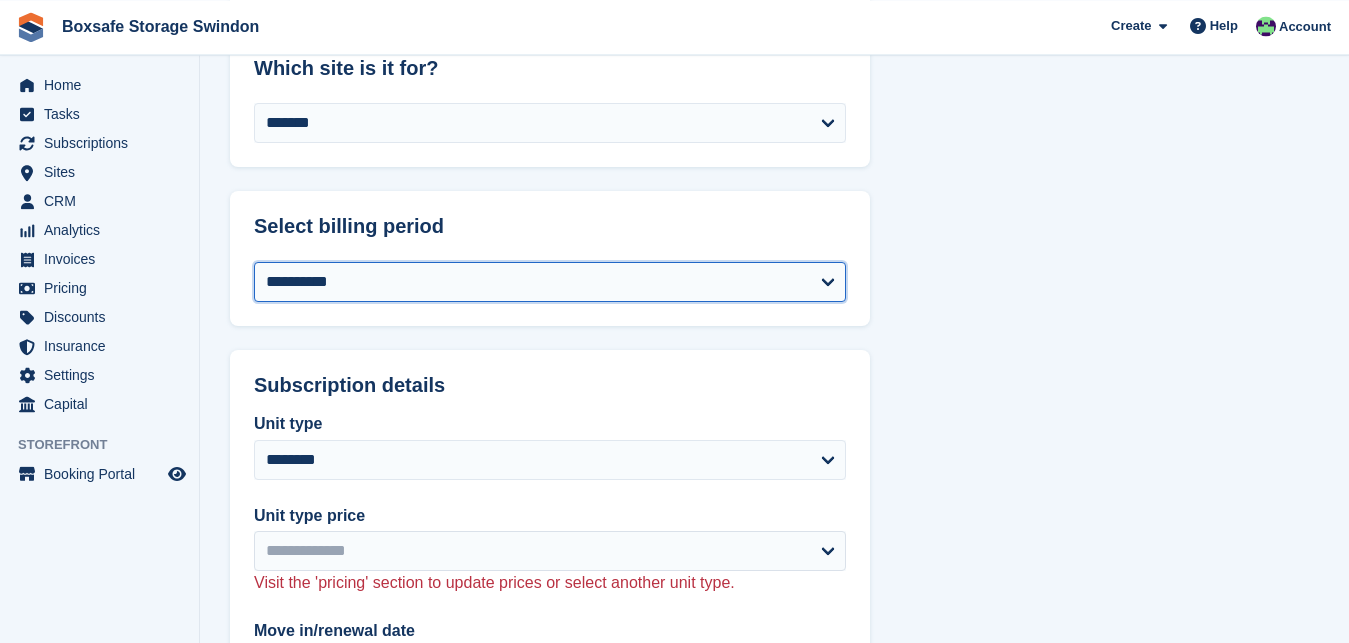 click on "**********" at bounding box center (0, 0) 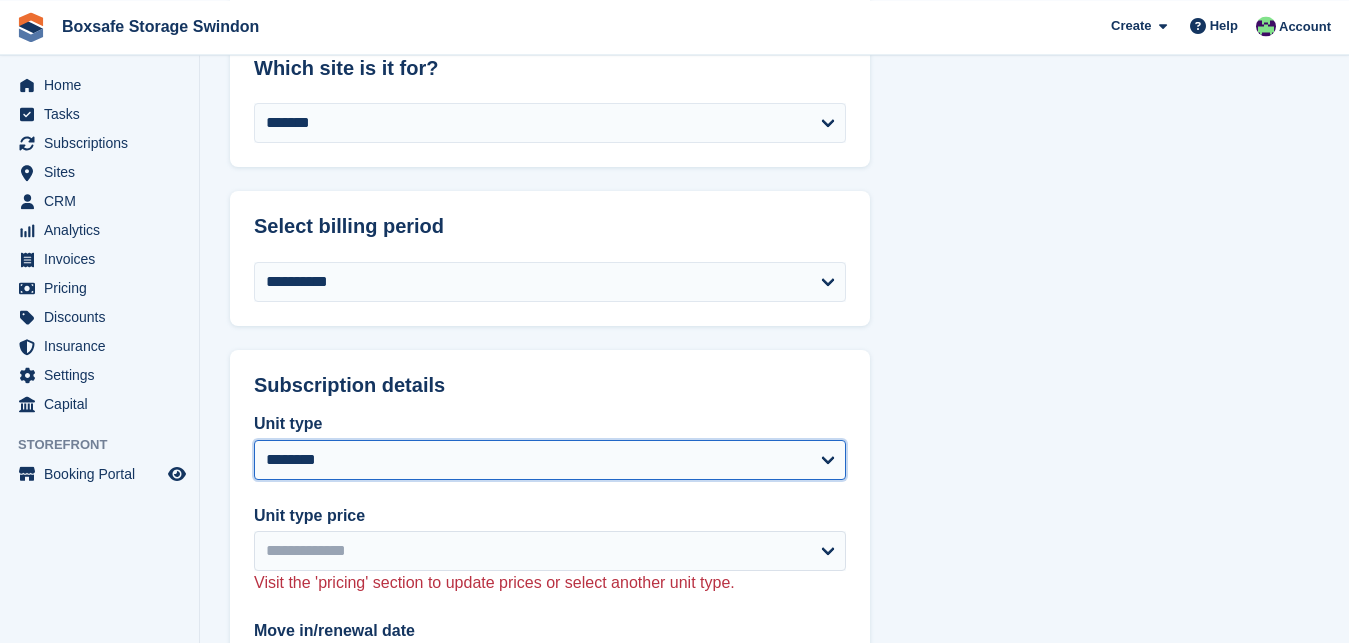 select on "****" 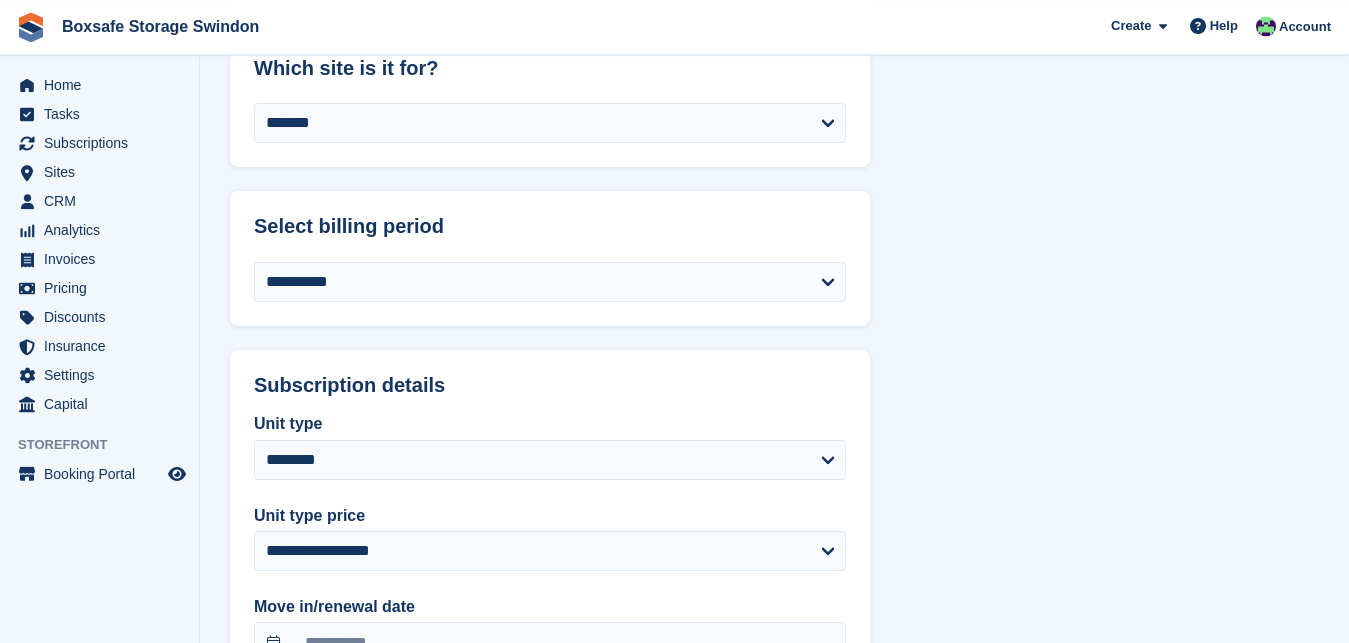 click on "**********" at bounding box center [550, 763] 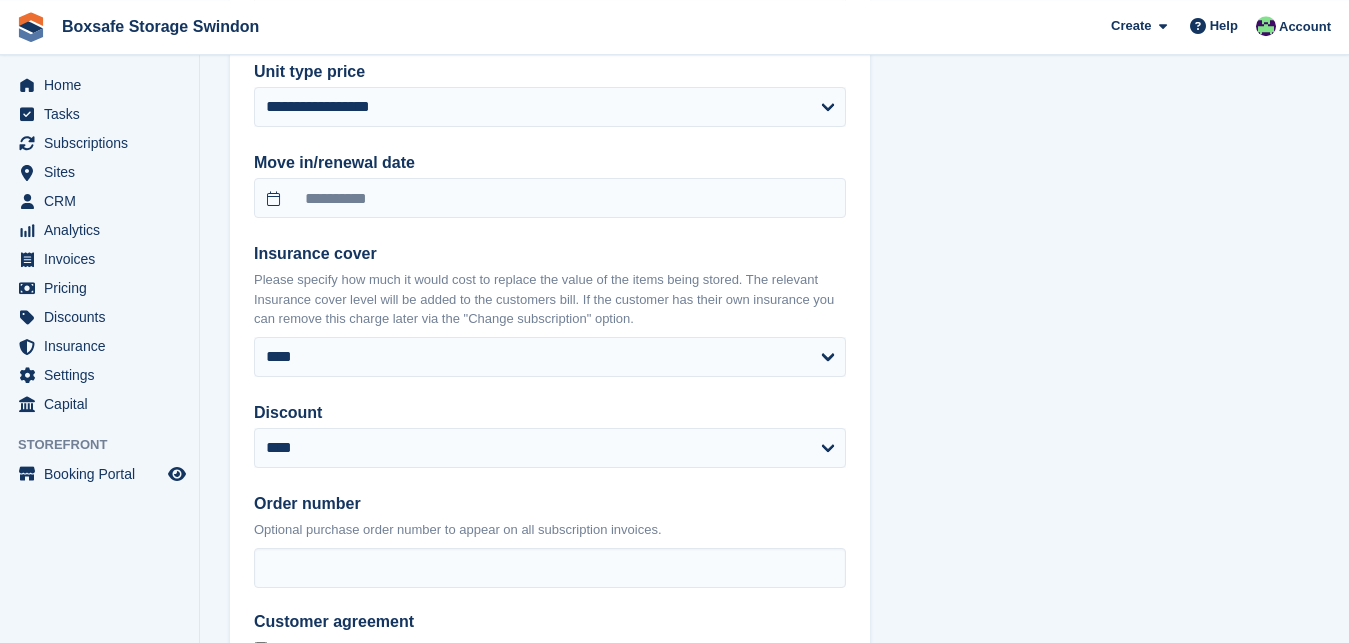 scroll, scrollTop: 1162, scrollLeft: 0, axis: vertical 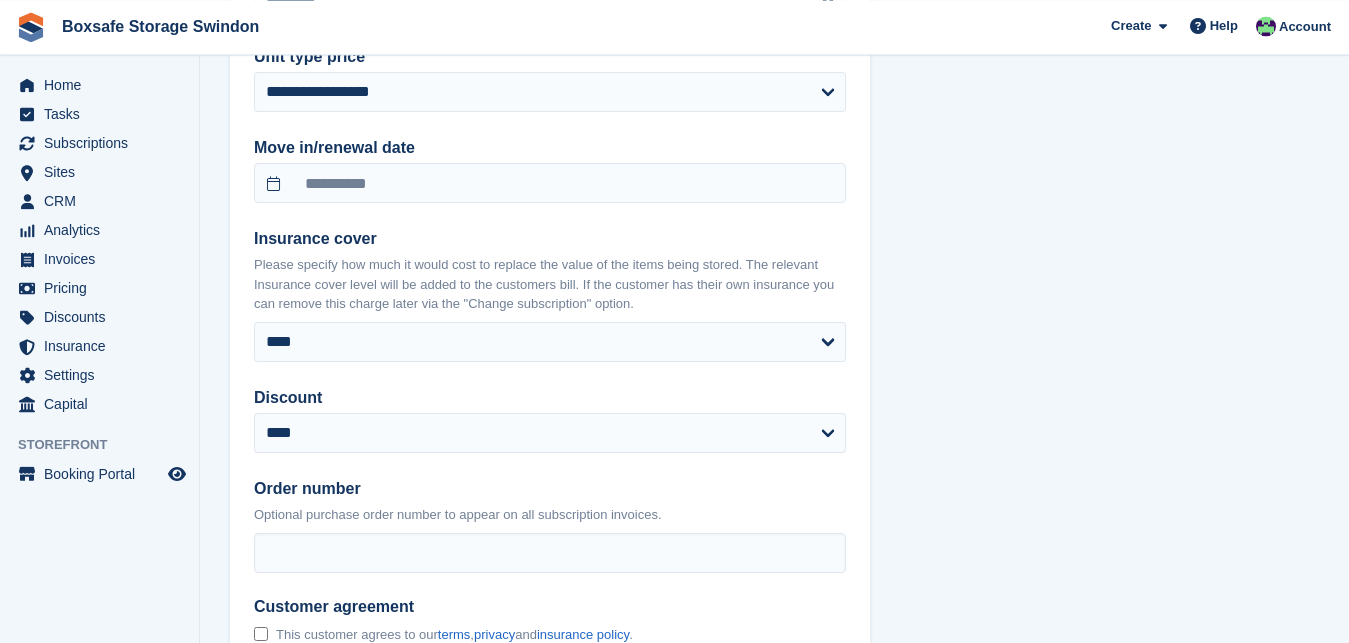 click on "**********" at bounding box center (550, 304) 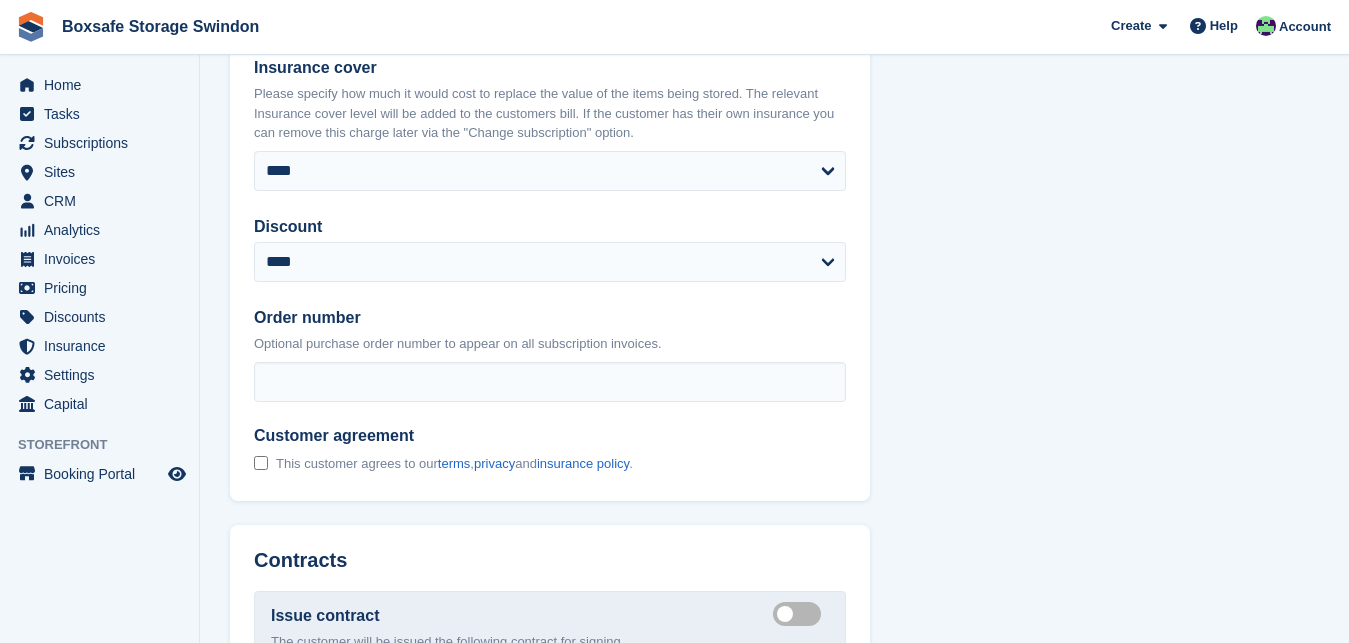 scroll, scrollTop: 1366, scrollLeft: 0, axis: vertical 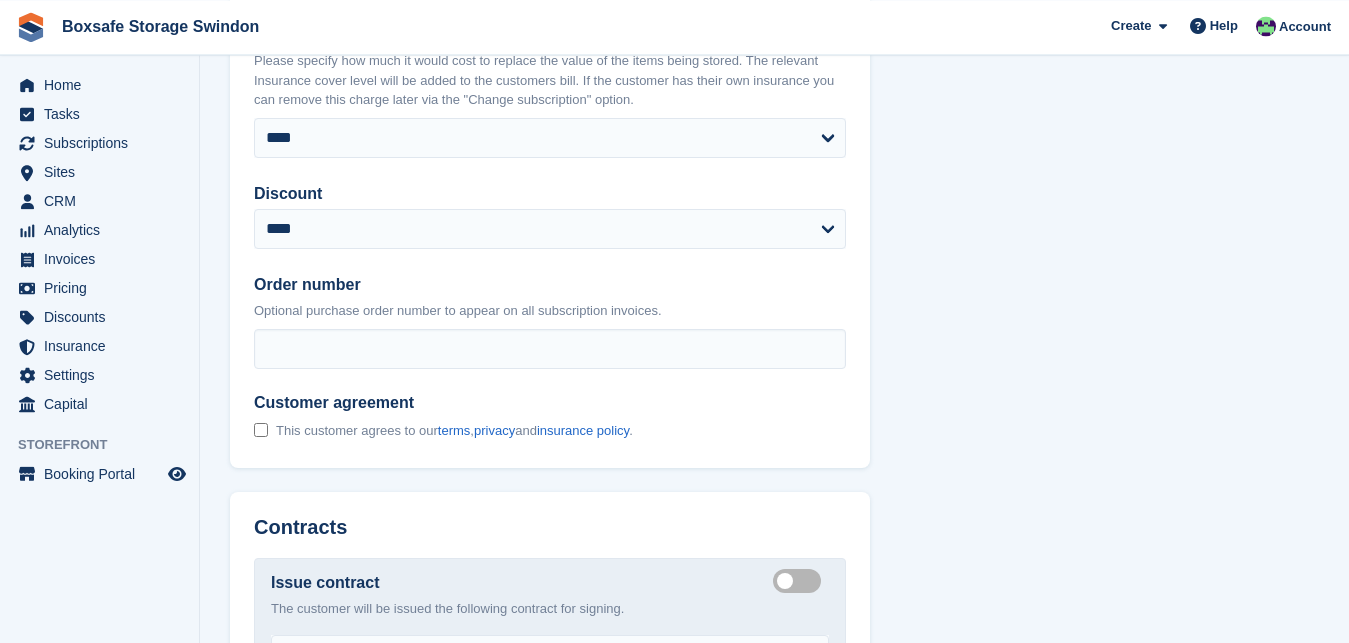 click on "**********" at bounding box center (774, 48) 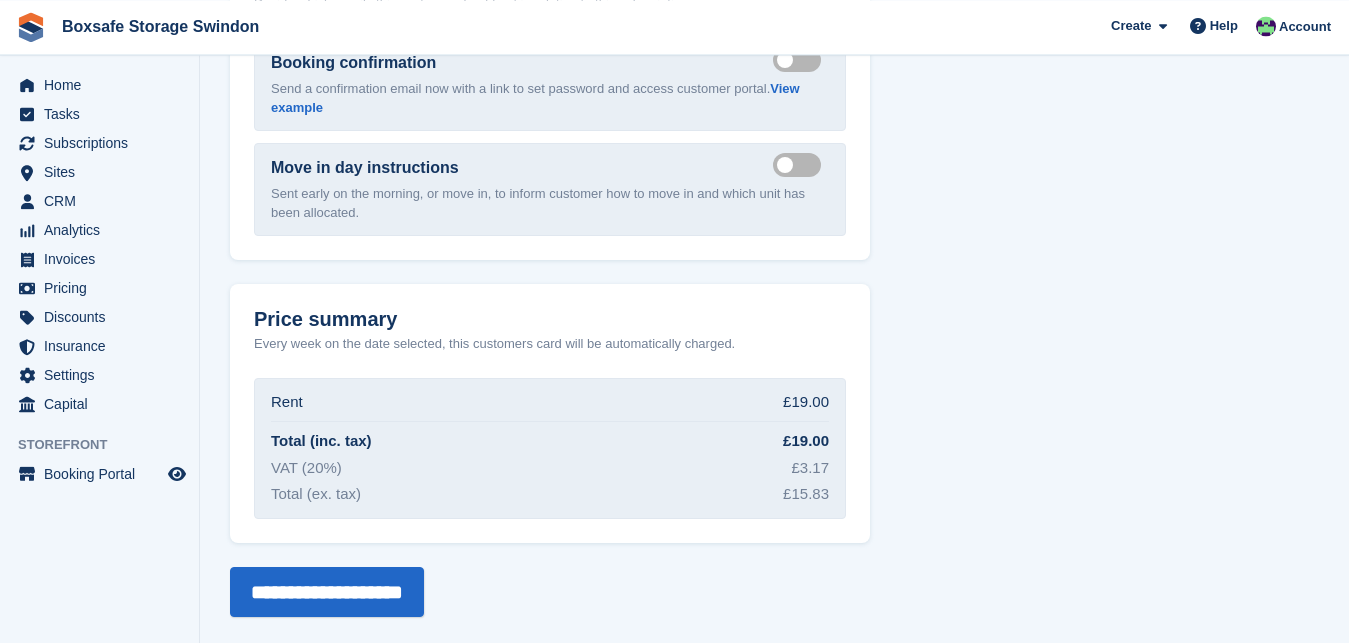 scroll, scrollTop: 2186, scrollLeft: 0, axis: vertical 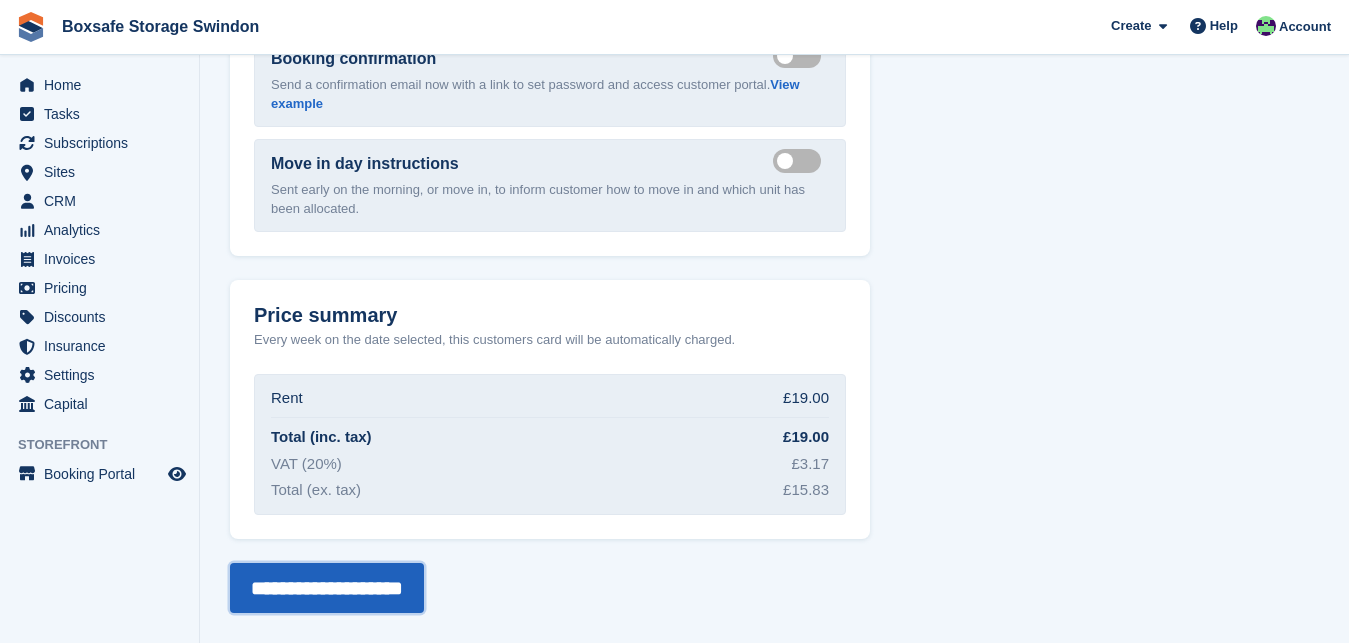 click on "**********" at bounding box center [327, 588] 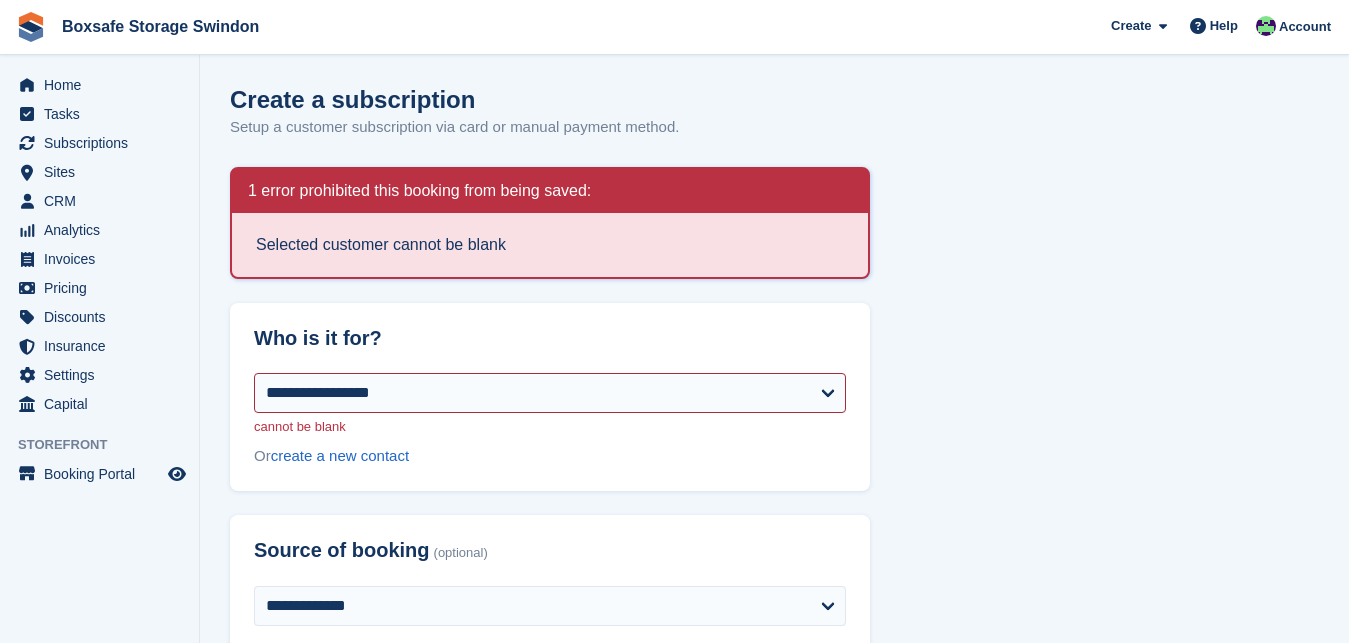 scroll, scrollTop: 0, scrollLeft: 0, axis: both 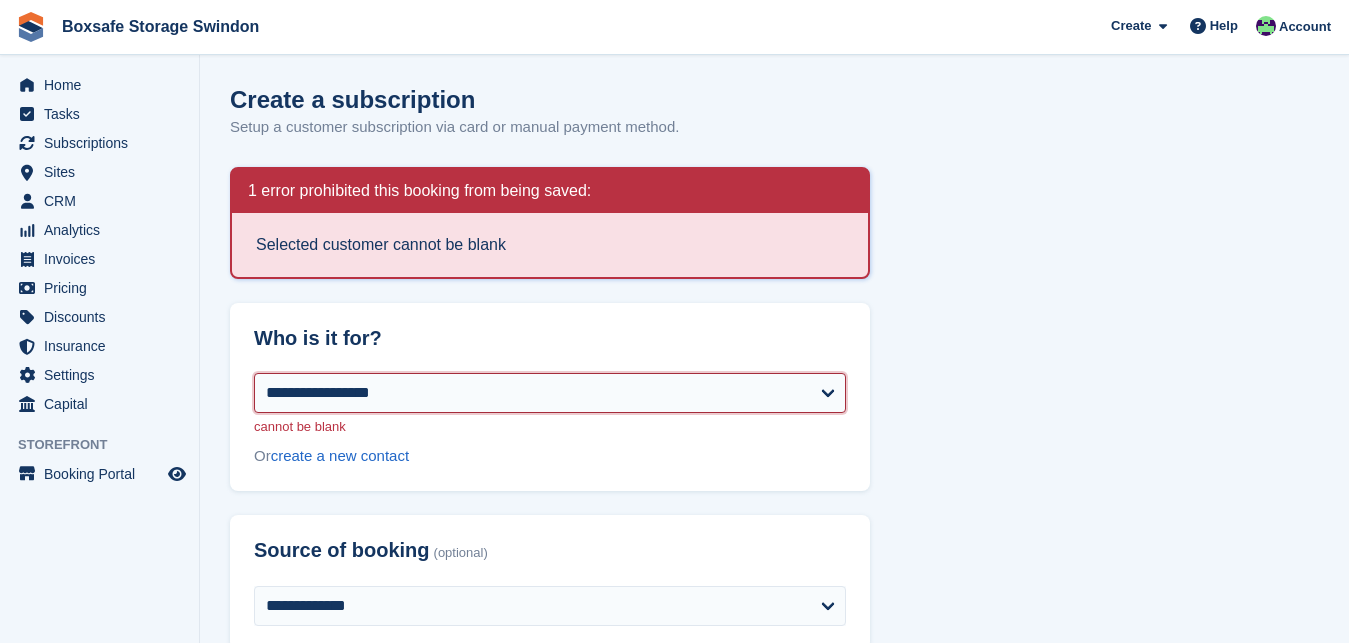 select on "******" 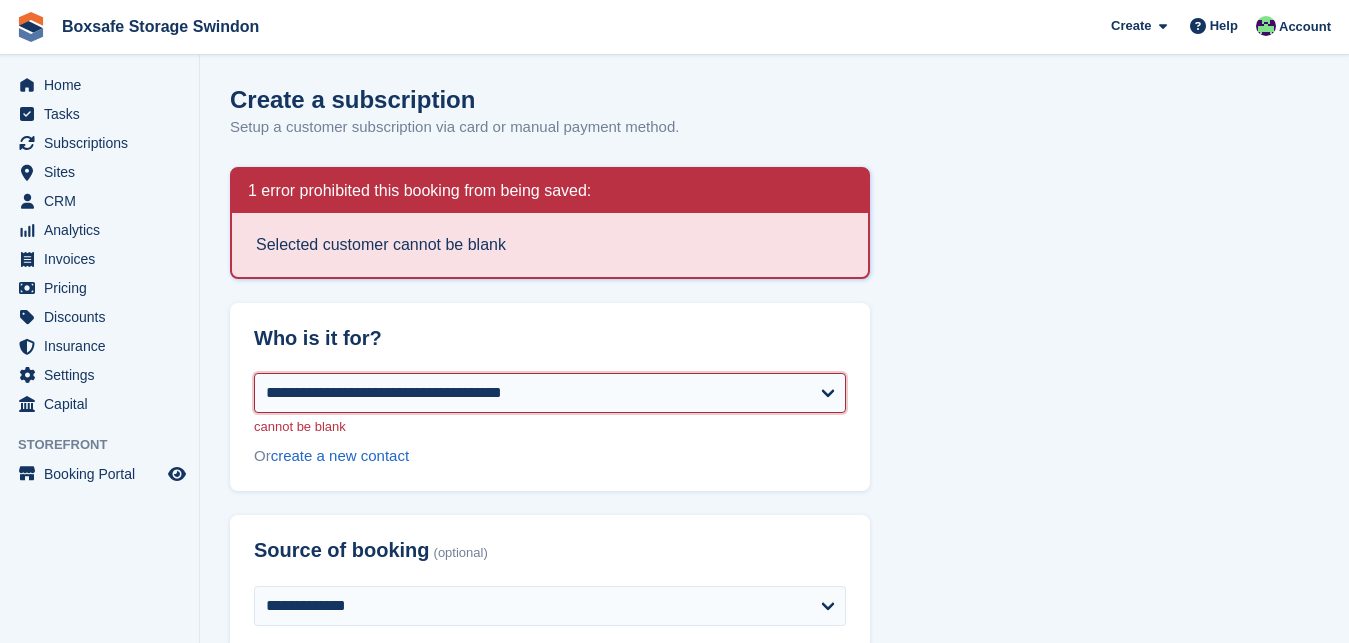 click on "**********" at bounding box center [0, 0] 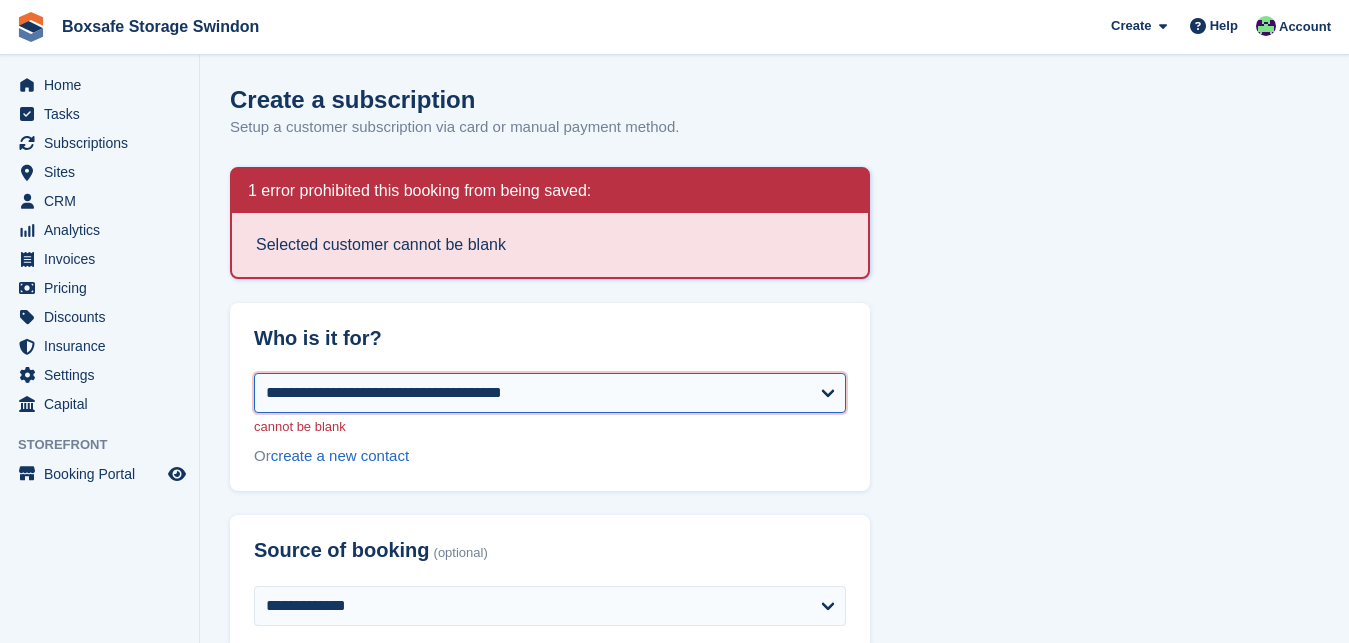 select on "**********" 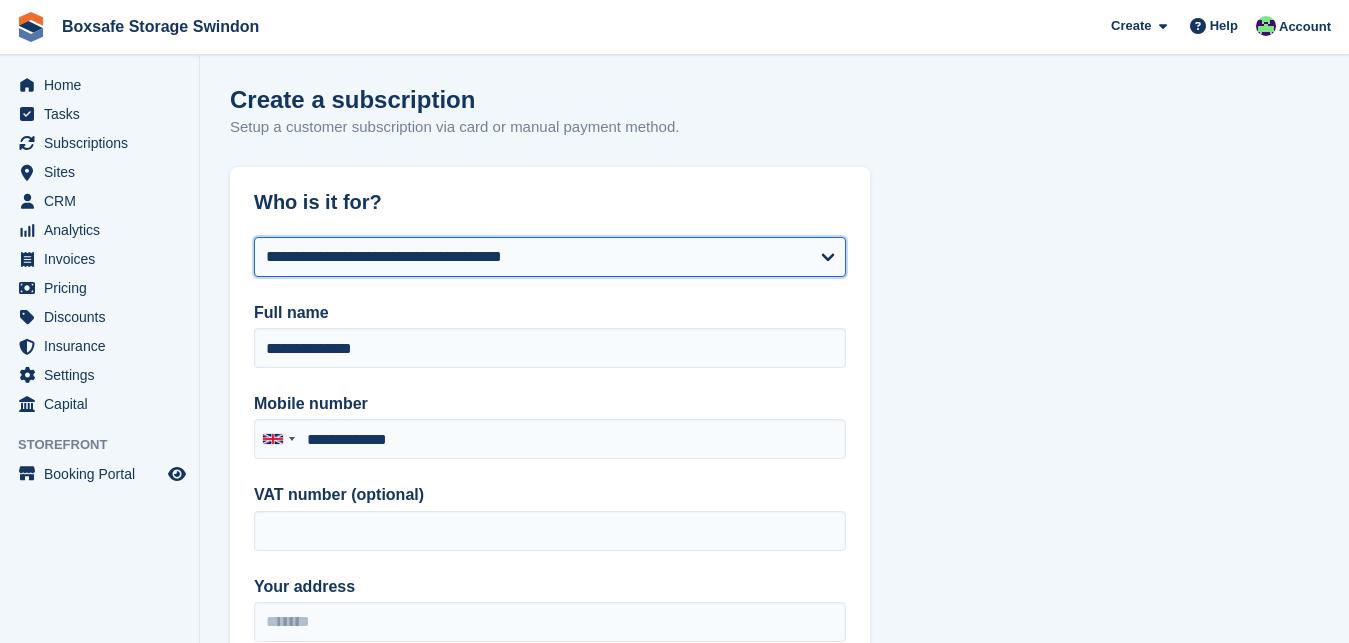 type on "**********" 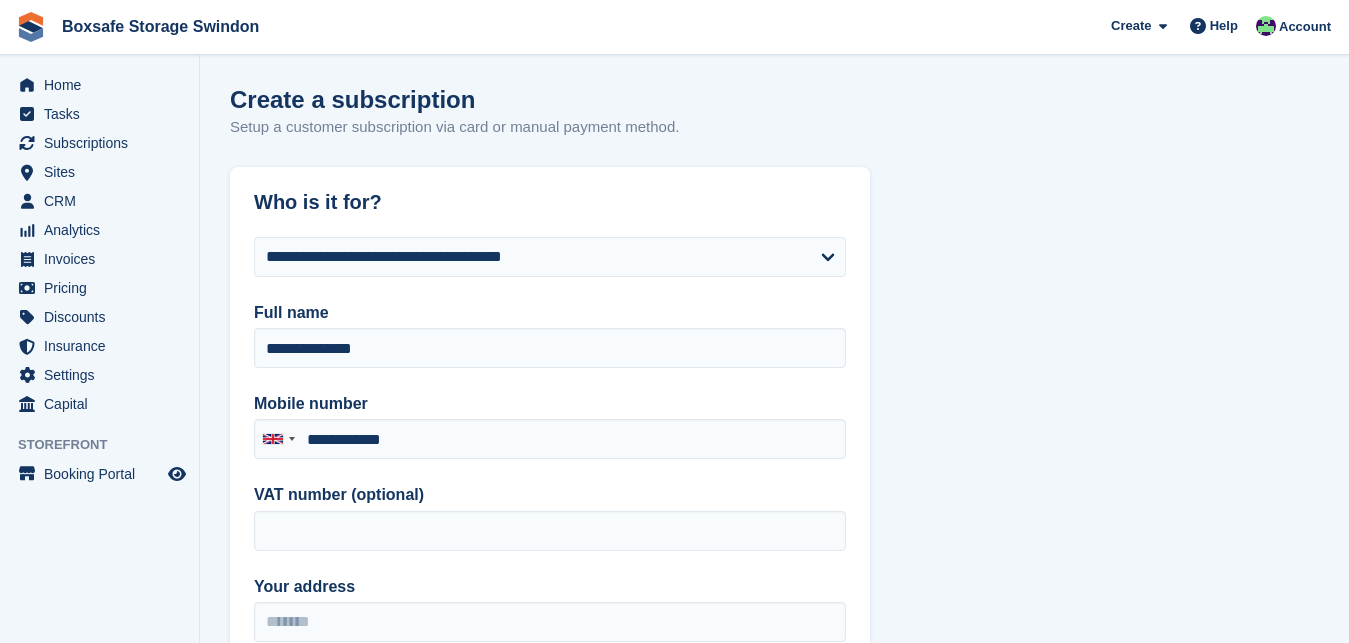 click on "**********" at bounding box center [774, 1668] 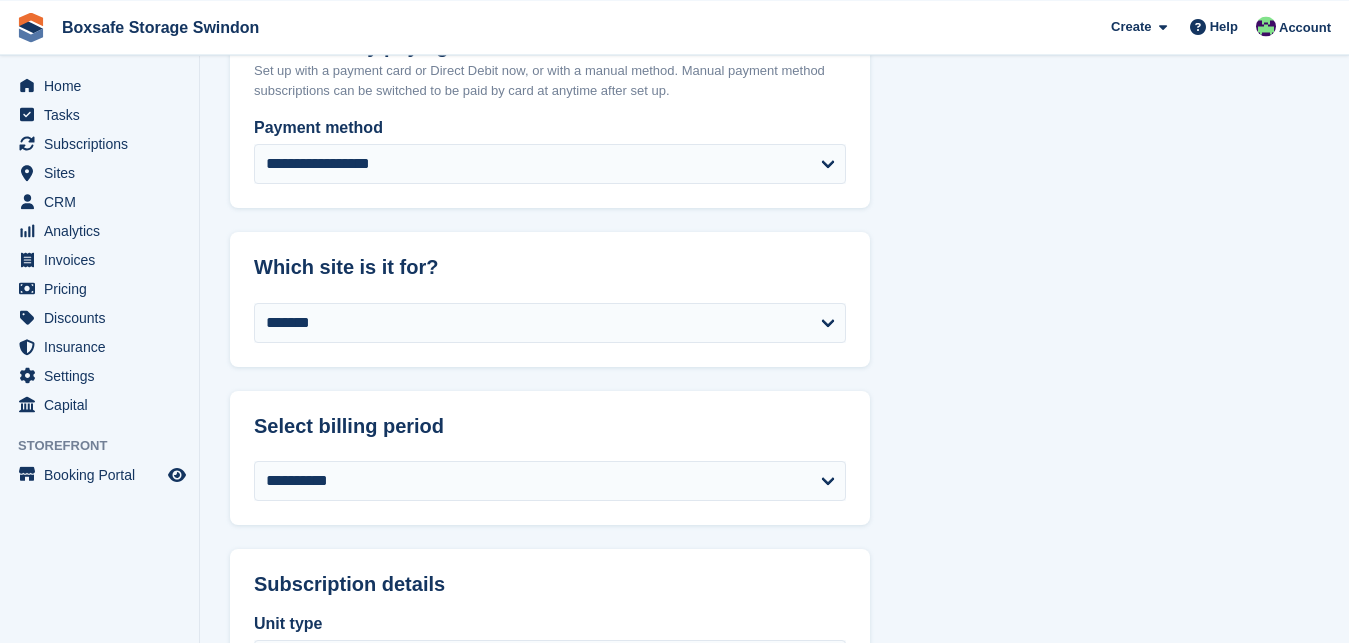 scroll, scrollTop: 1020, scrollLeft: 0, axis: vertical 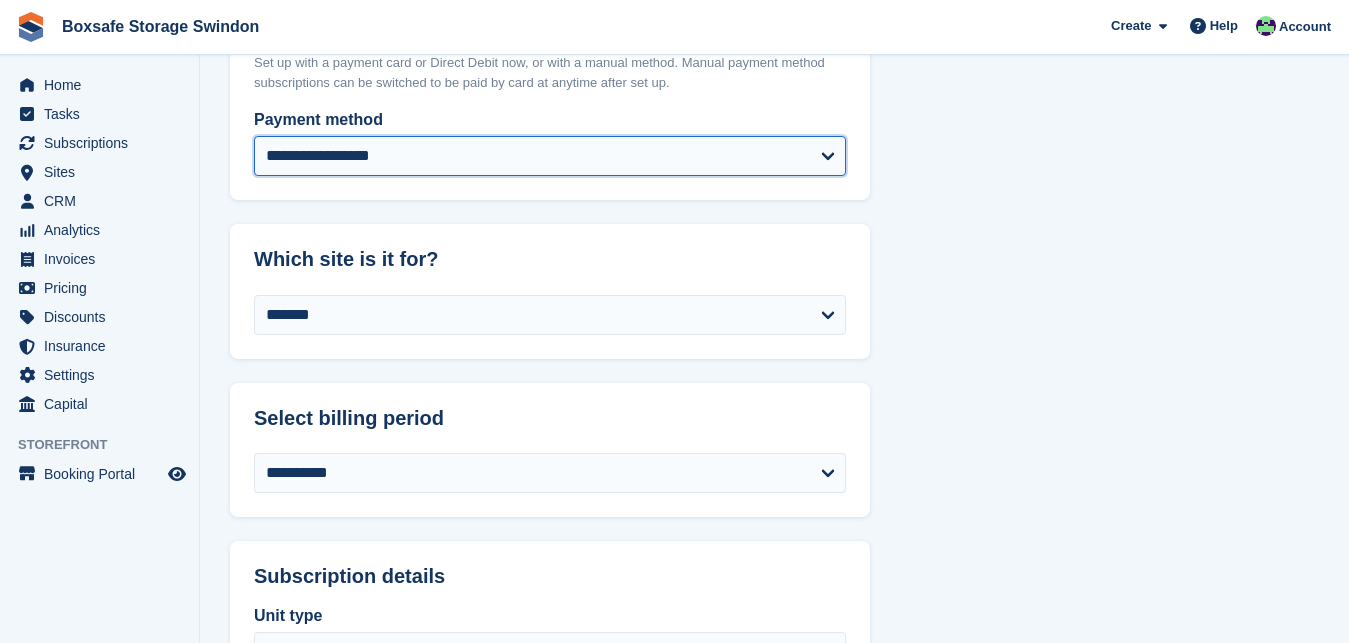 click on "**********" at bounding box center [550, 156] 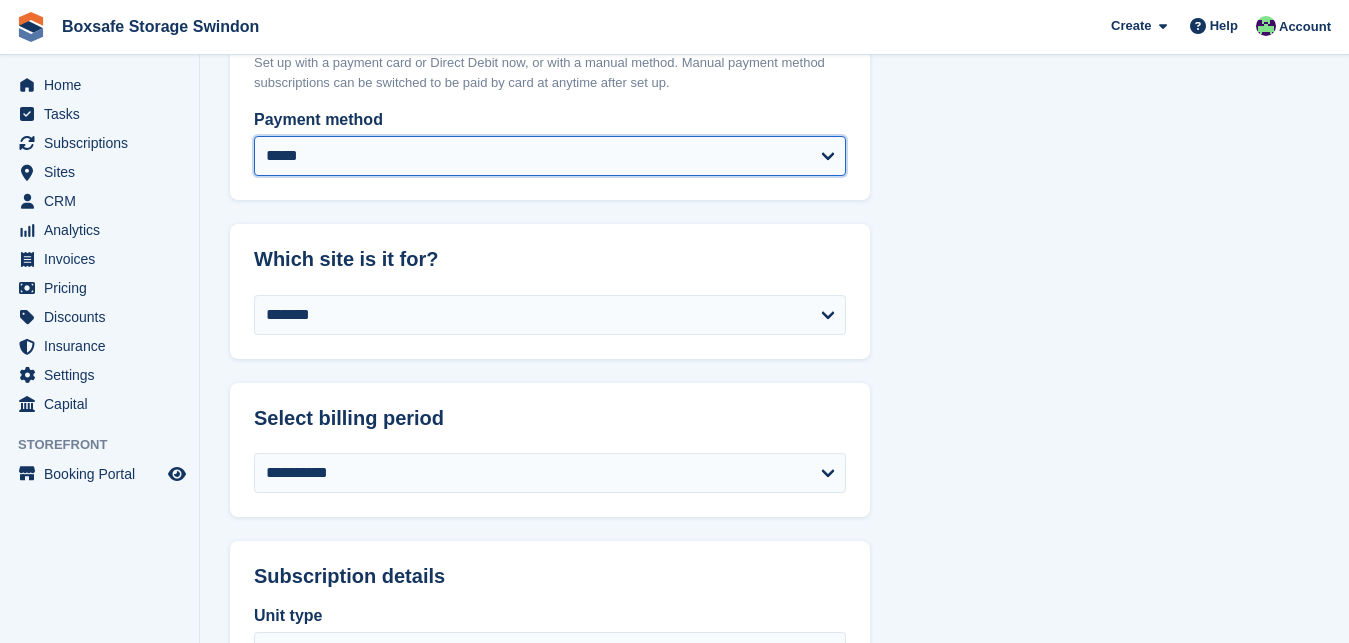 click on "*****" at bounding box center (0, 0) 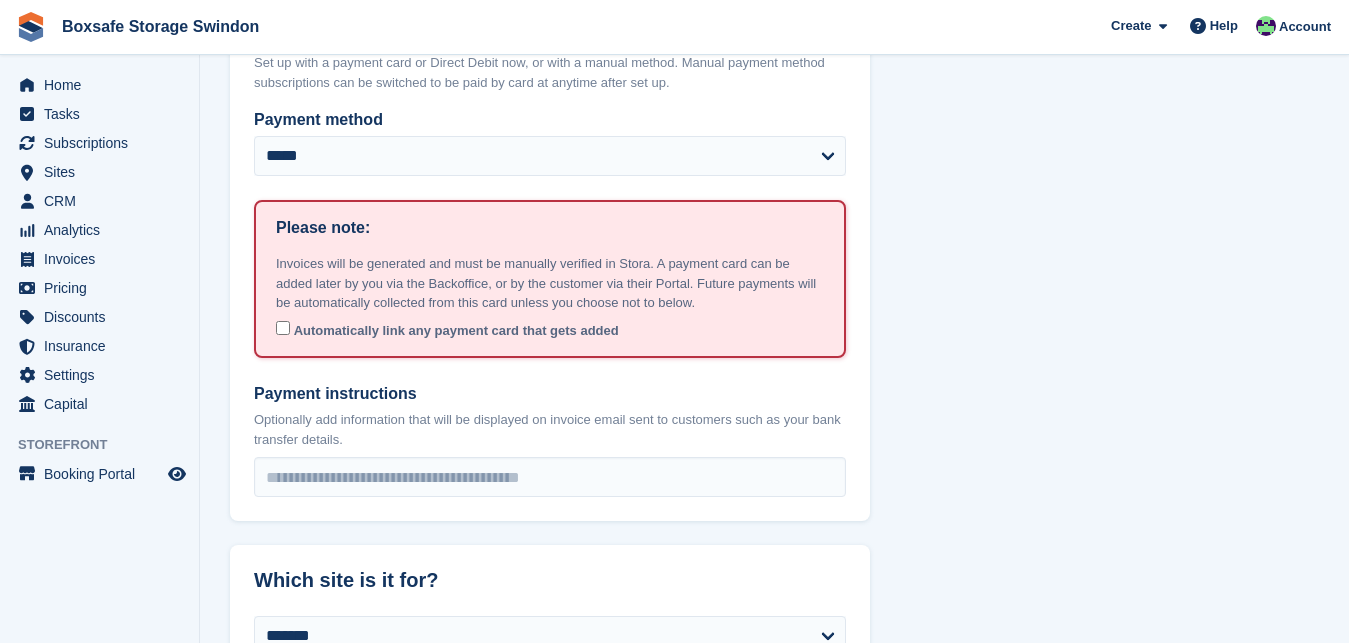 click on "**********" at bounding box center (774, 924) 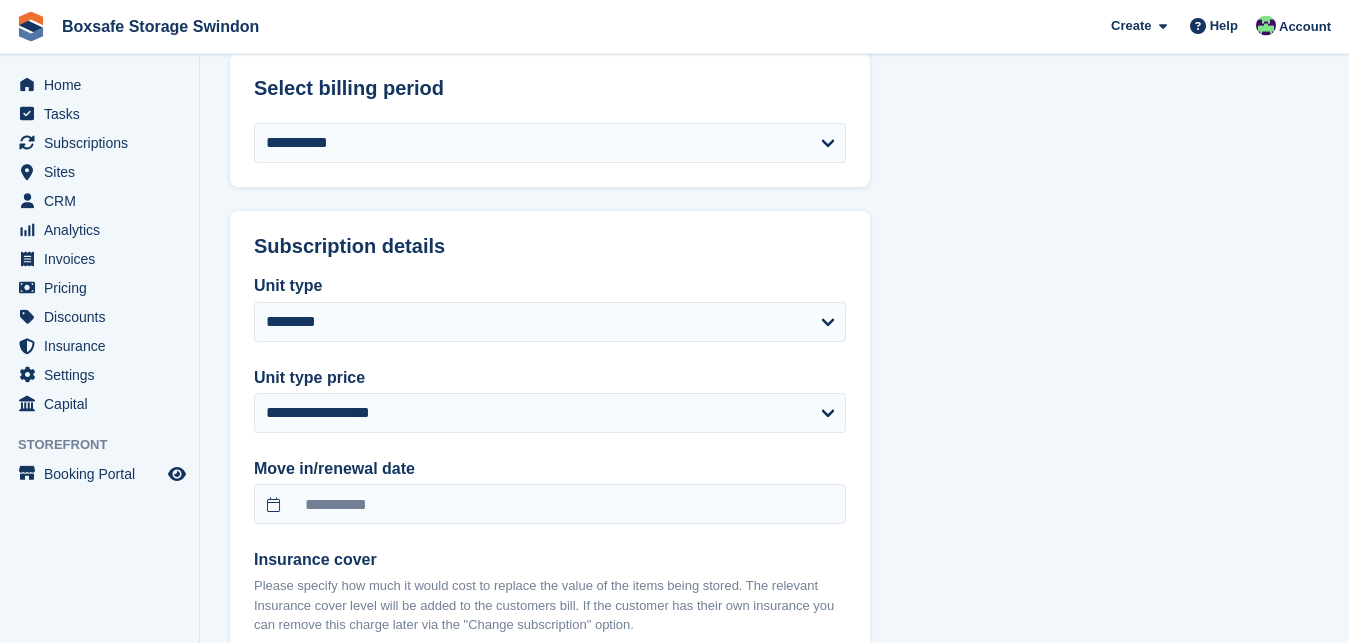 scroll, scrollTop: 1683, scrollLeft: 0, axis: vertical 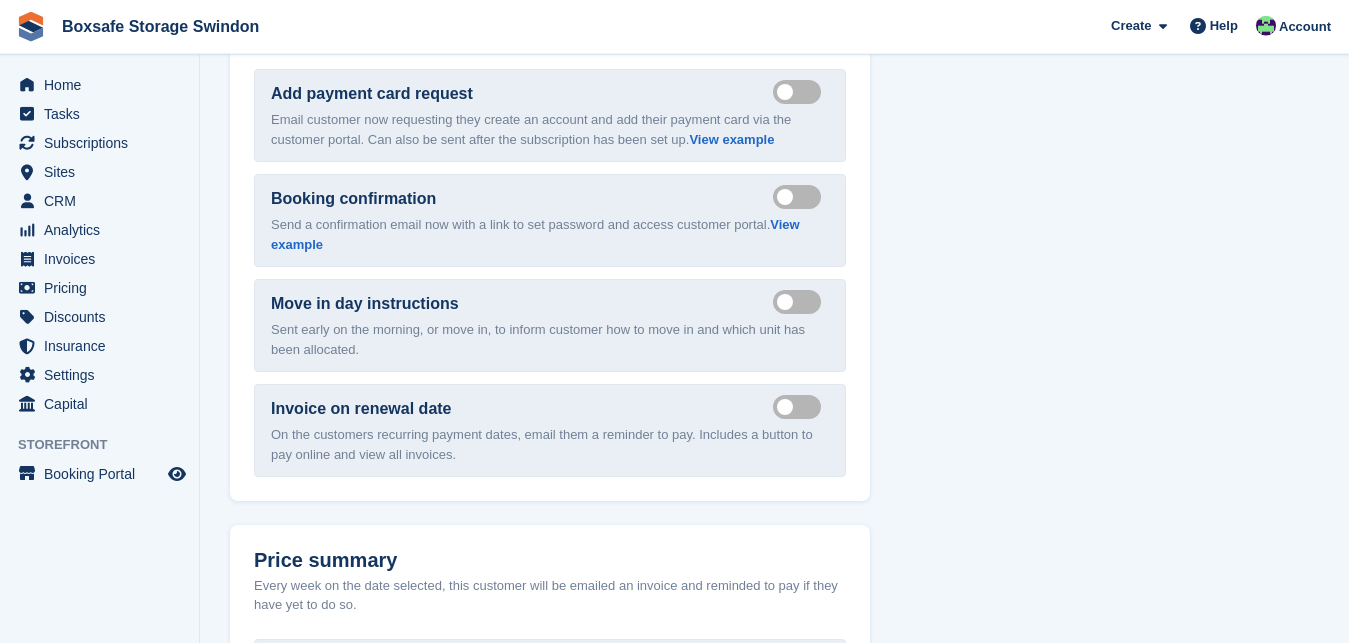 click on "Send move in day email" at bounding box center (801, 301) 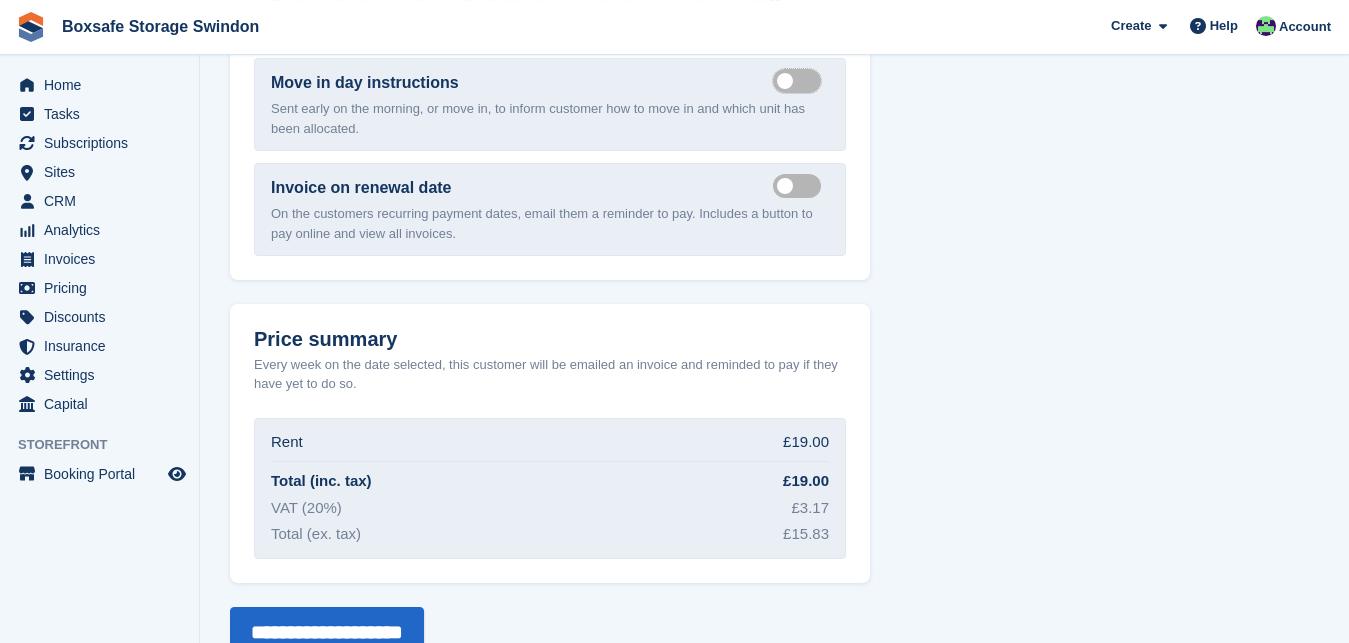 scroll, scrollTop: 3245, scrollLeft: 0, axis: vertical 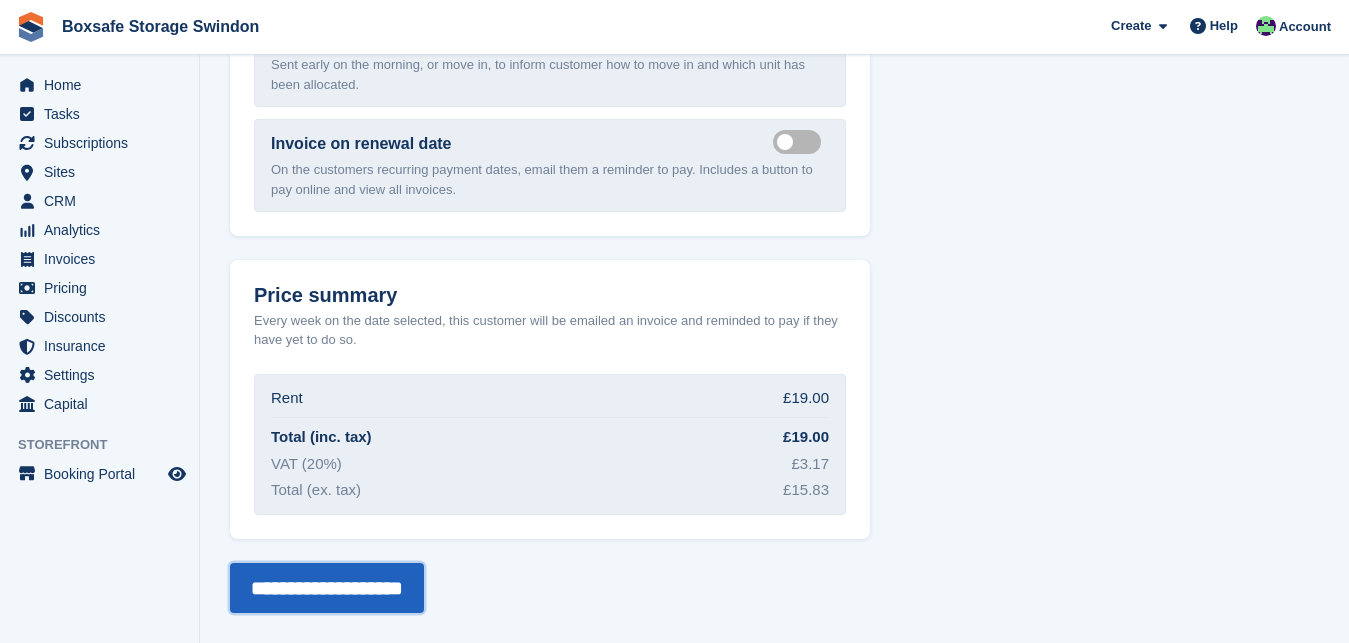 click on "**********" at bounding box center [327, 588] 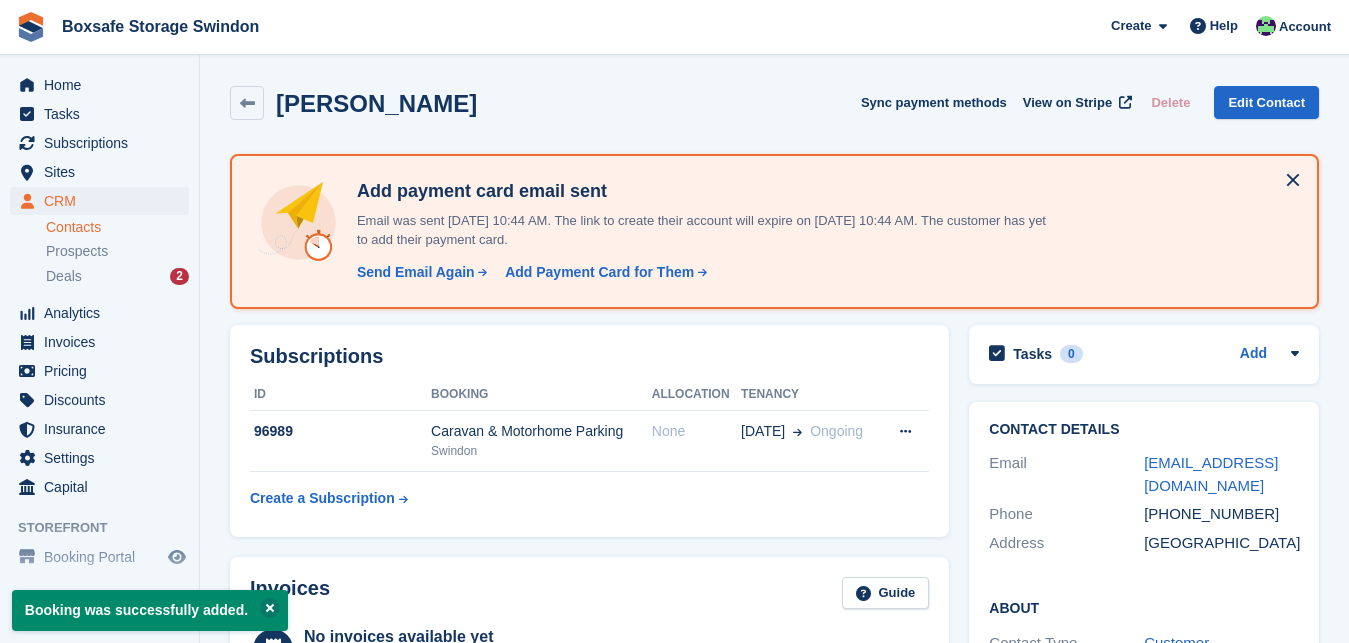 scroll, scrollTop: 0, scrollLeft: 0, axis: both 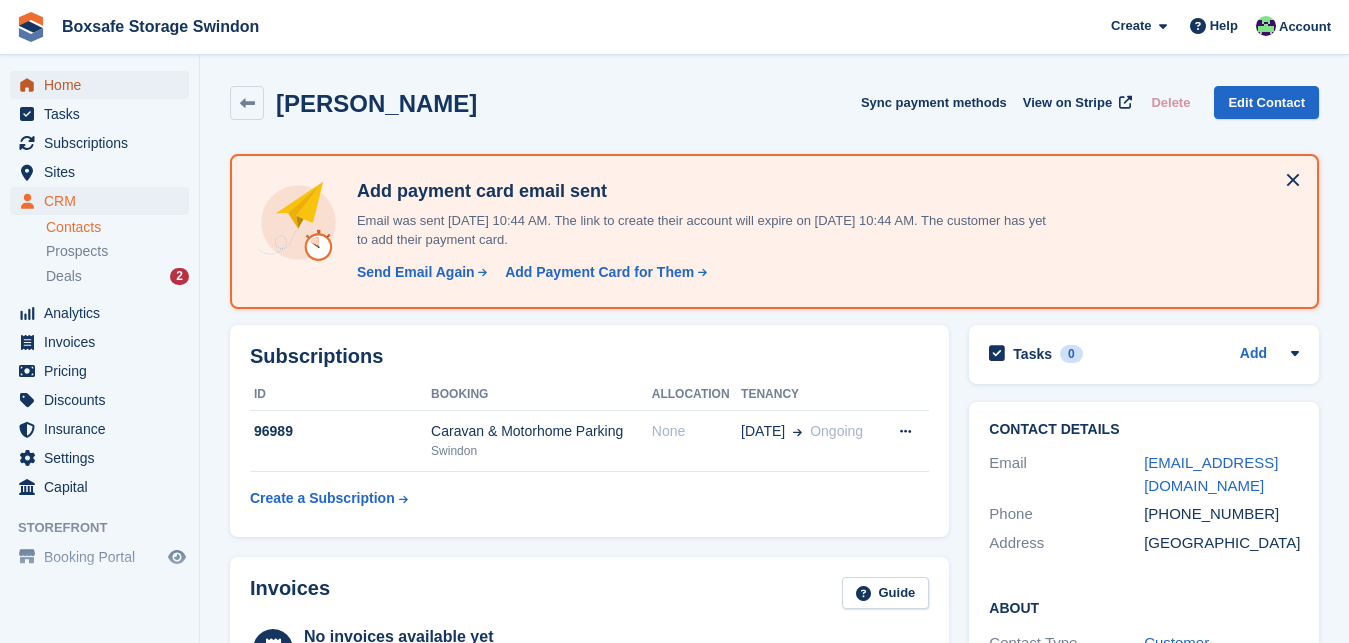 click on "Home" at bounding box center [104, 85] 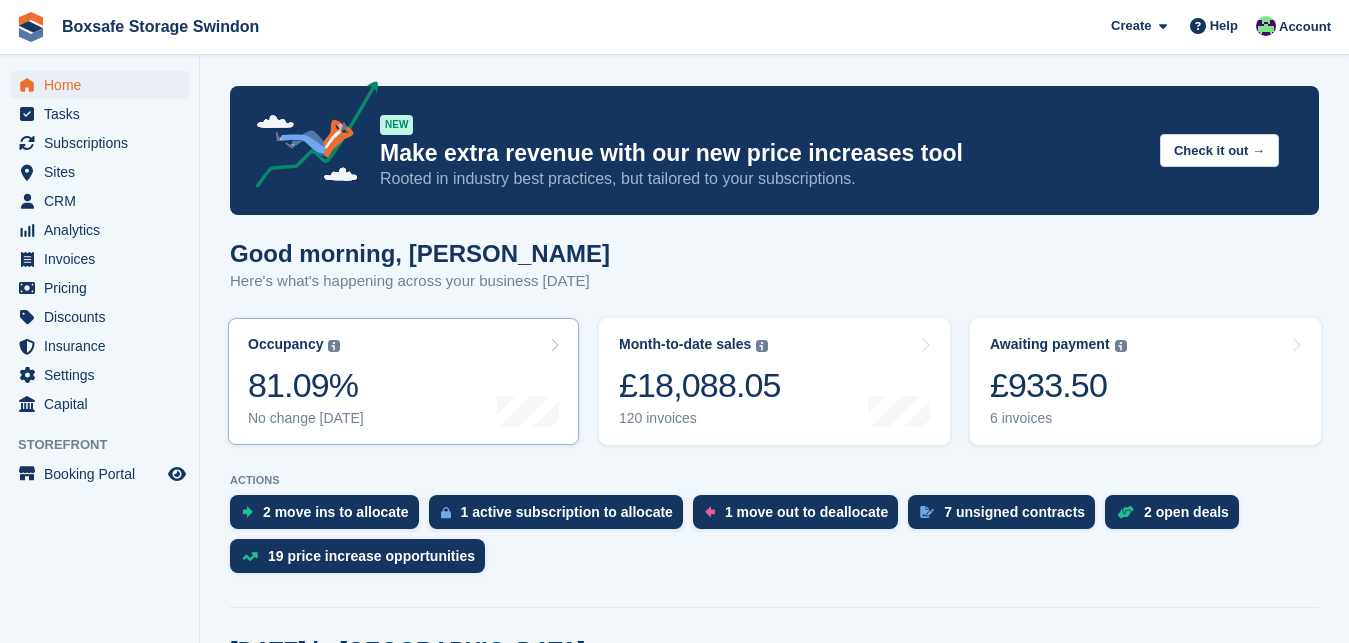 scroll, scrollTop: 0, scrollLeft: 0, axis: both 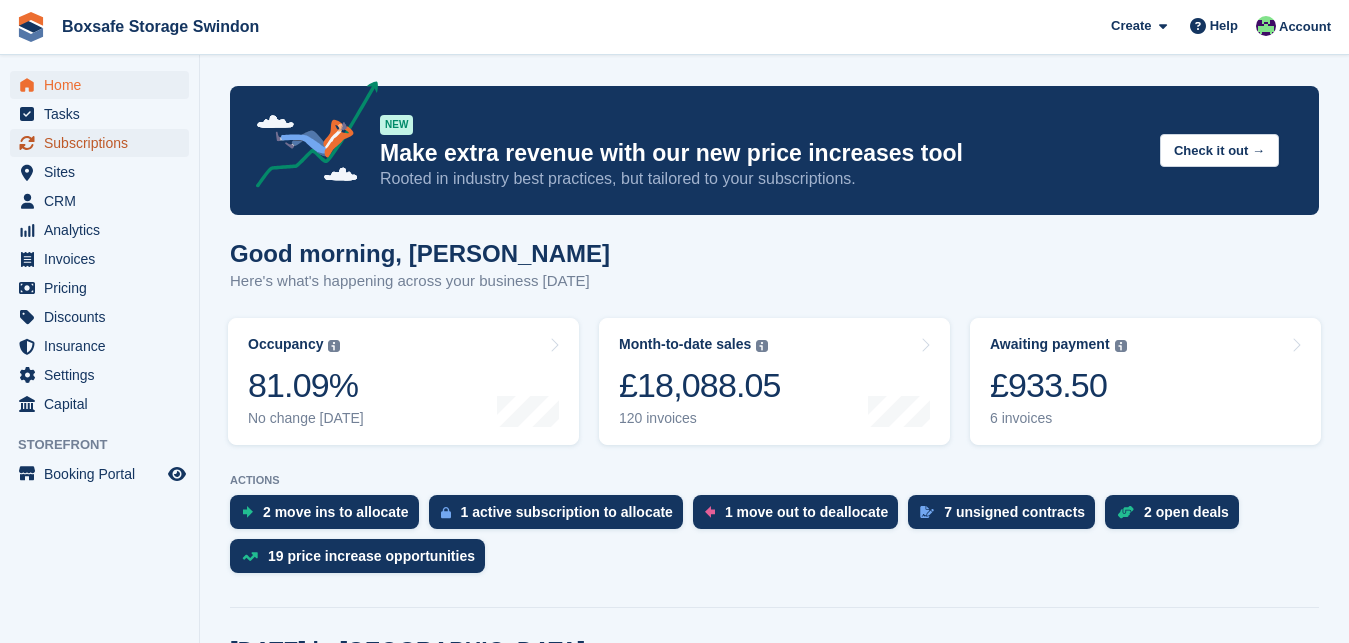click on "Subscriptions" at bounding box center (104, 143) 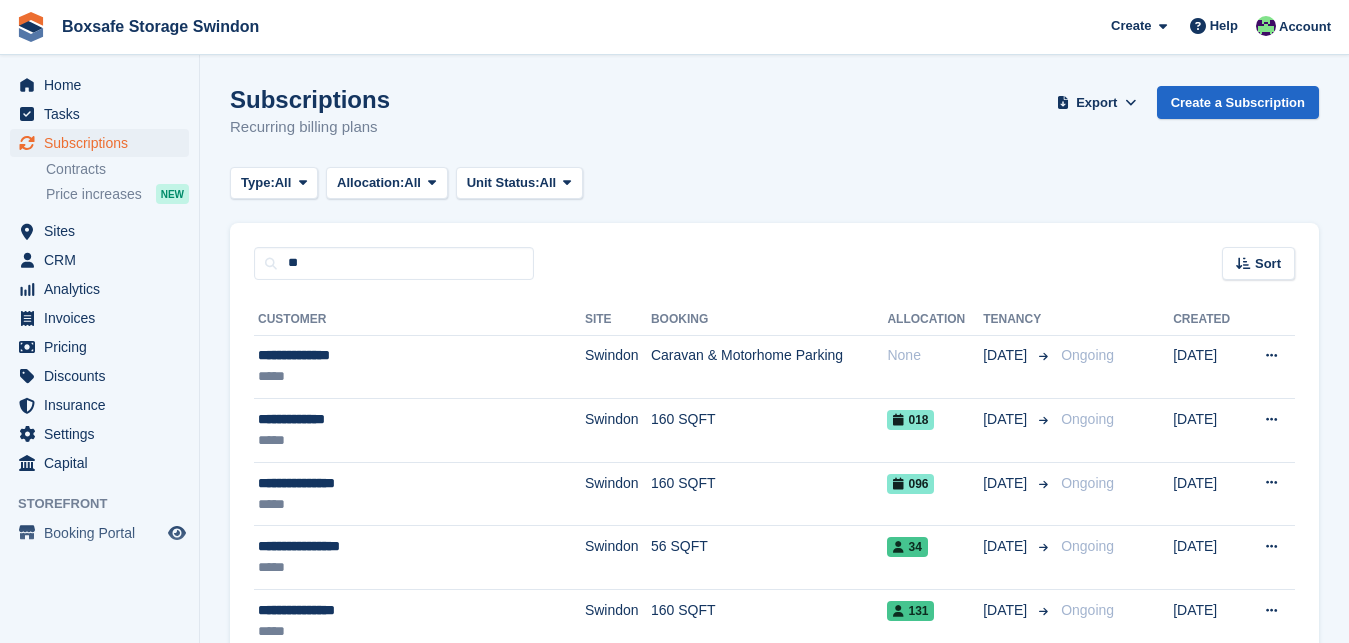 scroll, scrollTop: 0, scrollLeft: 0, axis: both 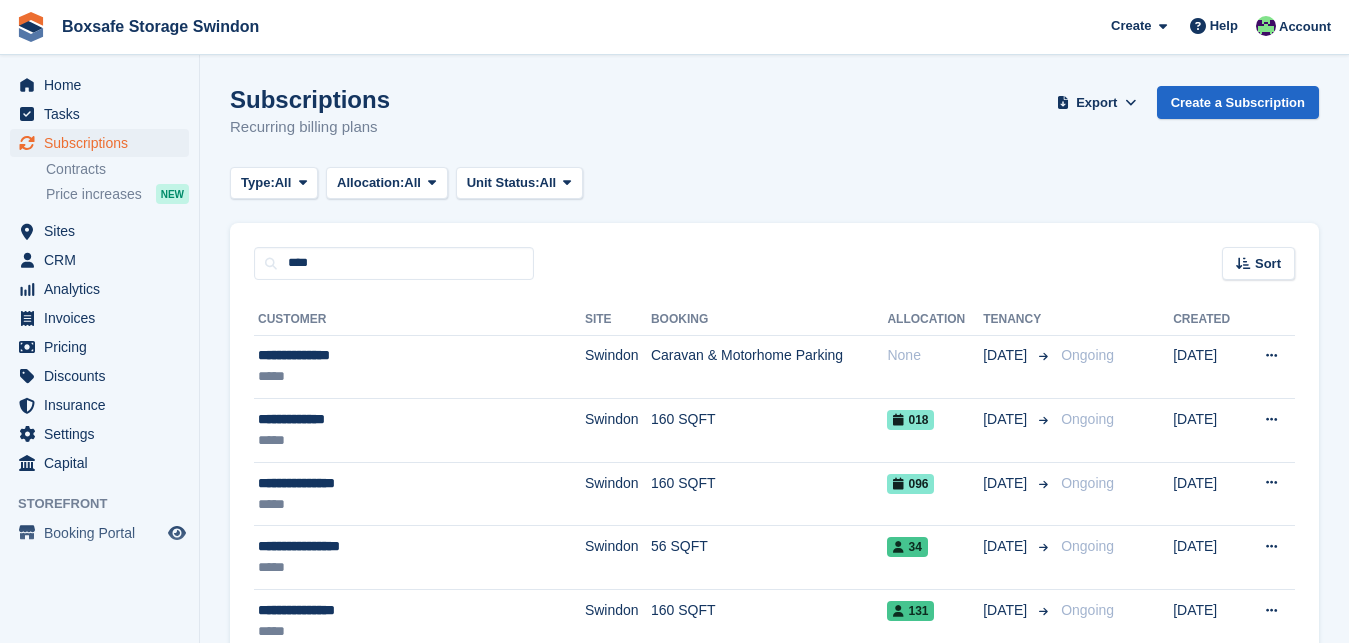 type on "****" 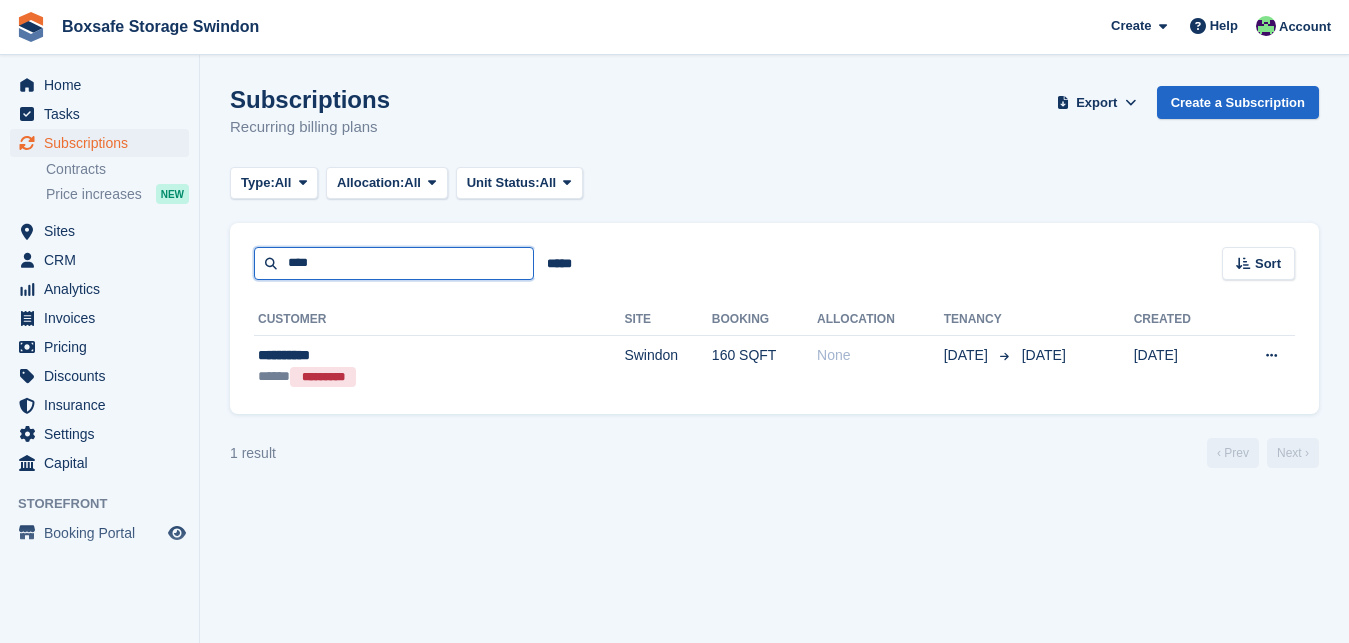 click on "****" at bounding box center (394, 263) 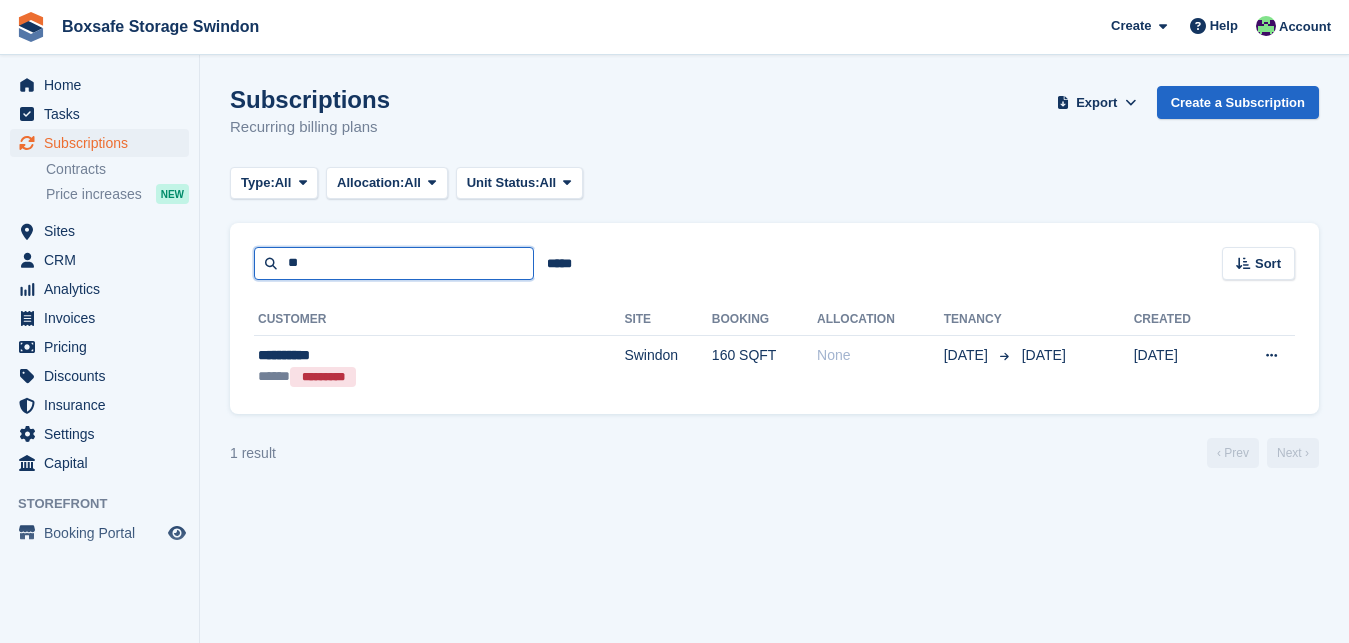 type on "*" 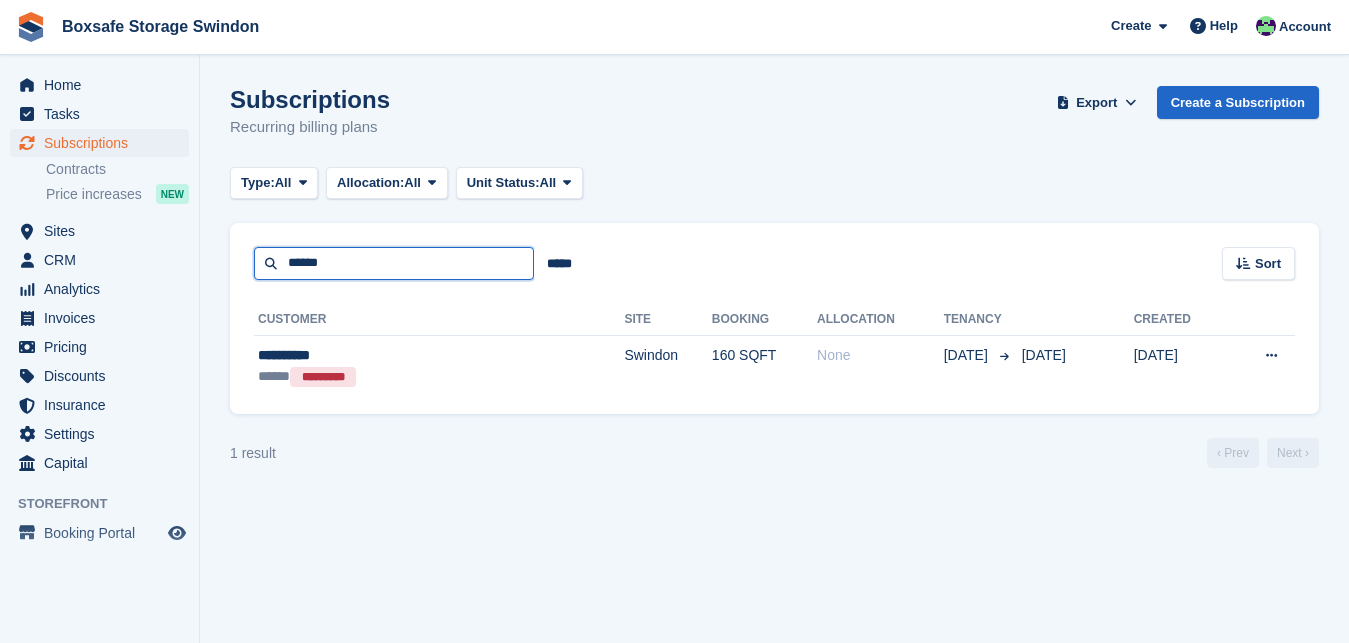 type on "******" 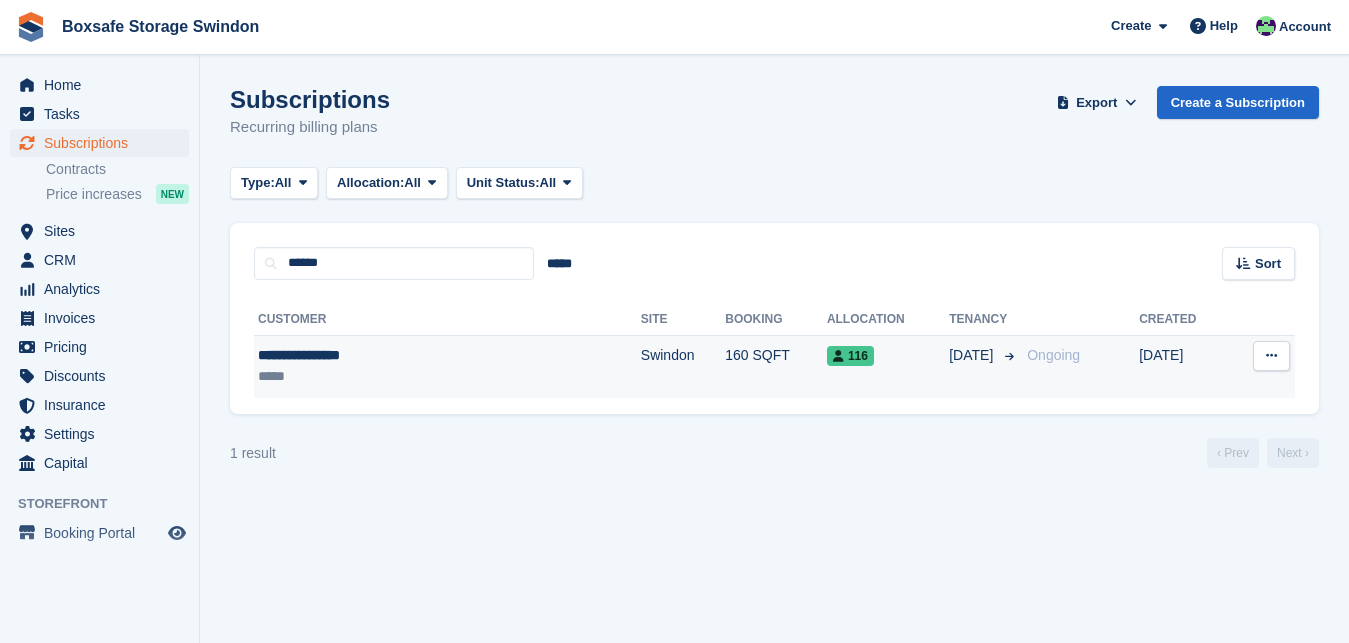 click on "**********" at bounding box center (379, 355) 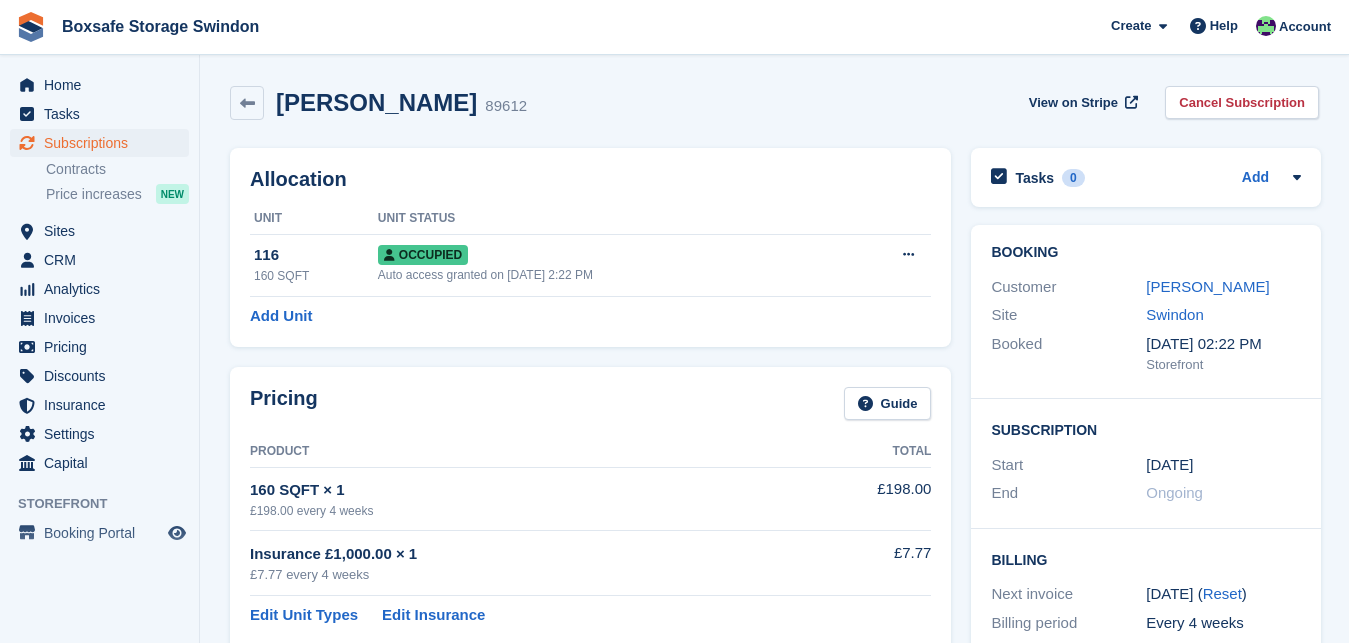 scroll, scrollTop: 0, scrollLeft: 0, axis: both 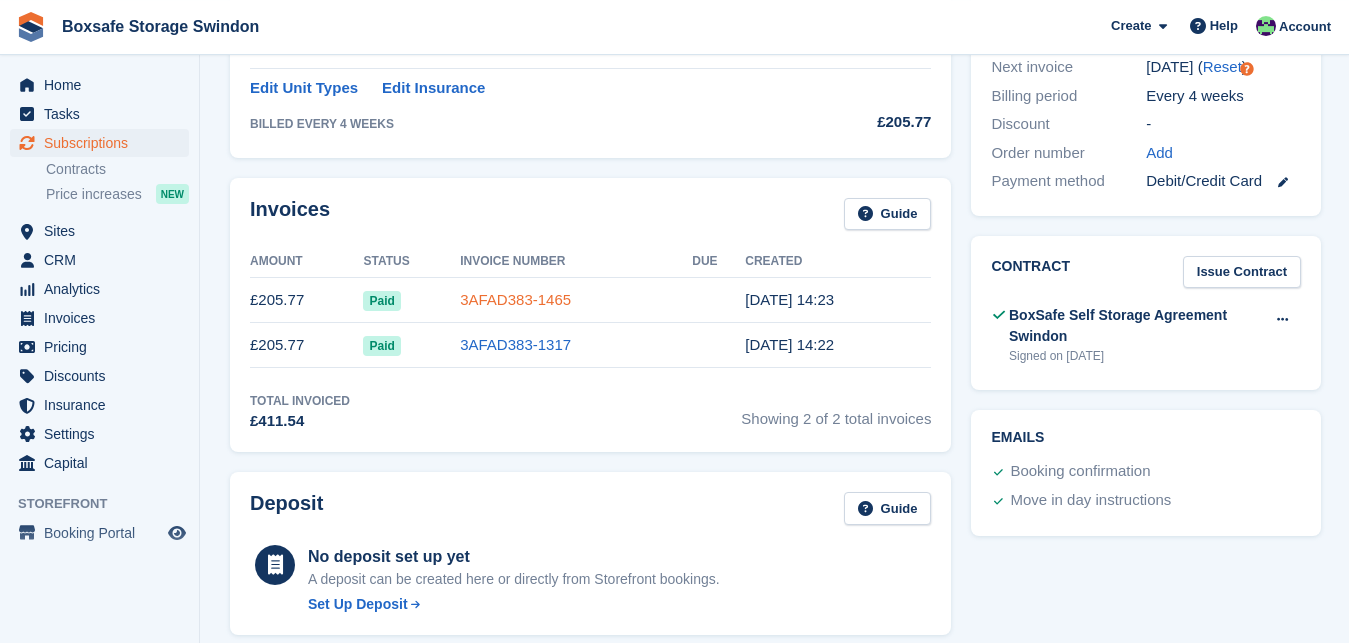 click on "3AFAD383-1465" at bounding box center [515, 299] 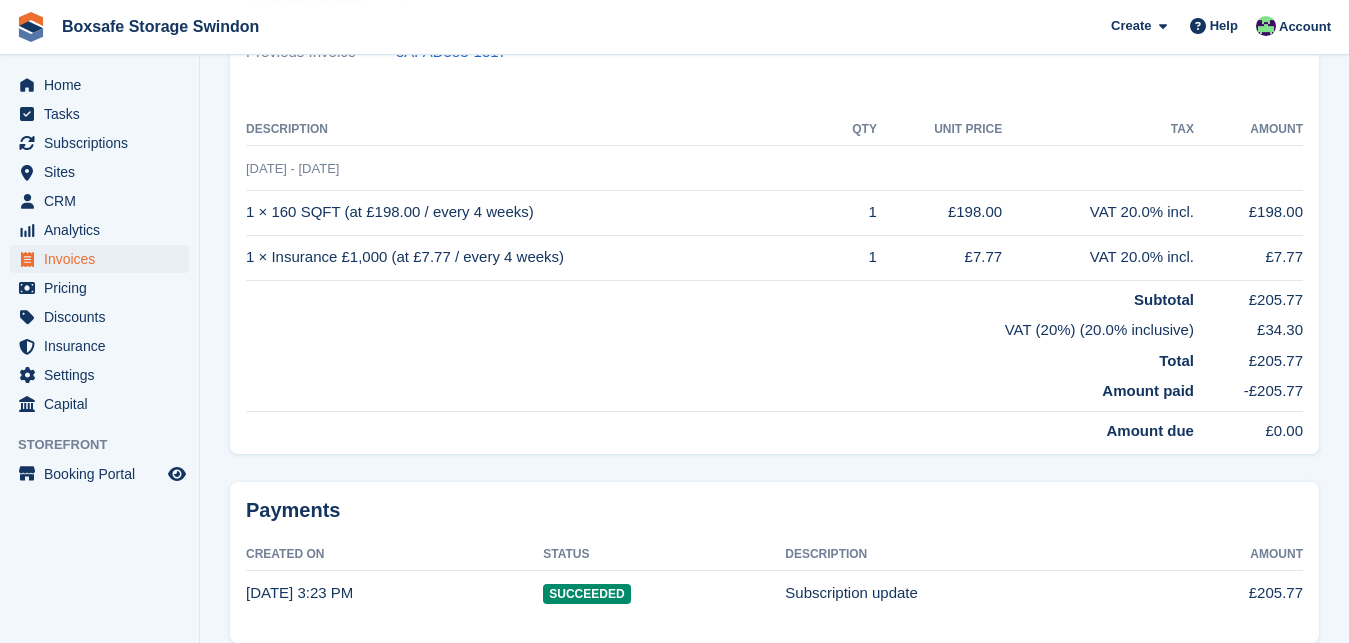 scroll, scrollTop: 0, scrollLeft: 0, axis: both 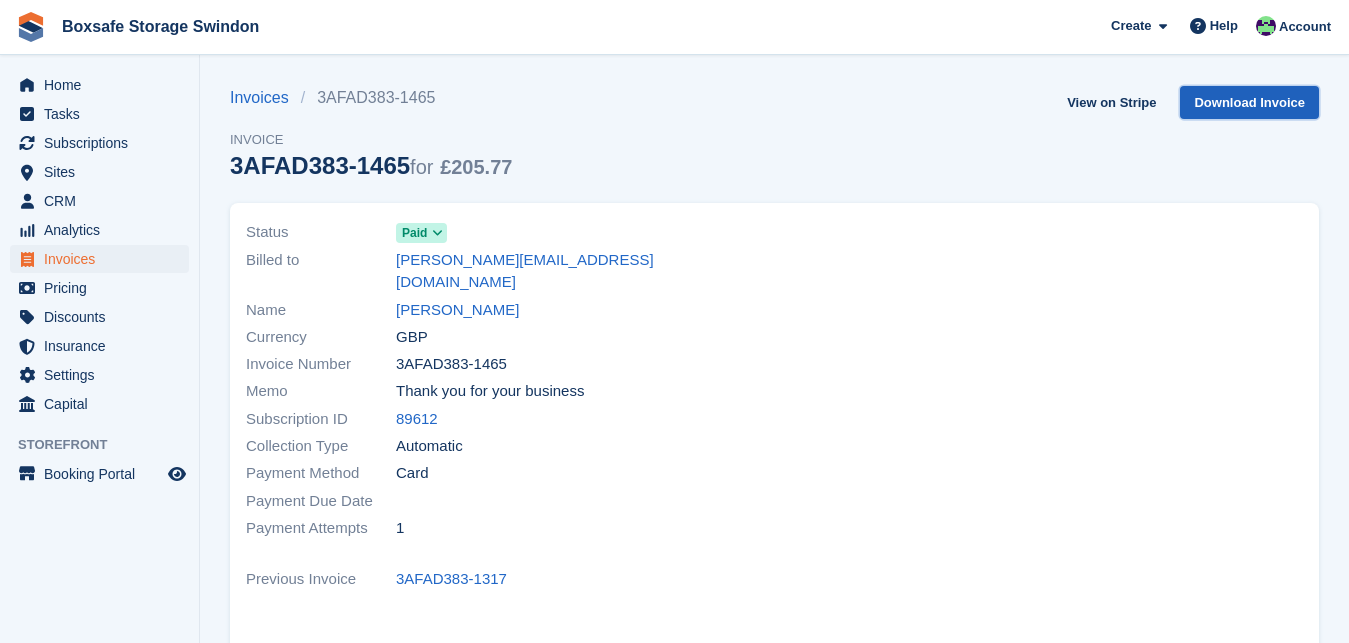 click on "Download Invoice" at bounding box center [1249, 102] 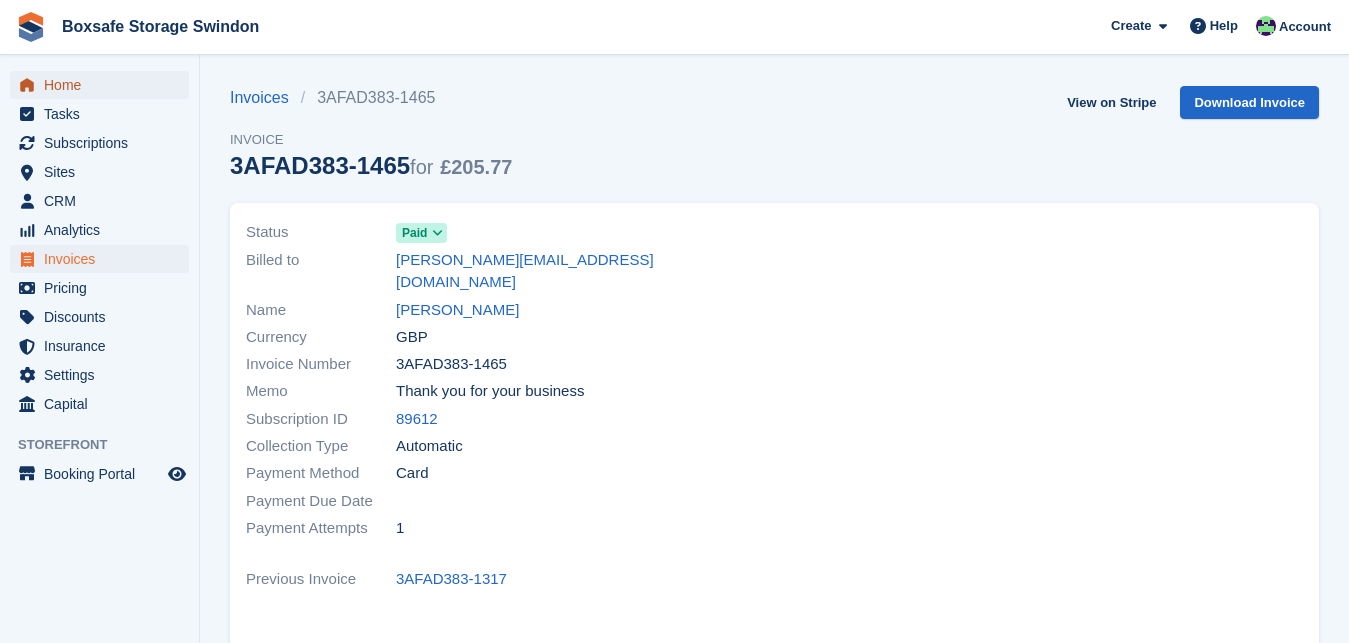 click on "Home" at bounding box center [104, 85] 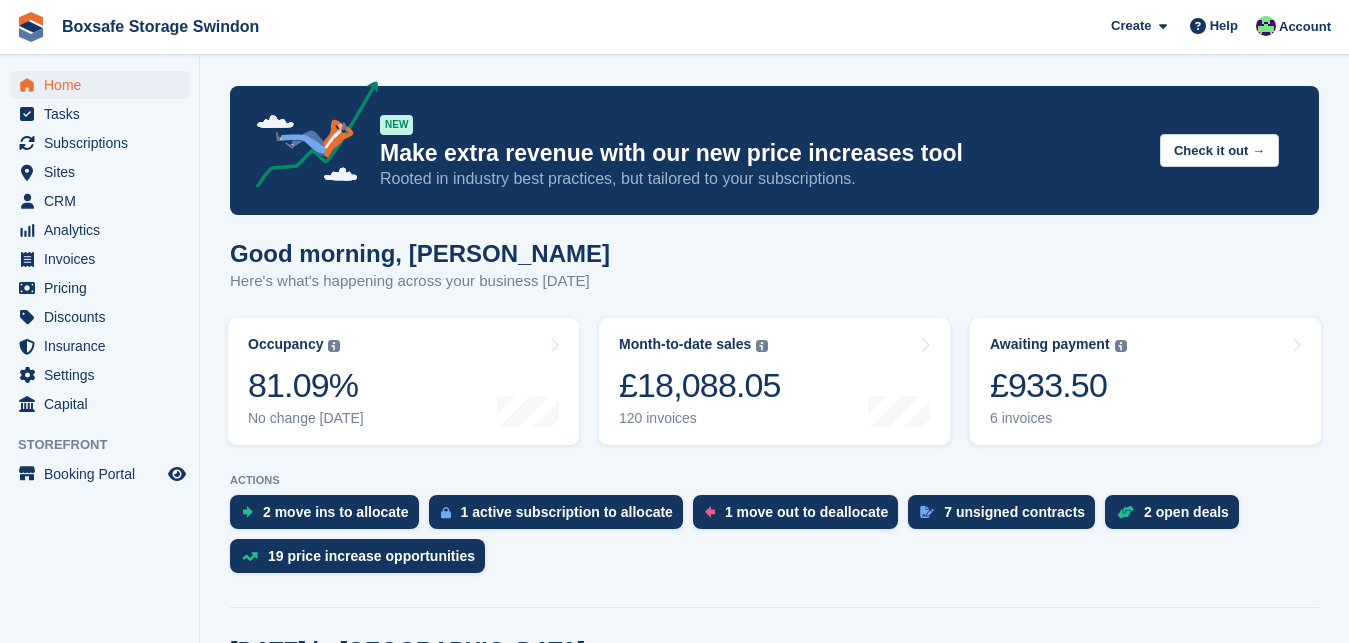 scroll, scrollTop: 0, scrollLeft: 0, axis: both 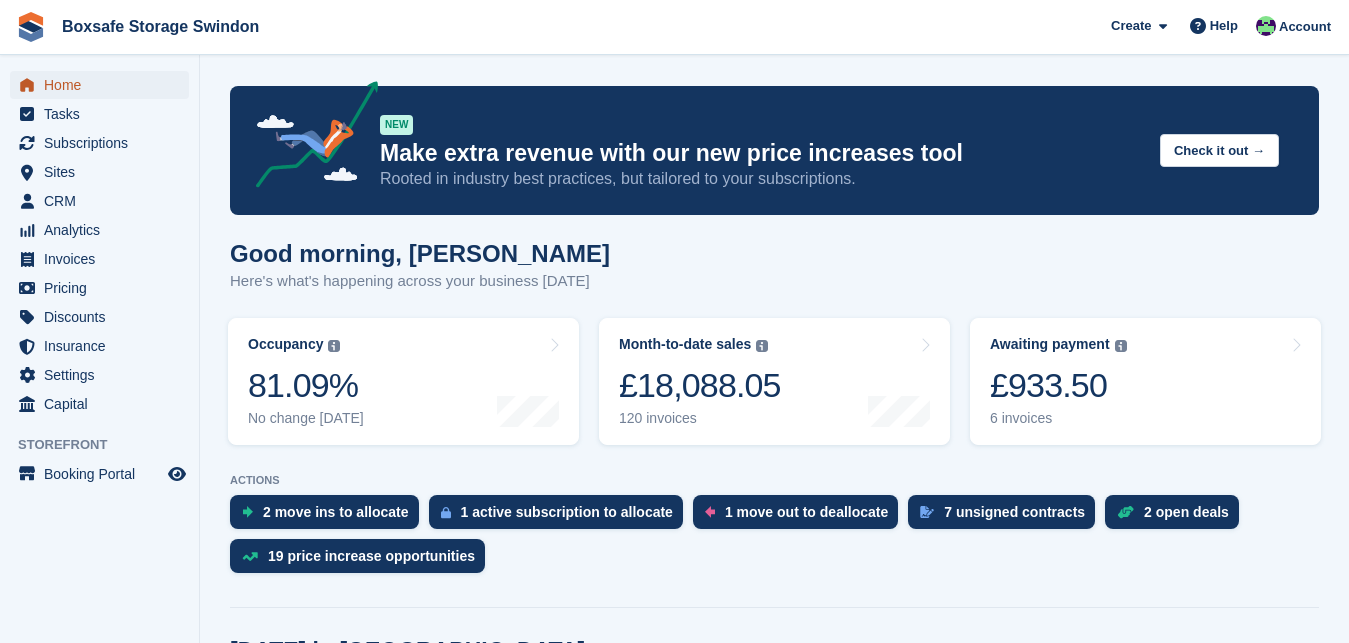 click on "Home" at bounding box center [104, 85] 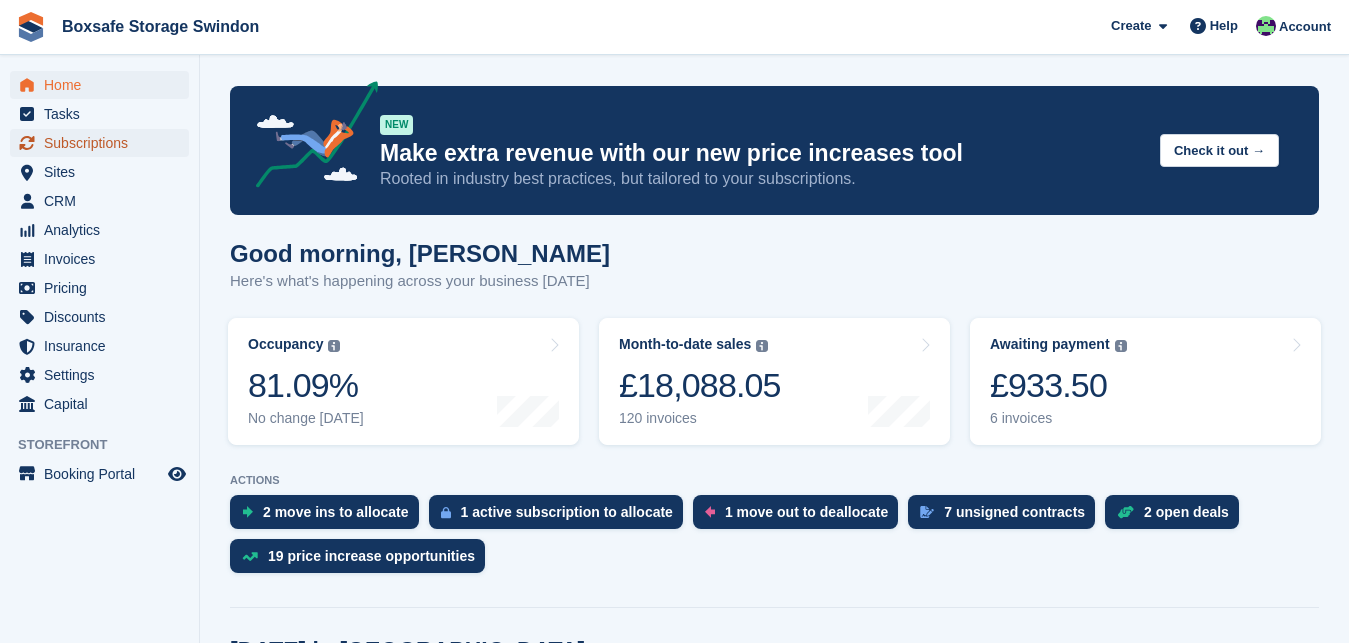 click on "Subscriptions" at bounding box center [104, 143] 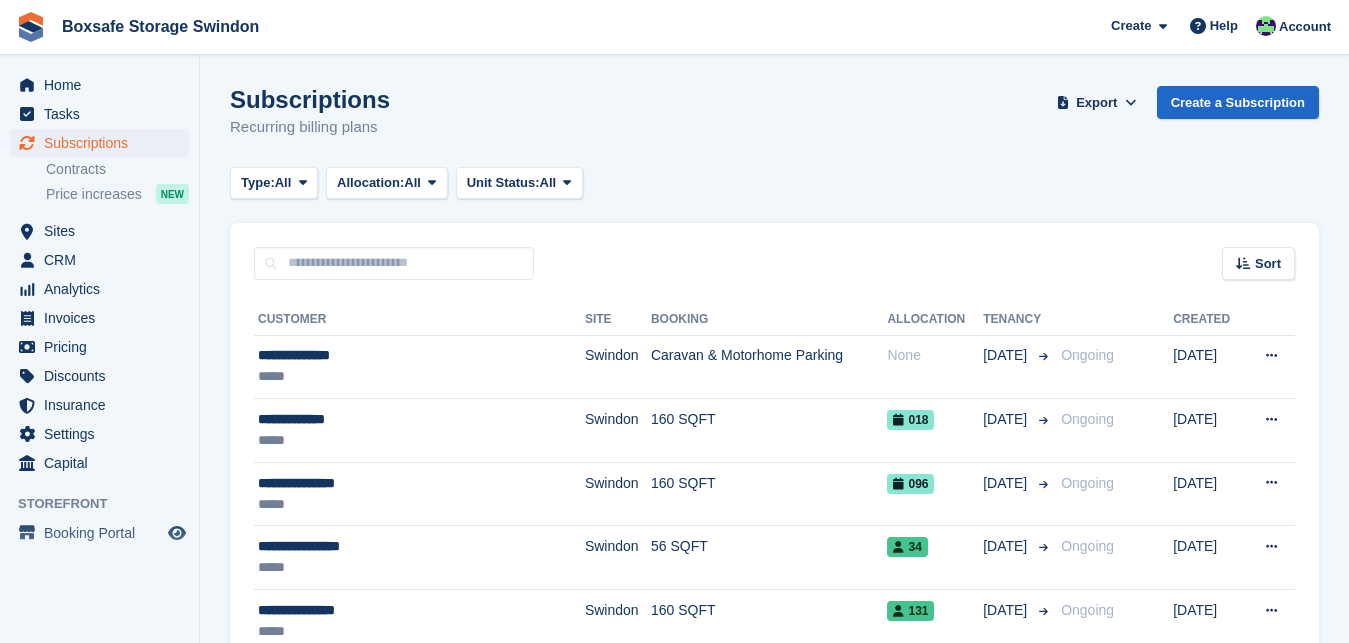 scroll, scrollTop: 0, scrollLeft: 0, axis: both 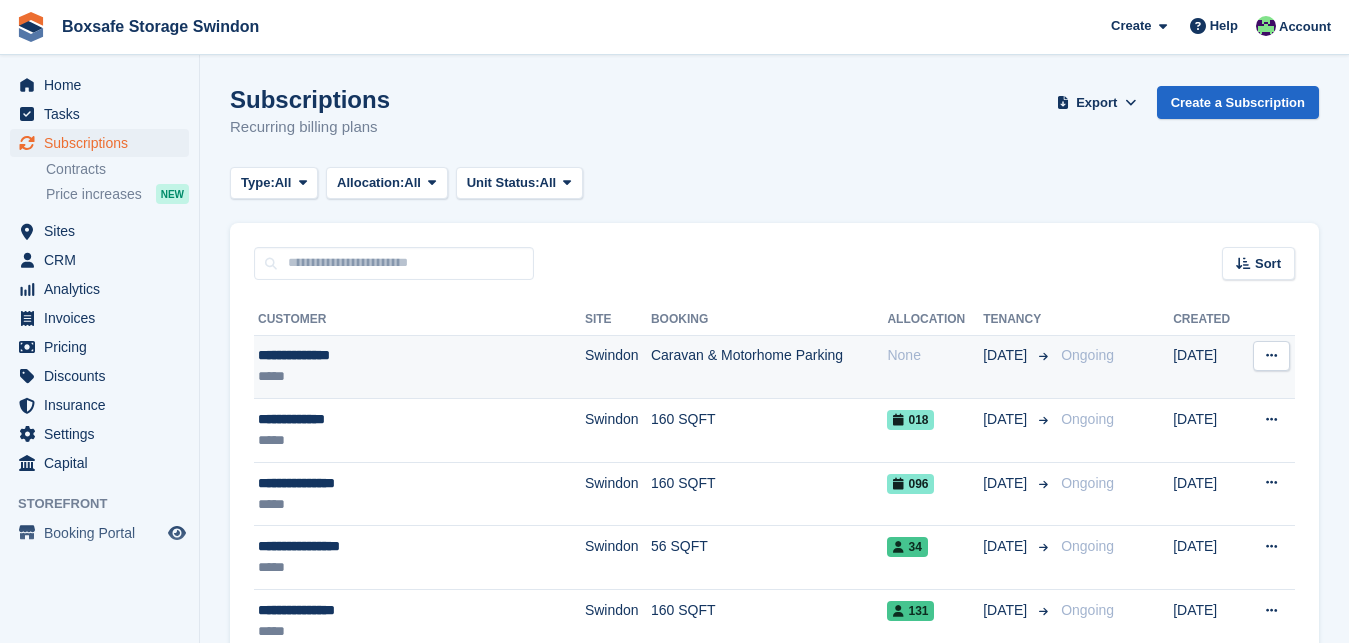 click on "**********" at bounding box center (390, 355) 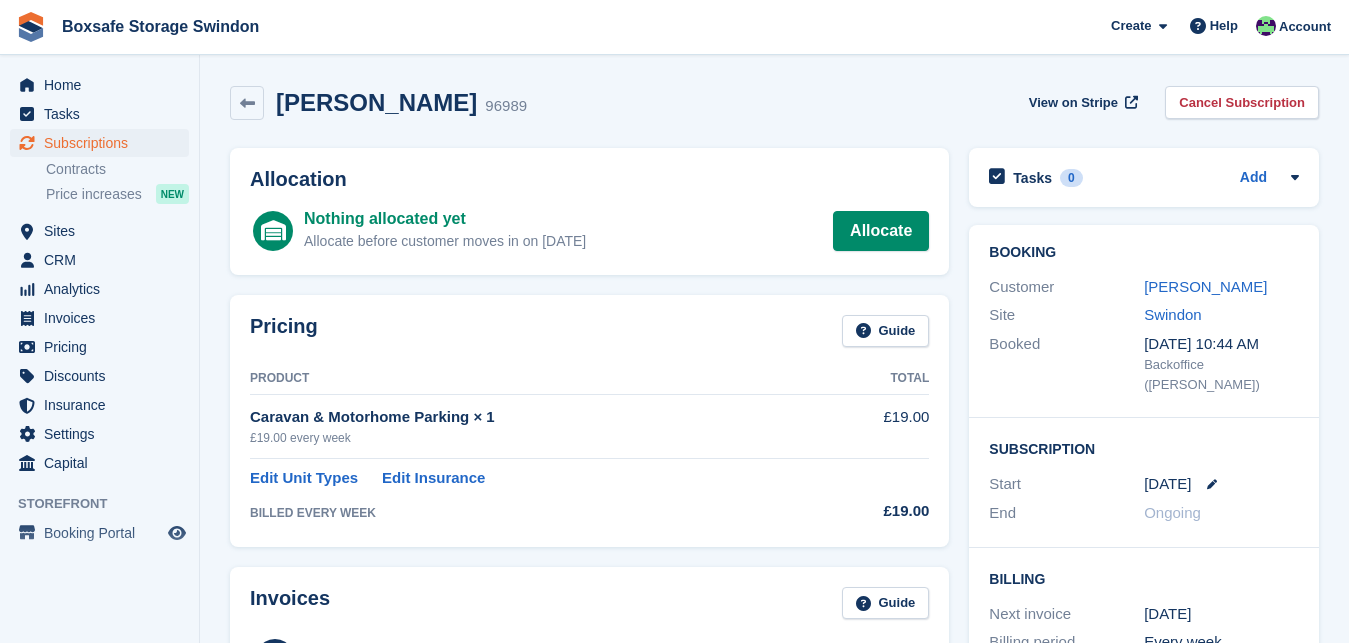 scroll, scrollTop: 0, scrollLeft: 0, axis: both 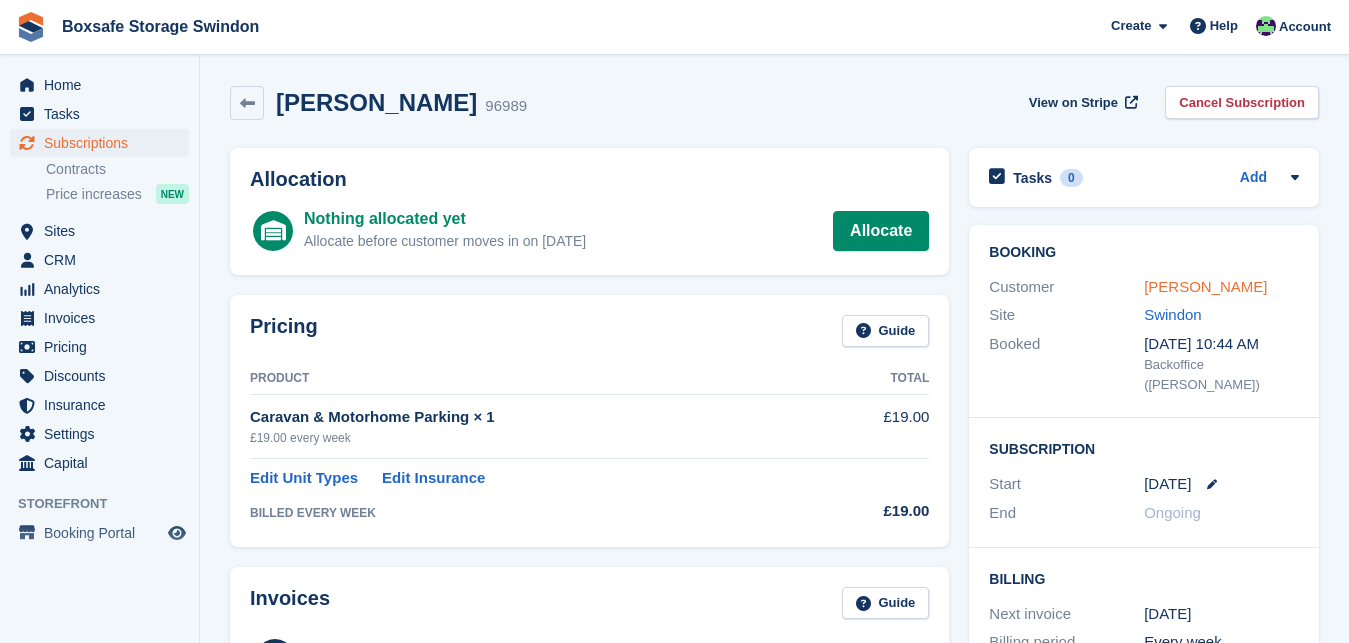 click on "[PERSON_NAME]" at bounding box center (1205, 286) 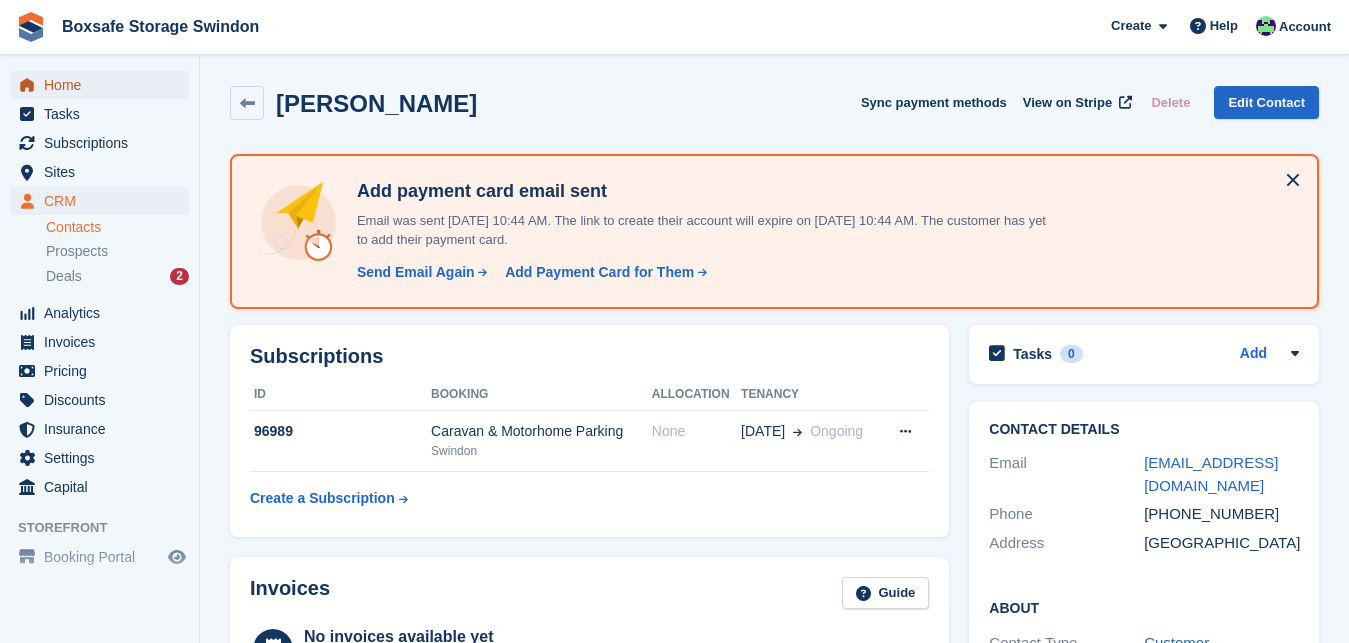 click on "Home" at bounding box center [104, 85] 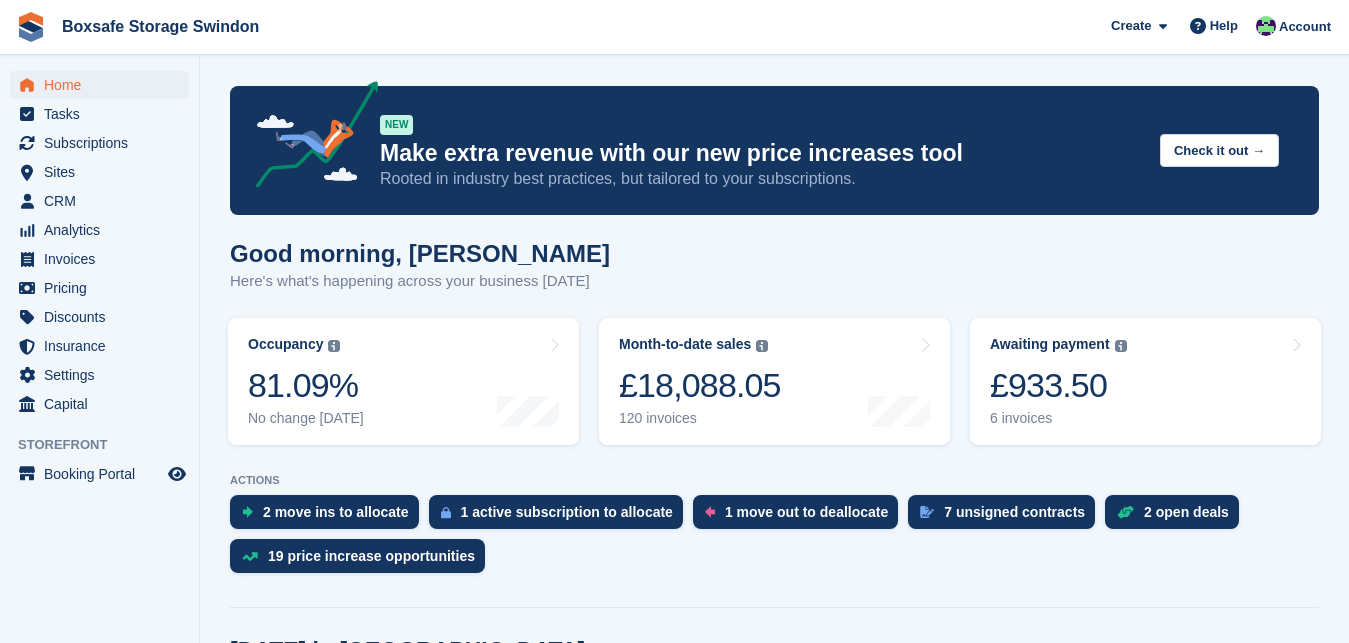 scroll, scrollTop: 0, scrollLeft: 0, axis: both 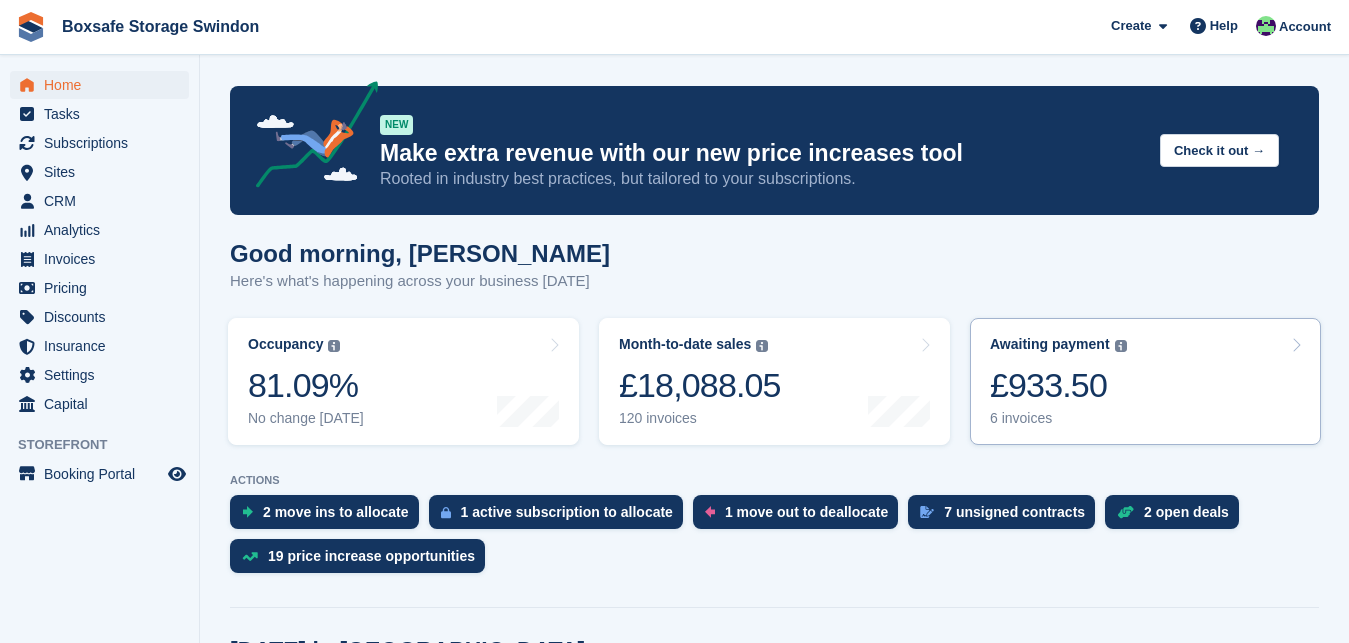 click on "£933.50" at bounding box center [1058, 385] 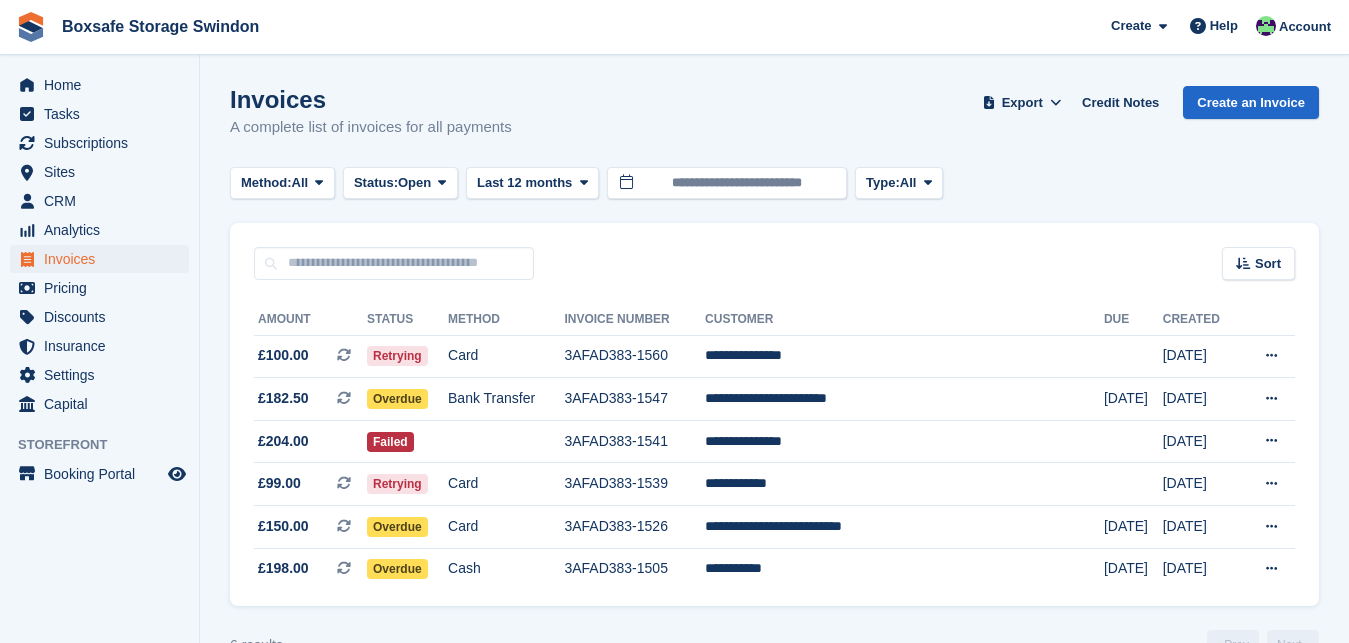 scroll, scrollTop: 0, scrollLeft: 0, axis: both 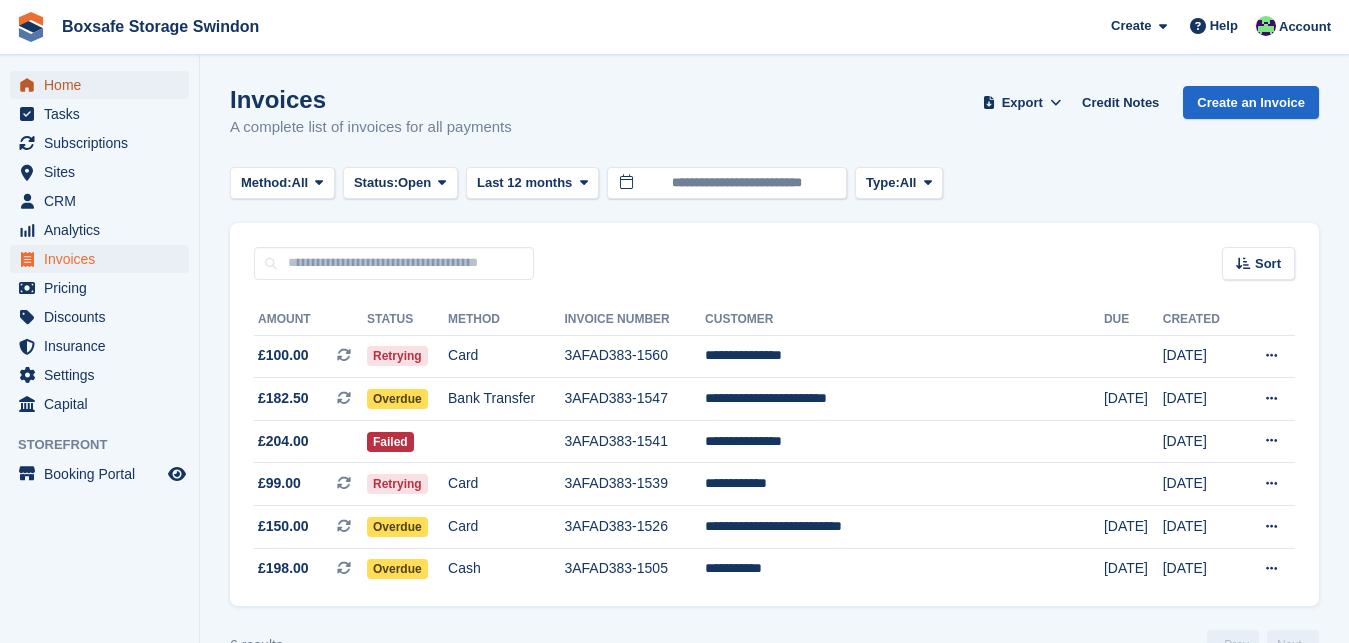 click on "Home" at bounding box center (104, 85) 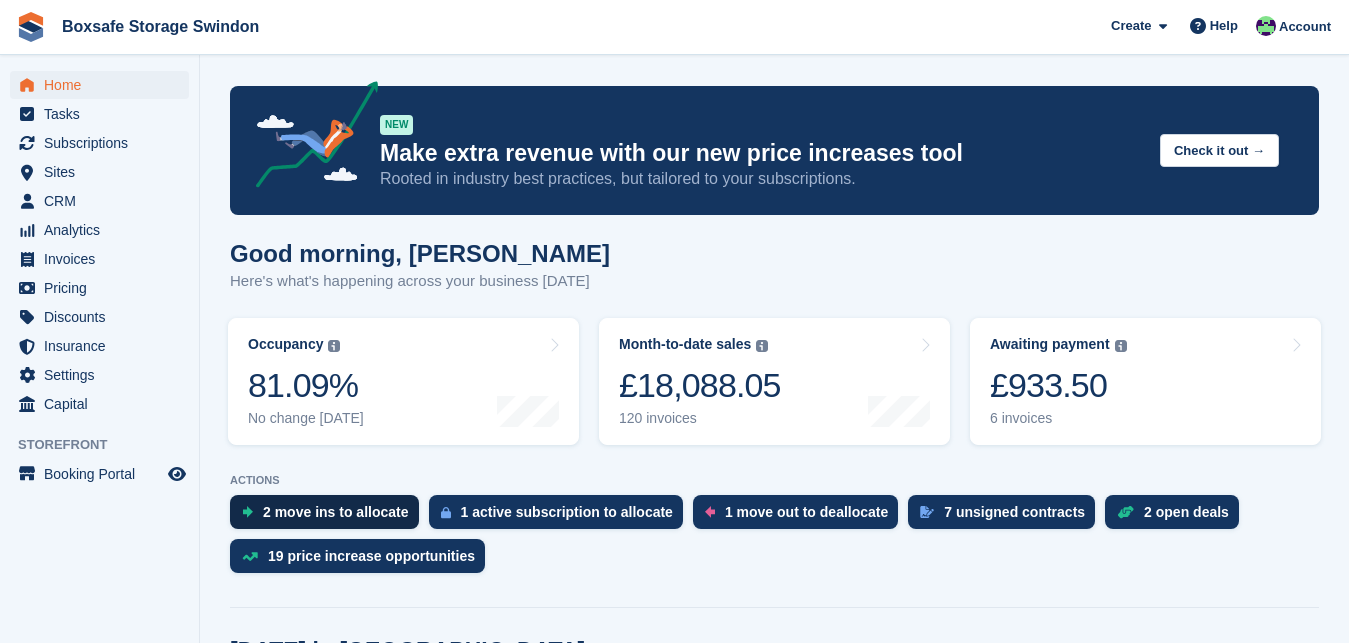 scroll, scrollTop: 0, scrollLeft: 0, axis: both 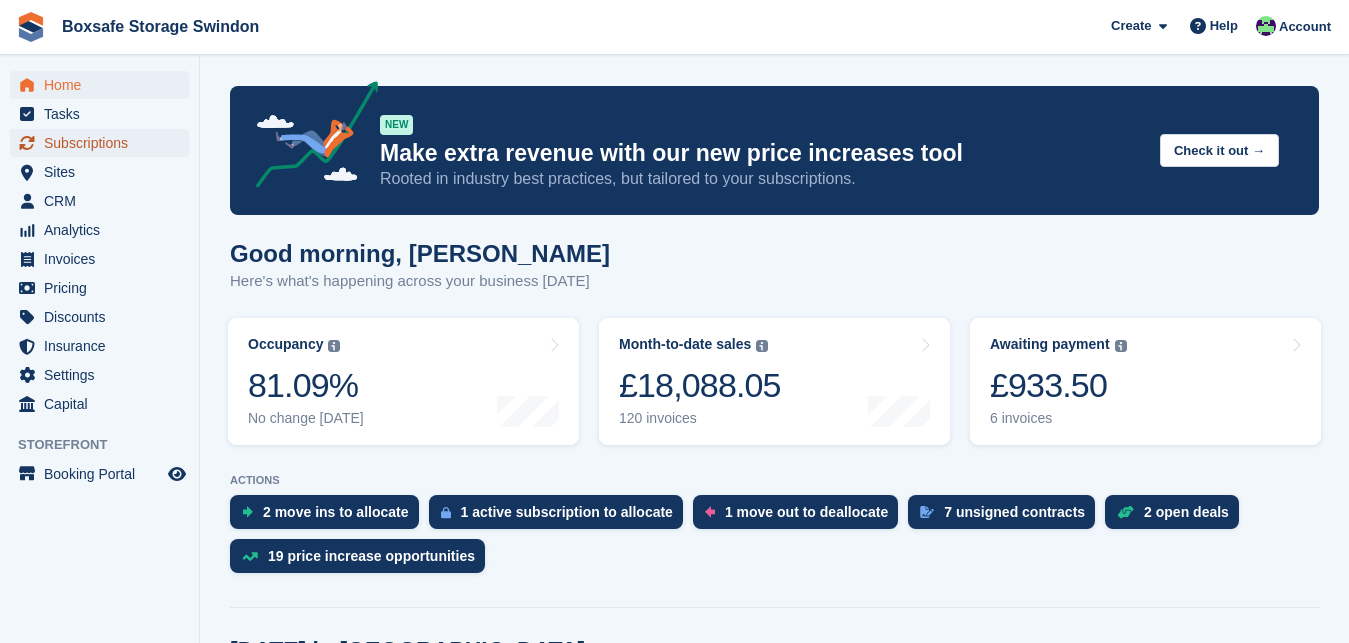 click on "Subscriptions" at bounding box center (104, 143) 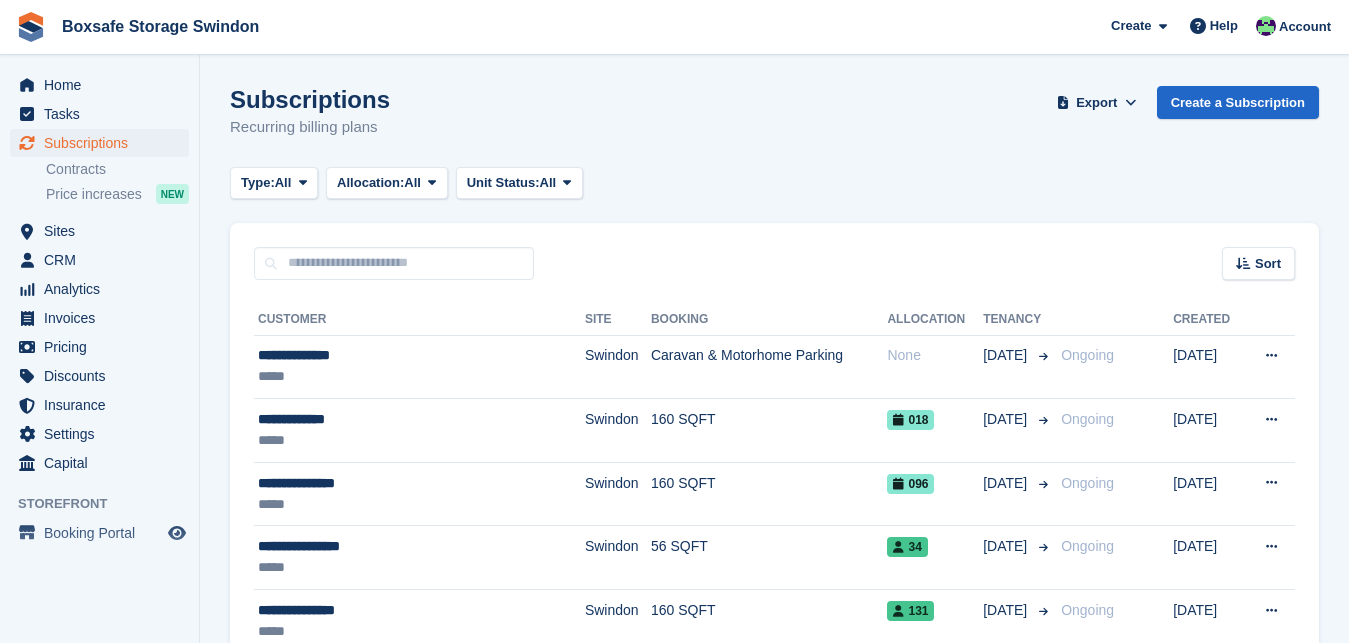 scroll, scrollTop: 0, scrollLeft: 0, axis: both 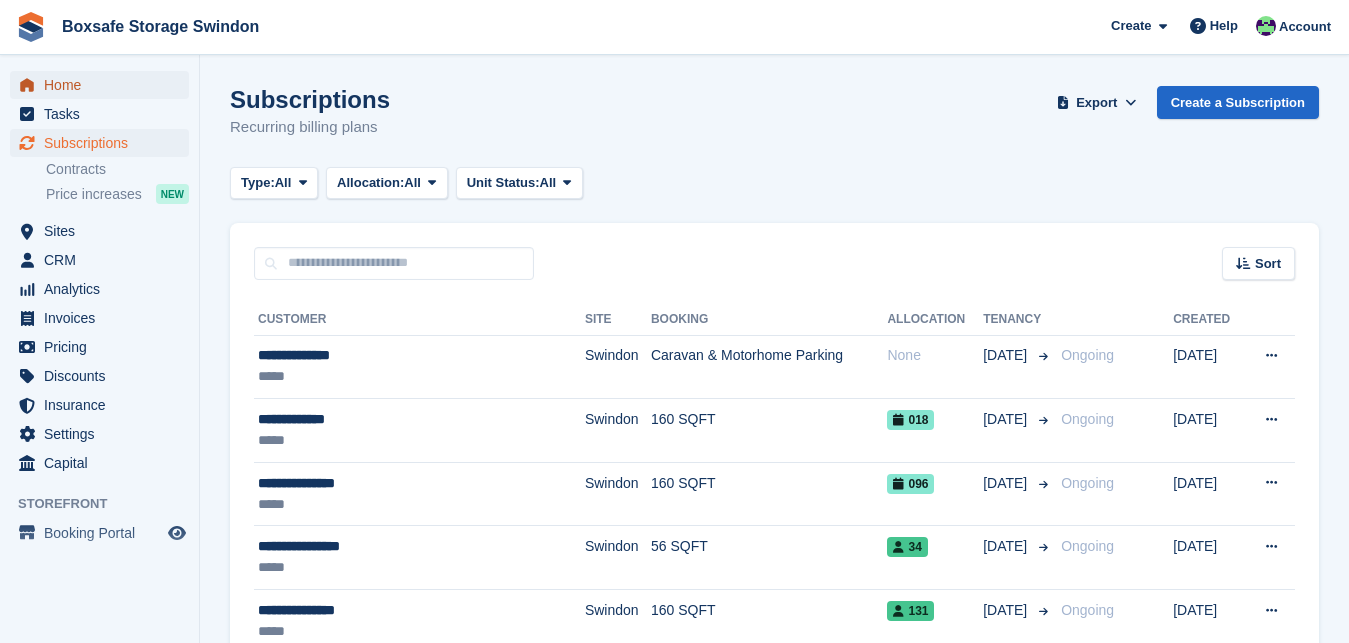 click on "Home" at bounding box center (104, 85) 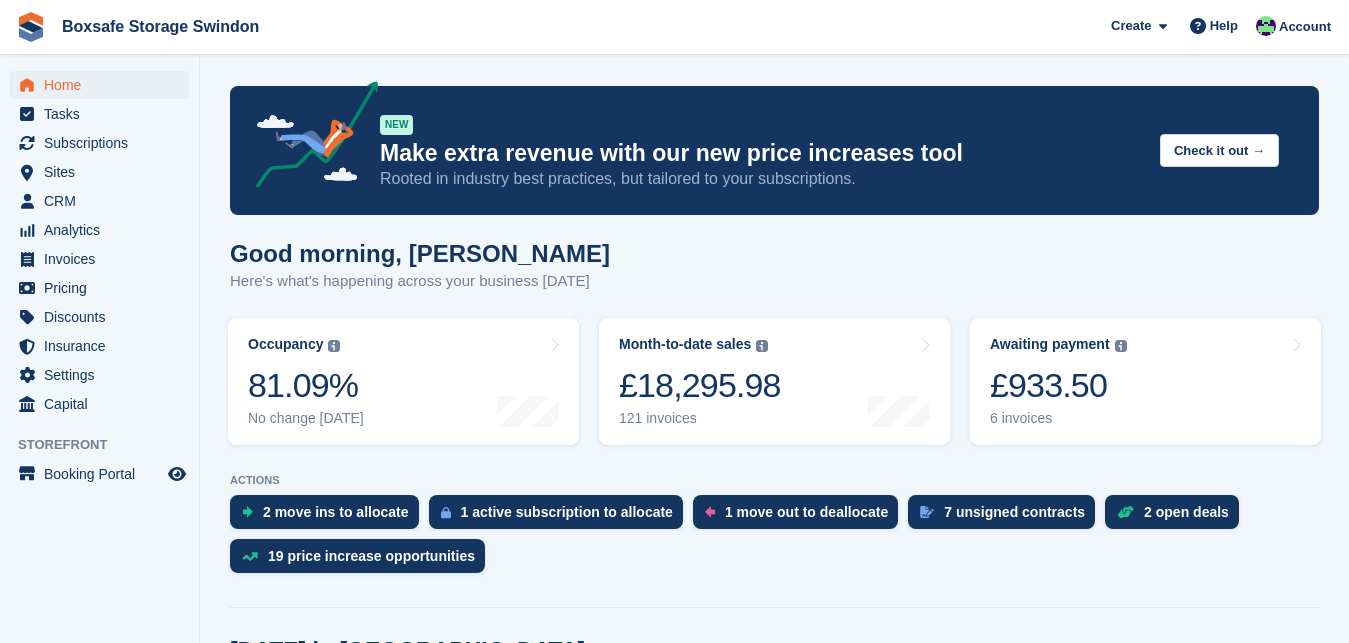 scroll, scrollTop: 0, scrollLeft: 0, axis: both 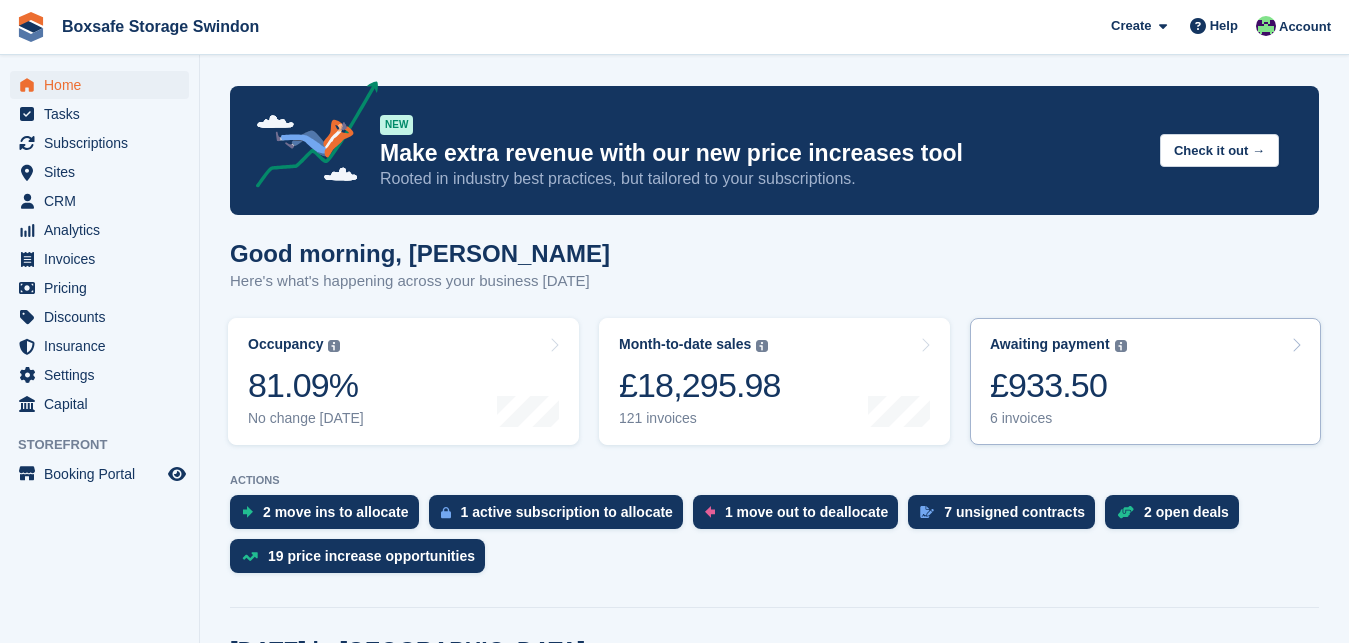 click on "£933.50" at bounding box center (1058, 385) 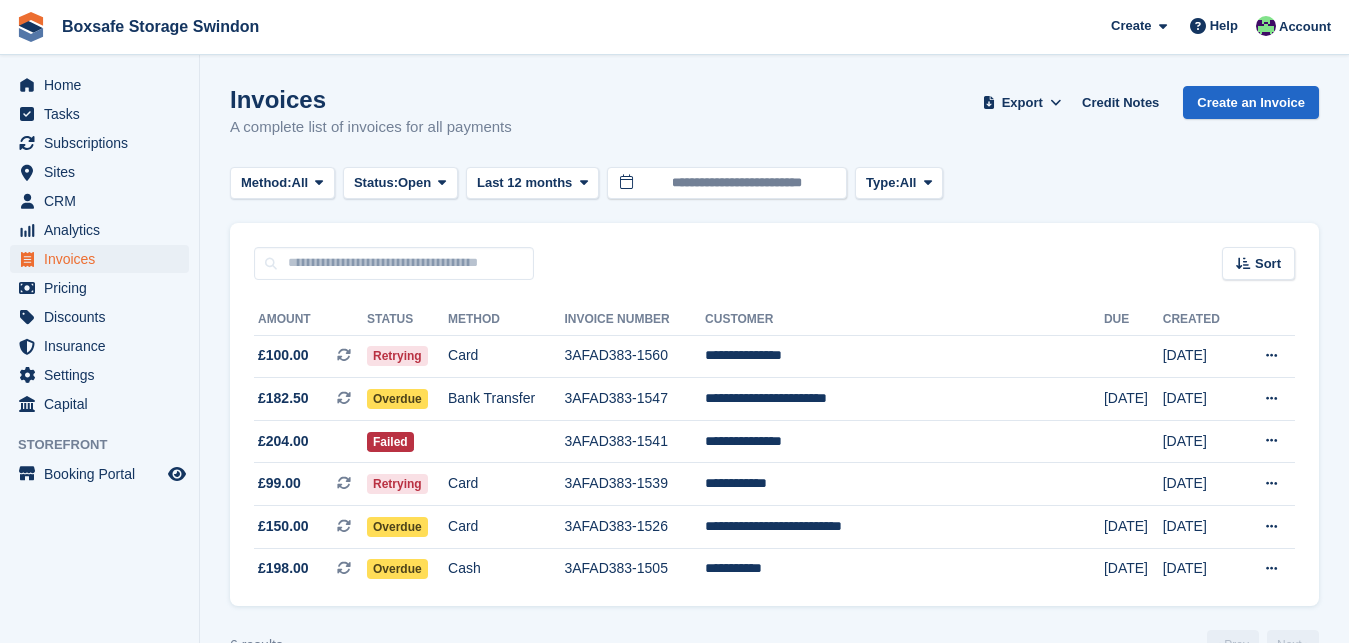 scroll, scrollTop: 0, scrollLeft: 0, axis: both 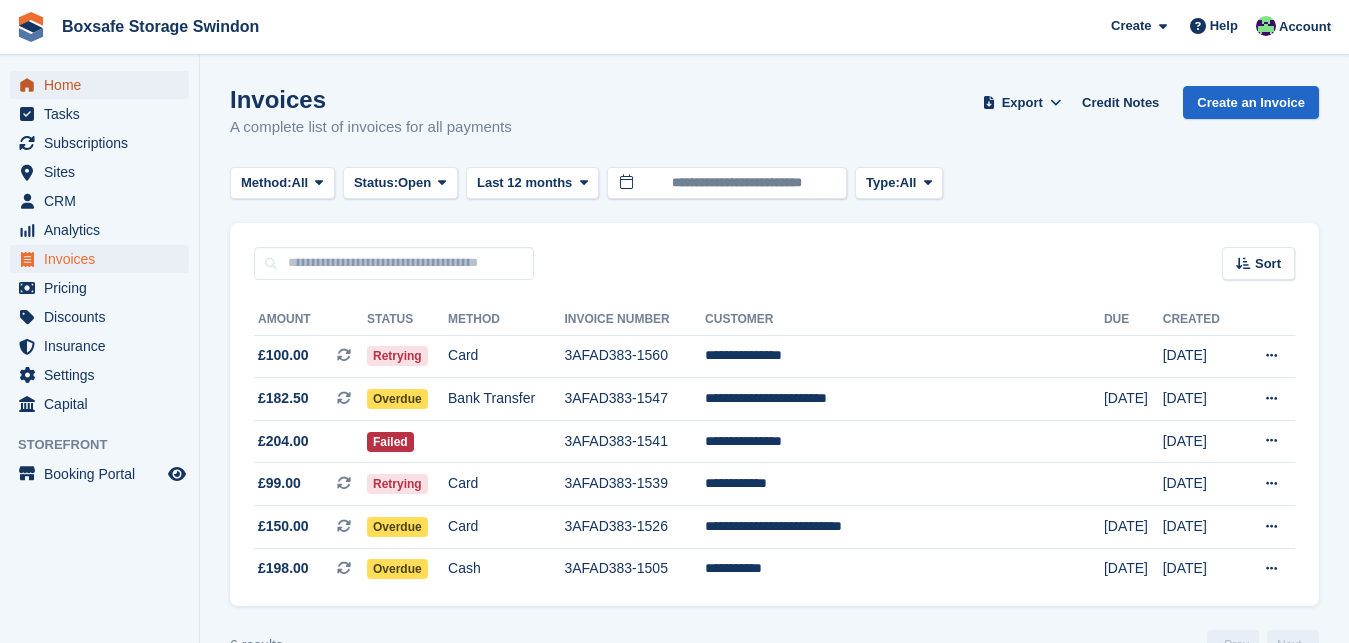 click on "Home" at bounding box center [104, 85] 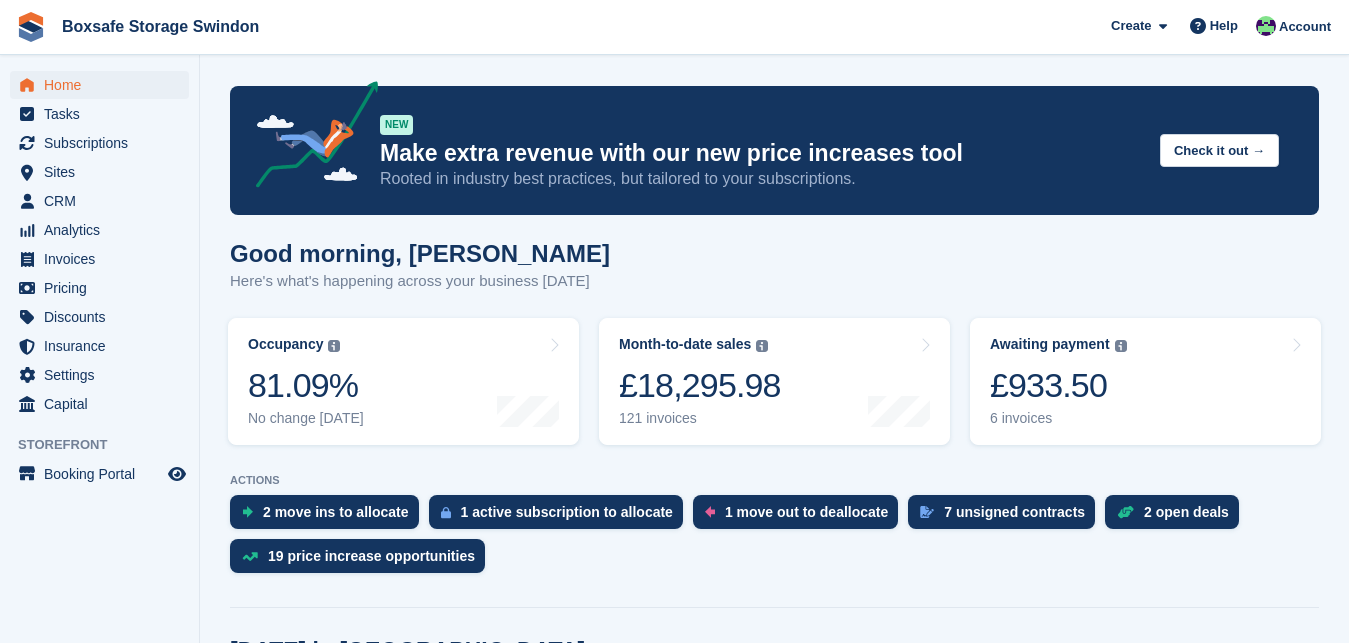 scroll, scrollTop: 0, scrollLeft: 0, axis: both 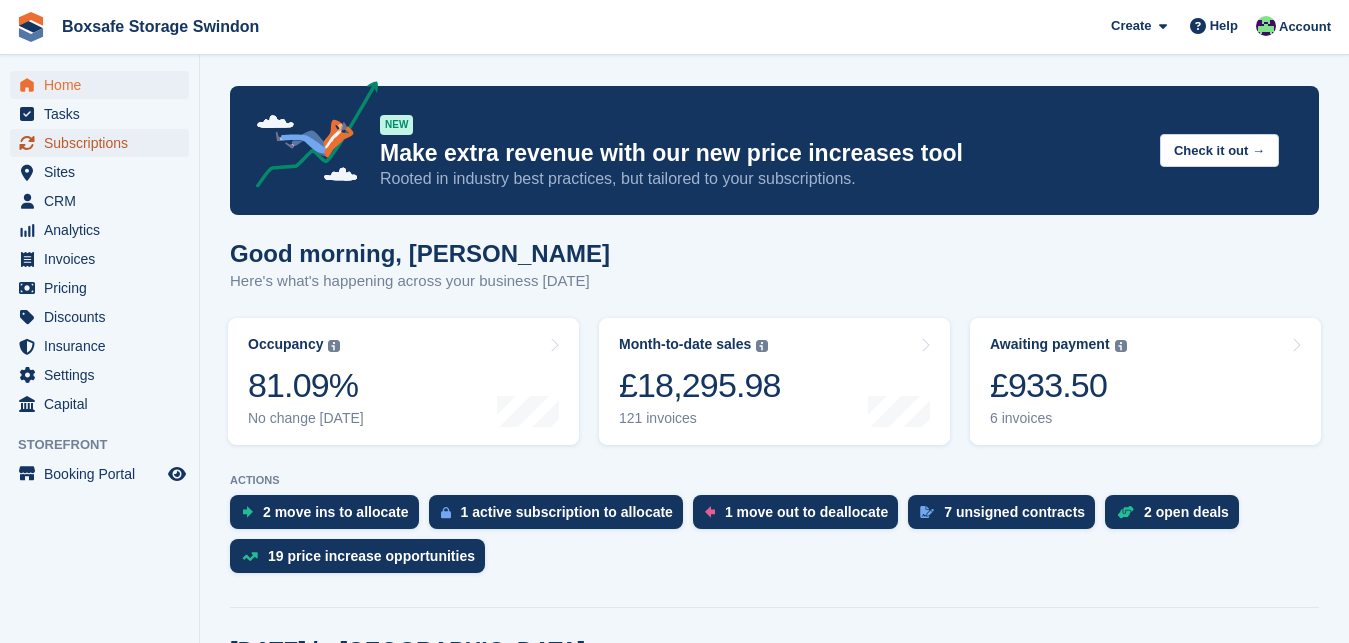 click on "Subscriptions" at bounding box center [104, 143] 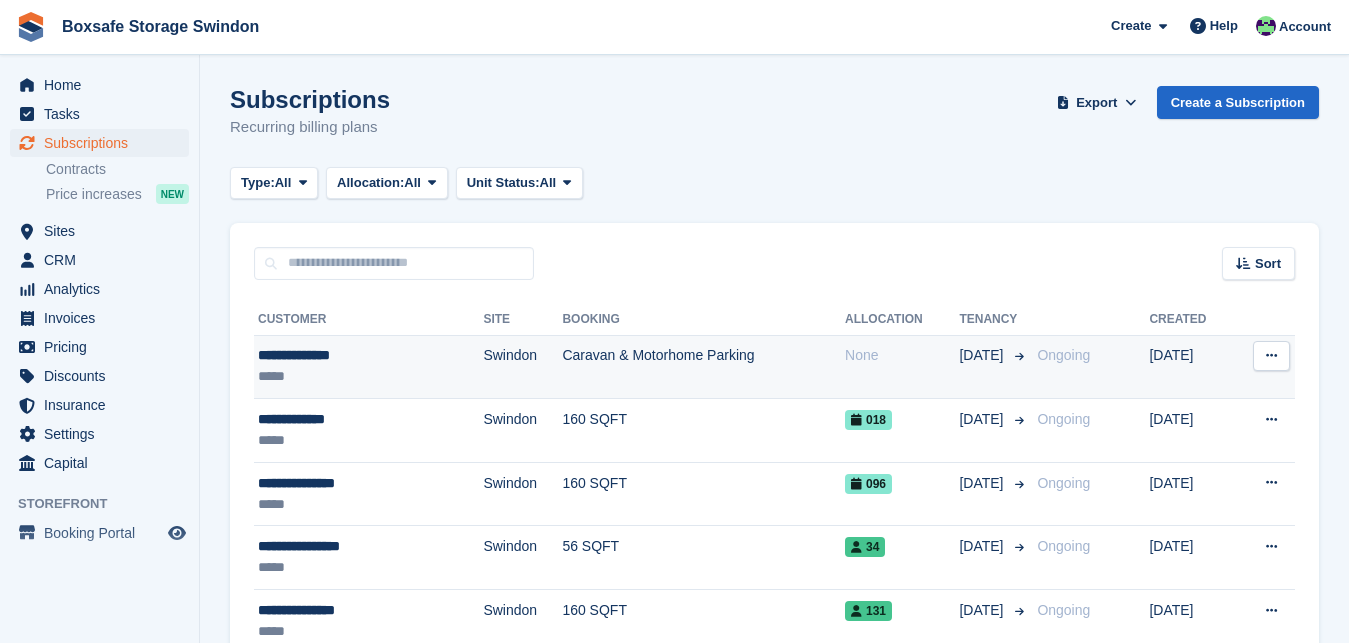 click on "**********" at bounding box center [370, 355] 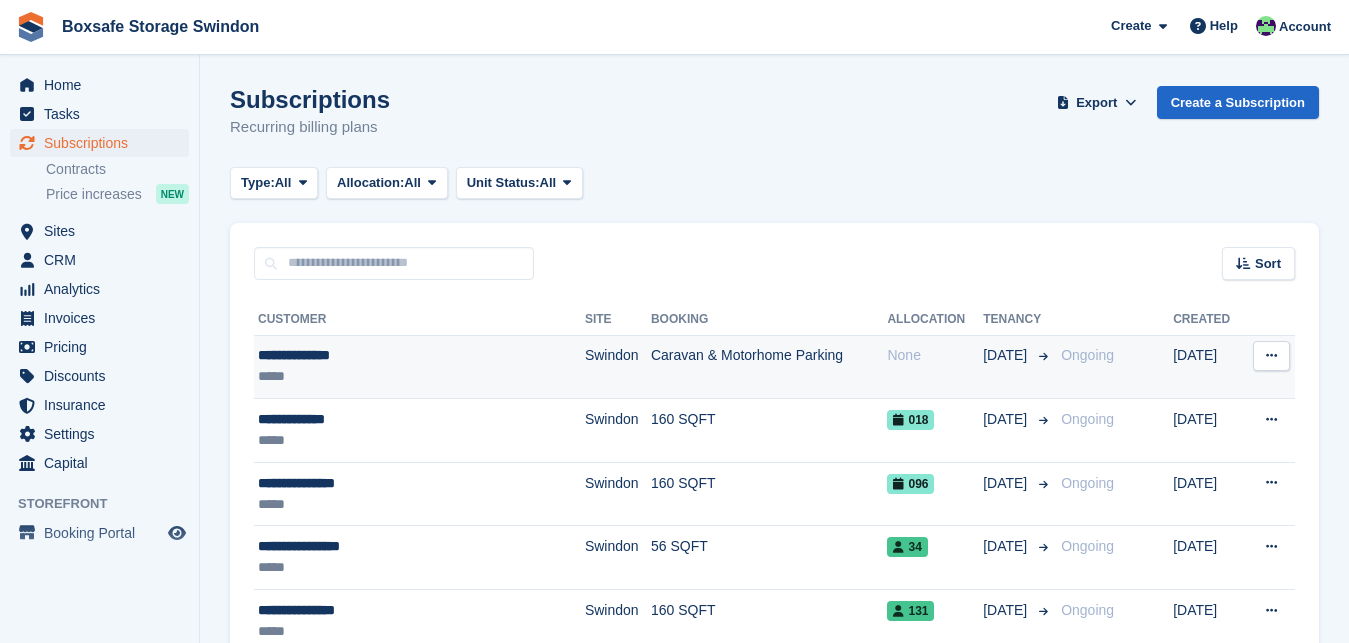 scroll, scrollTop: 0, scrollLeft: 0, axis: both 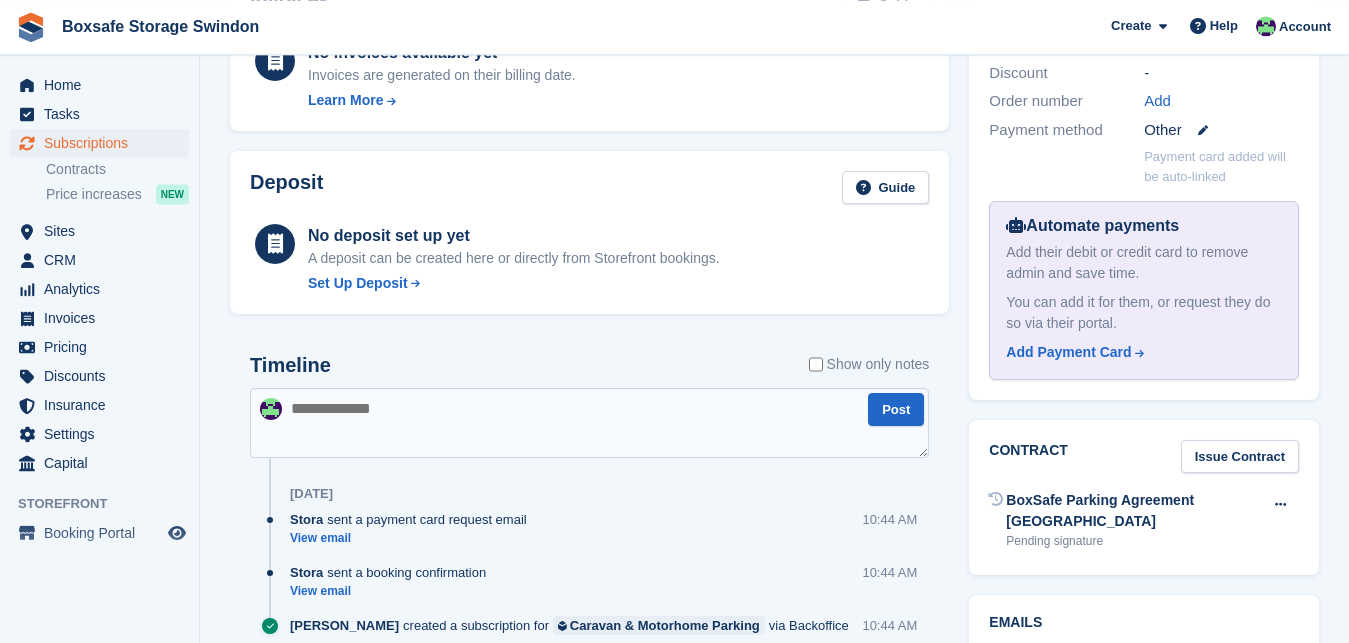 click at bounding box center [589, 423] 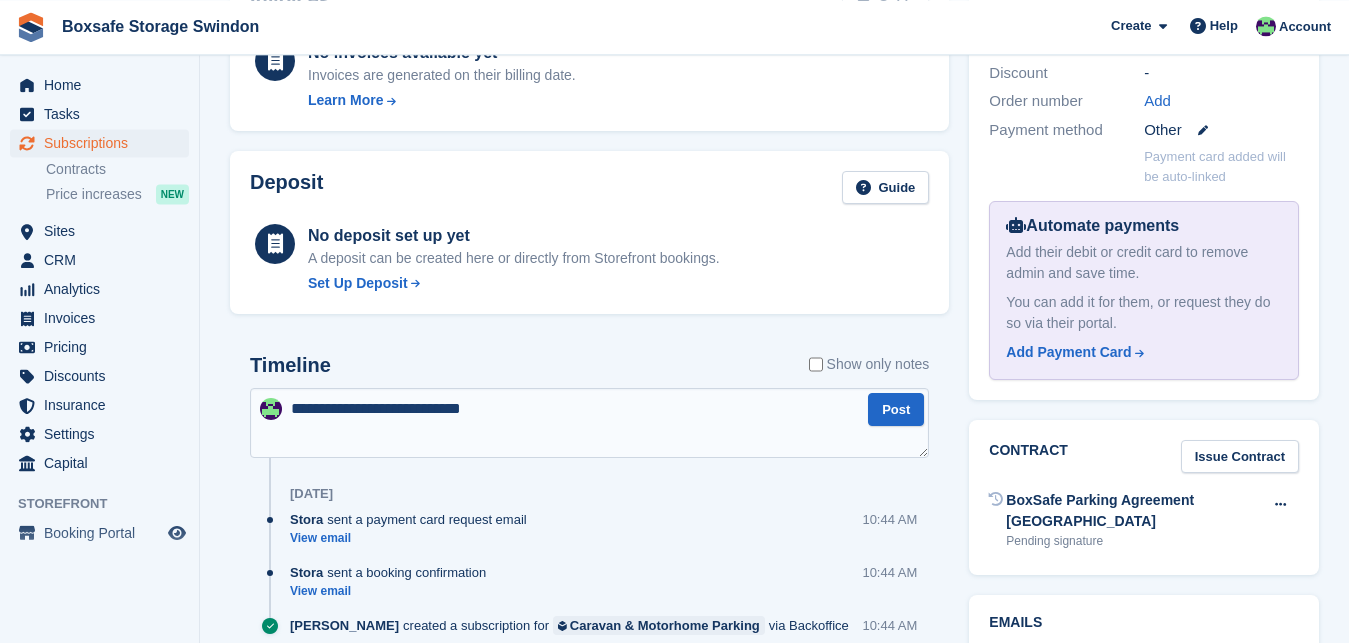 type on "**********" 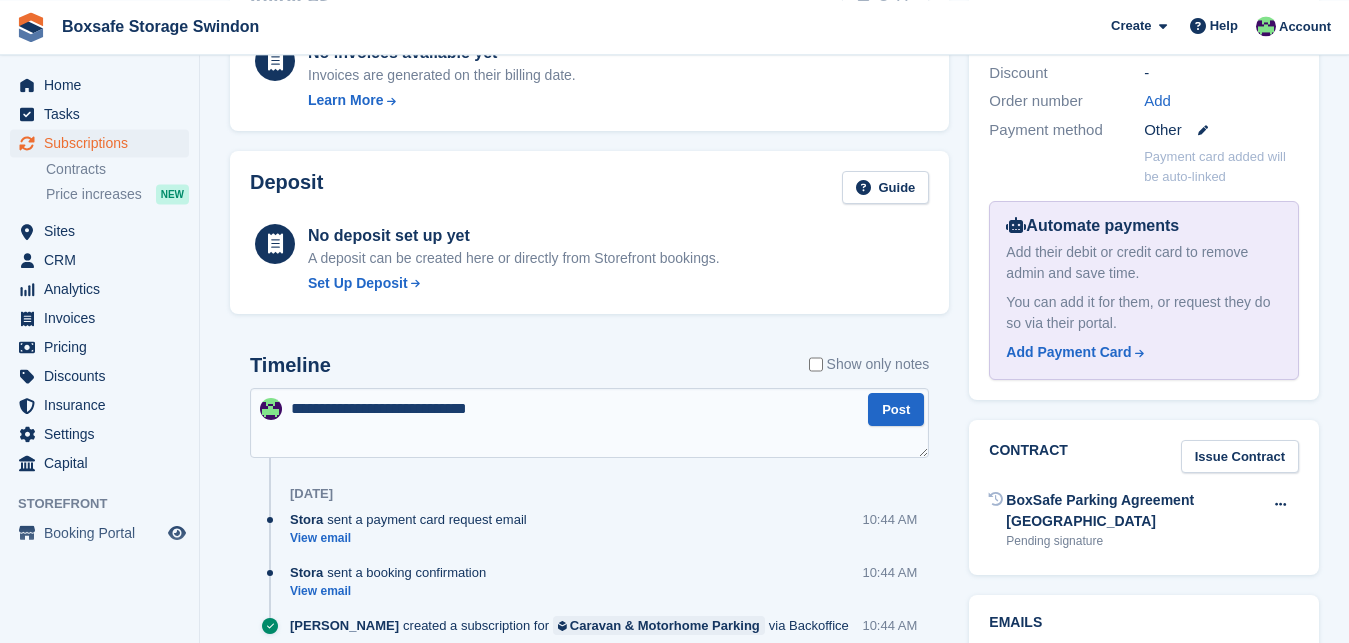 type 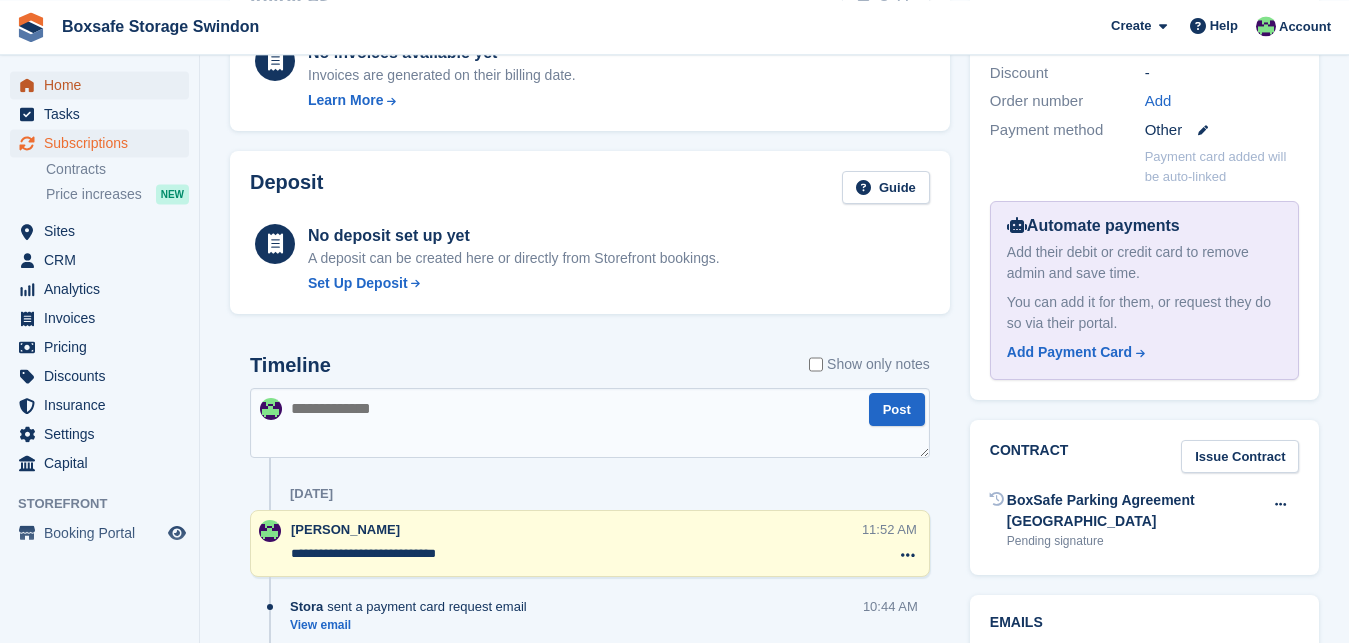 click on "Home" at bounding box center [104, 85] 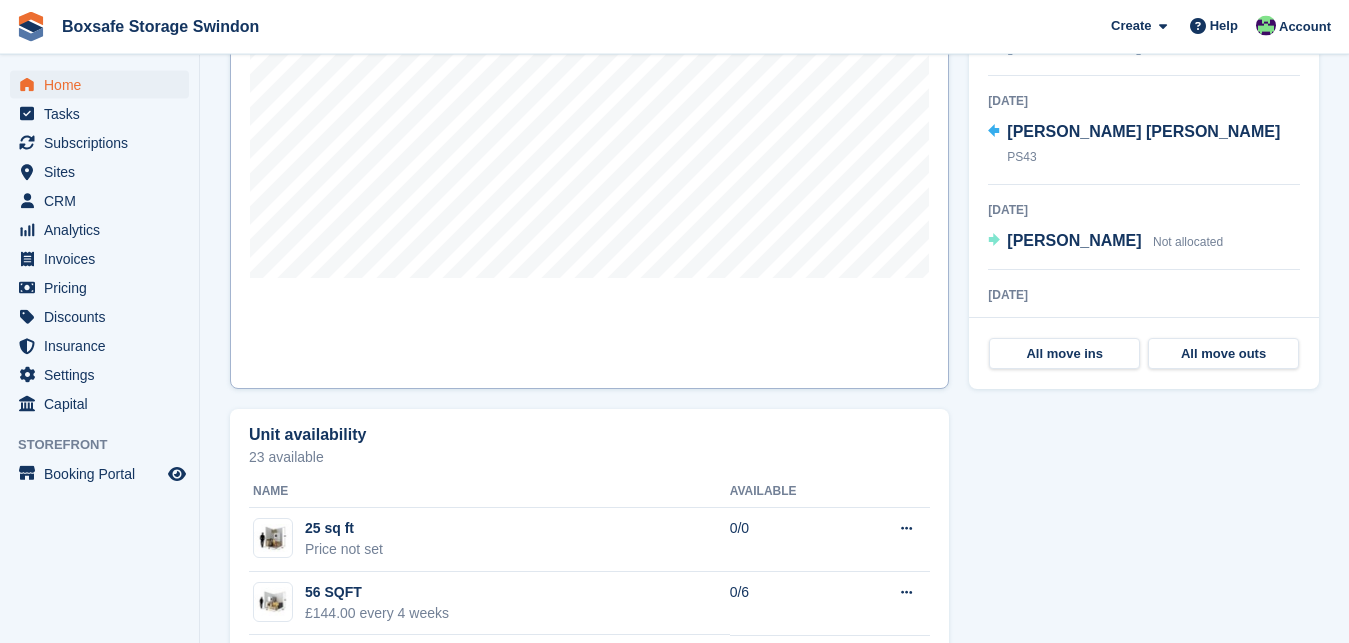 scroll, scrollTop: 826, scrollLeft: 0, axis: vertical 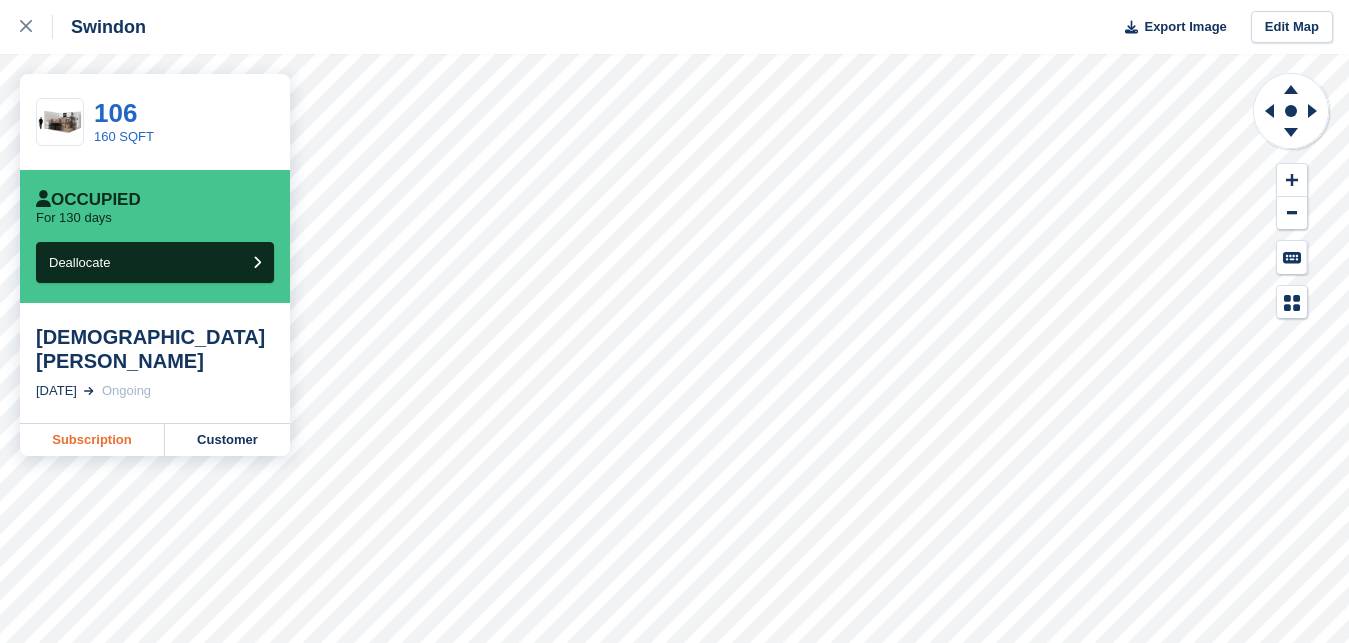 click on "Subscription" at bounding box center (92, 440) 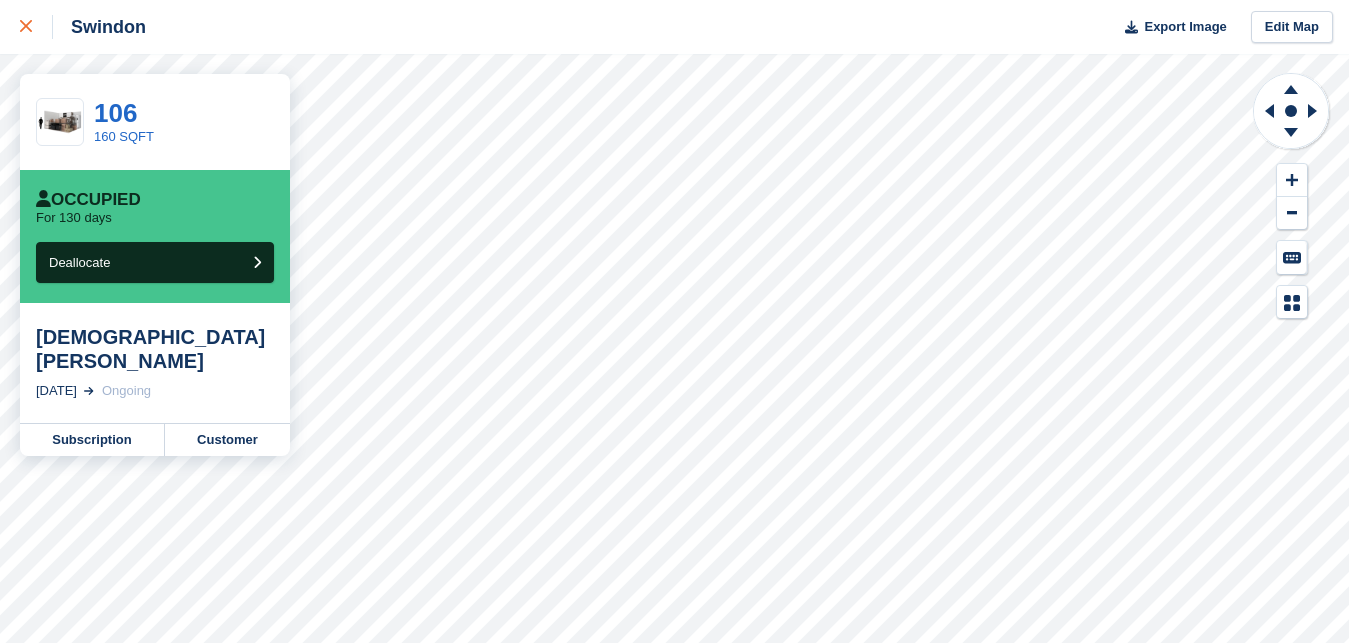 click at bounding box center (36, 27) 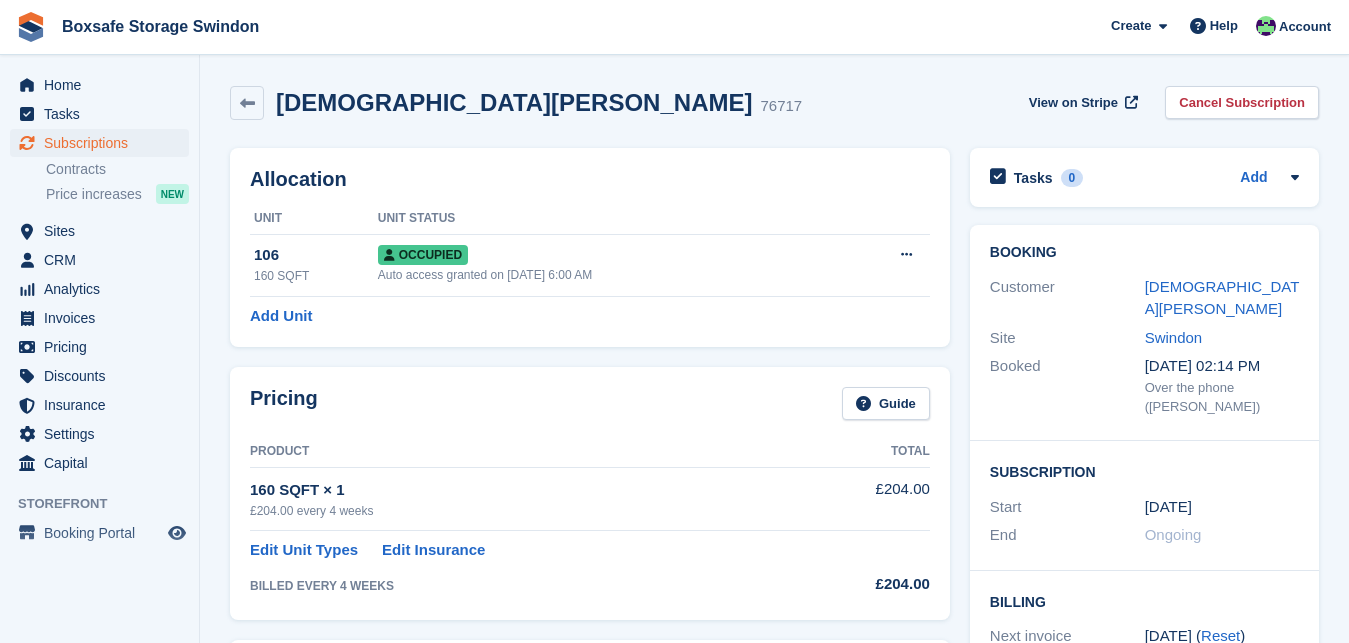 scroll, scrollTop: 0, scrollLeft: 0, axis: both 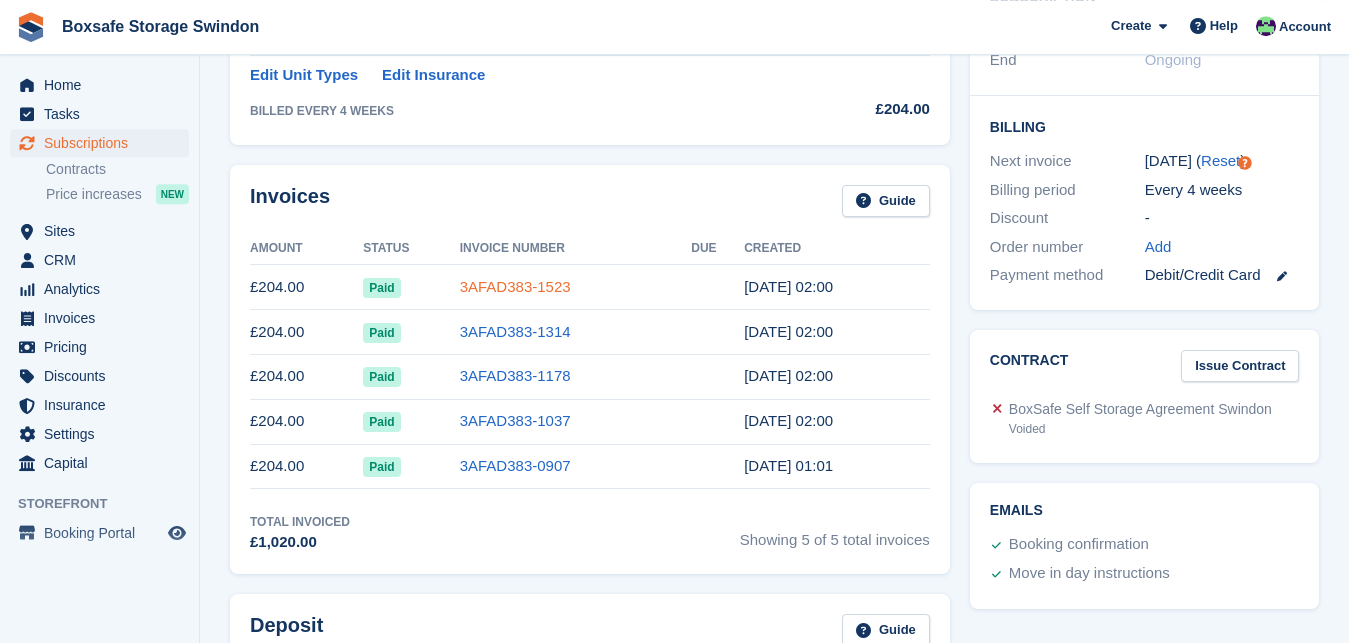 click on "3AFAD383-1523" at bounding box center [515, 286] 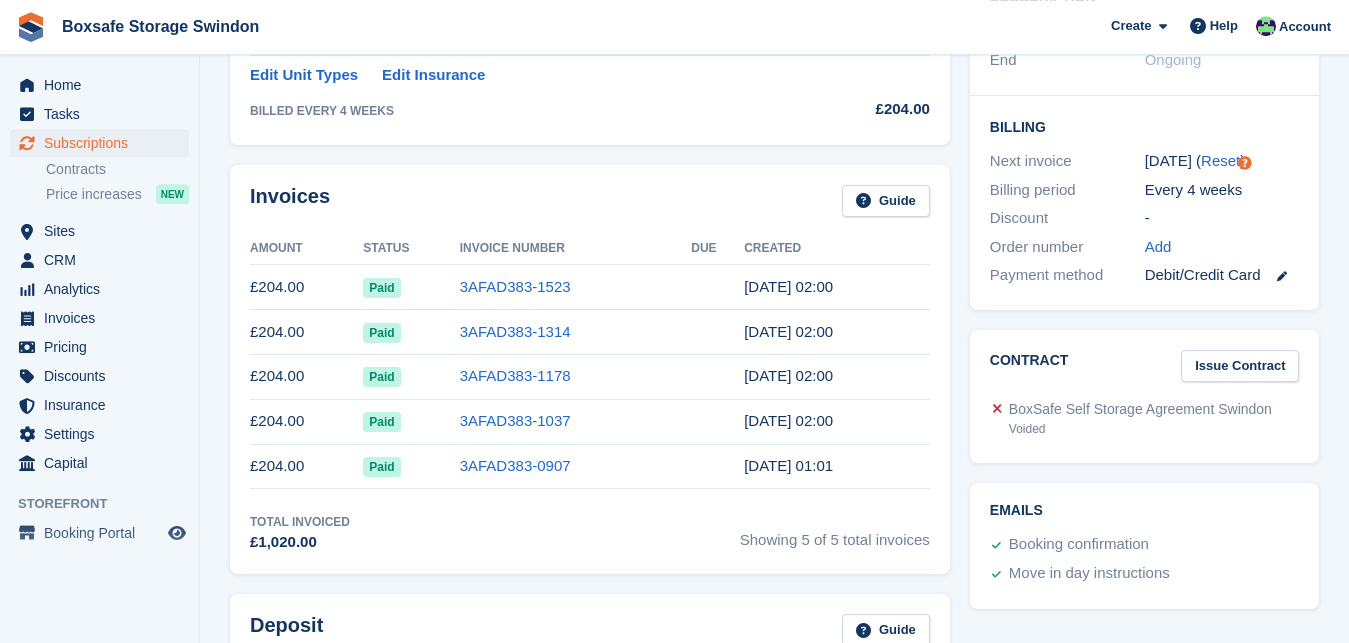 scroll, scrollTop: 0, scrollLeft: 0, axis: both 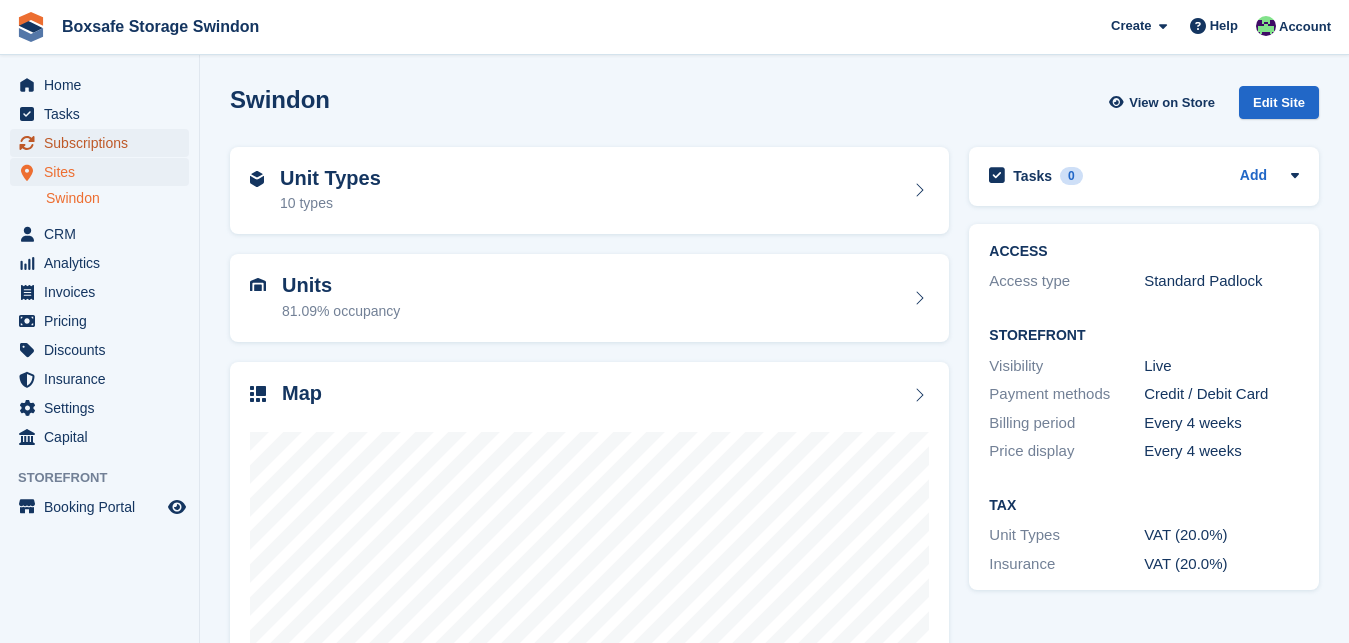 click on "Subscriptions" at bounding box center [104, 143] 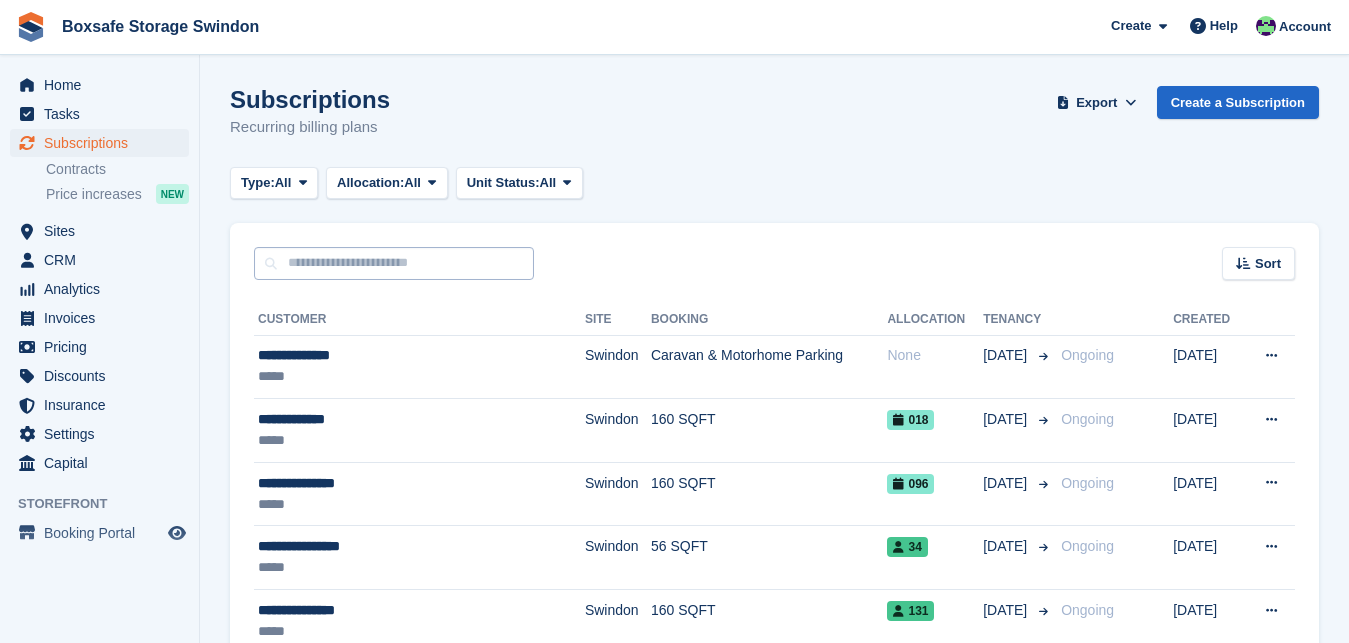 scroll, scrollTop: 0, scrollLeft: 0, axis: both 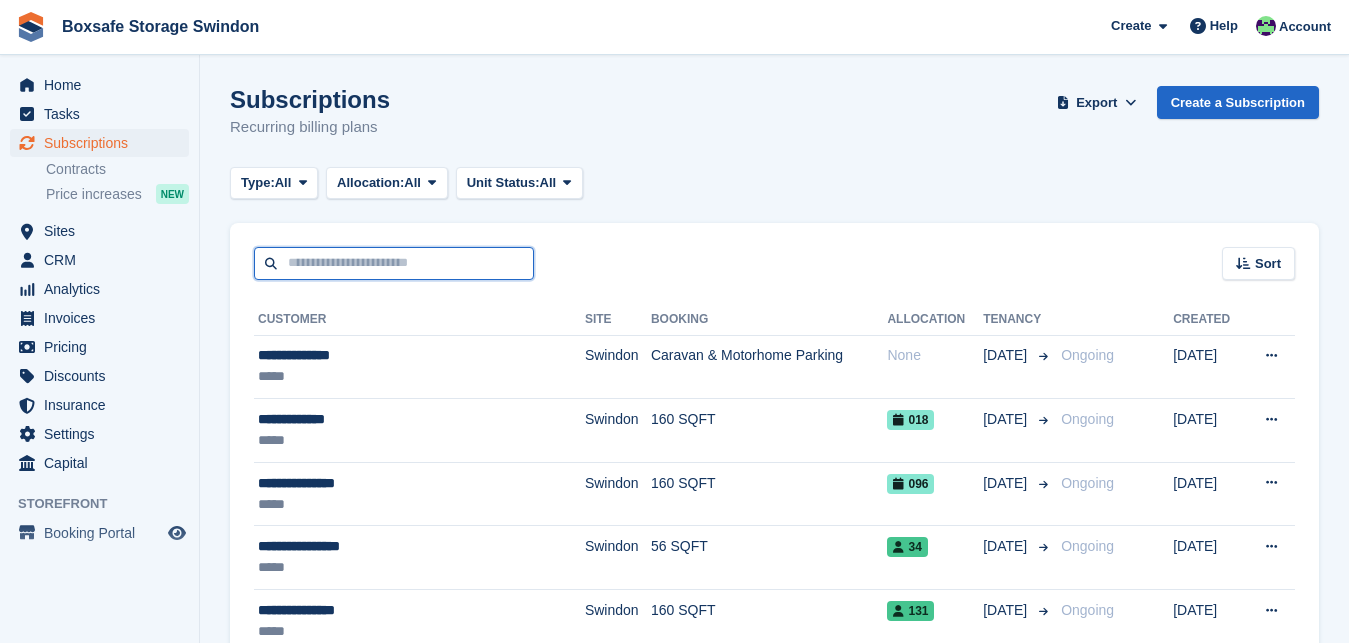 click at bounding box center (394, 263) 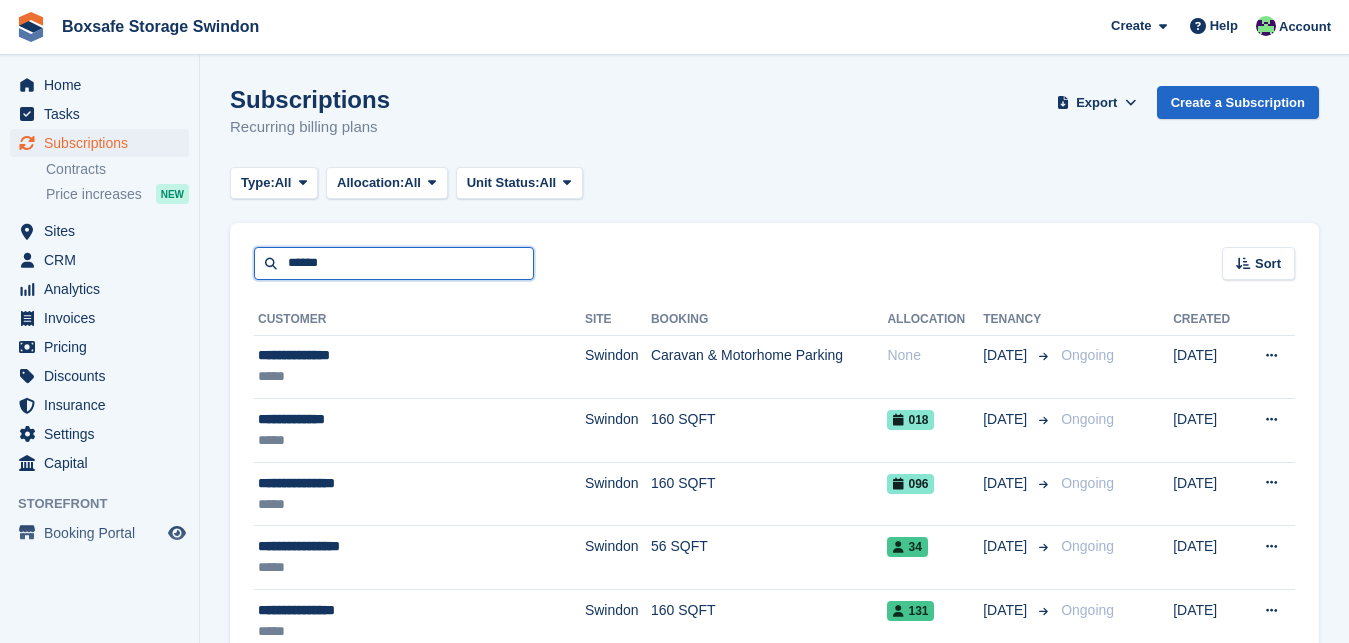 type on "******" 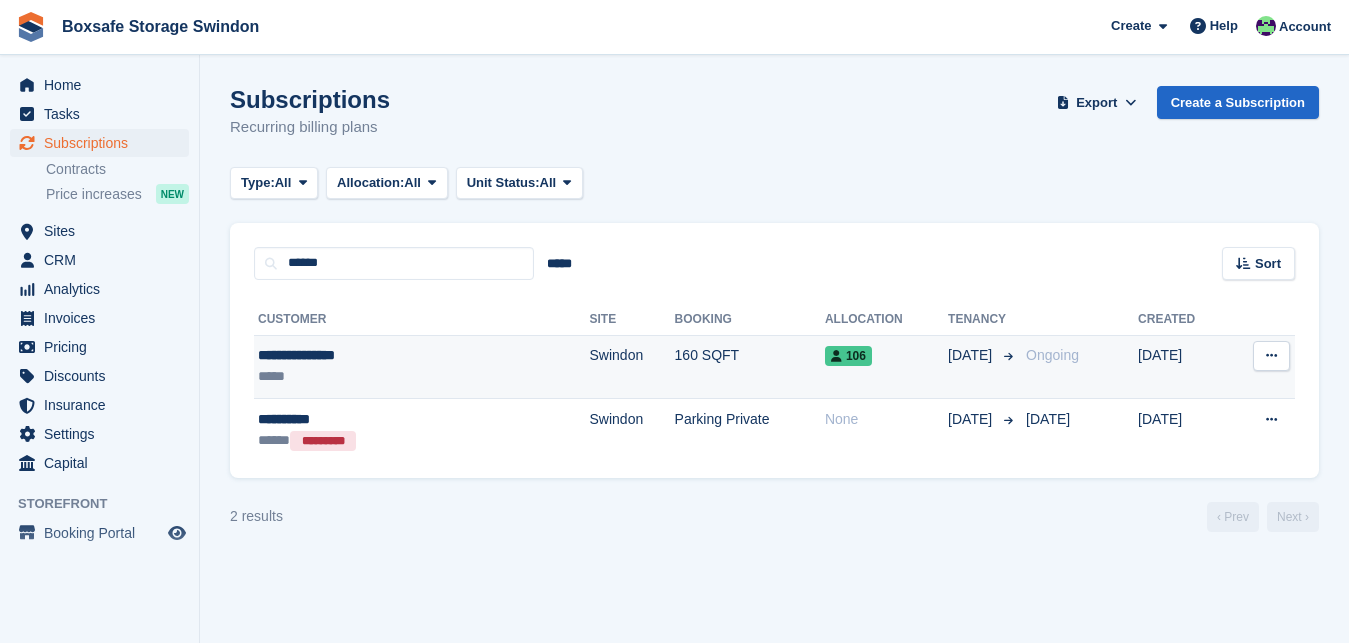 click on "**********" at bounding box center (362, 355) 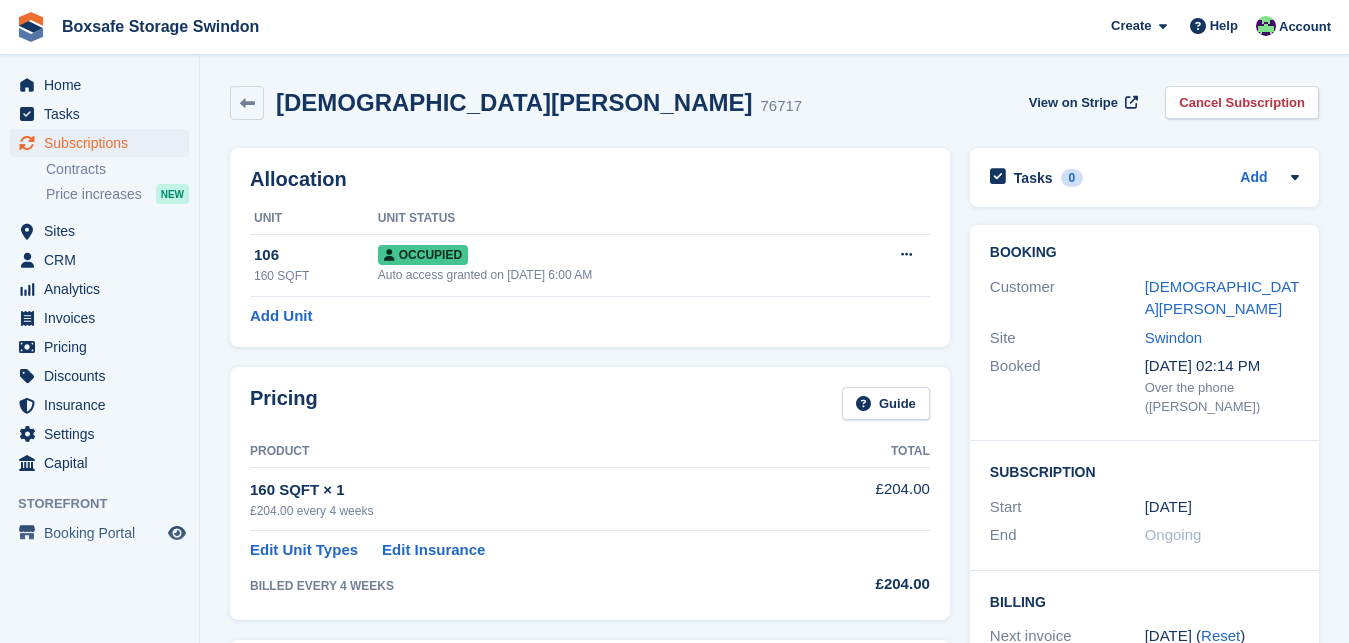 scroll, scrollTop: 0, scrollLeft: 0, axis: both 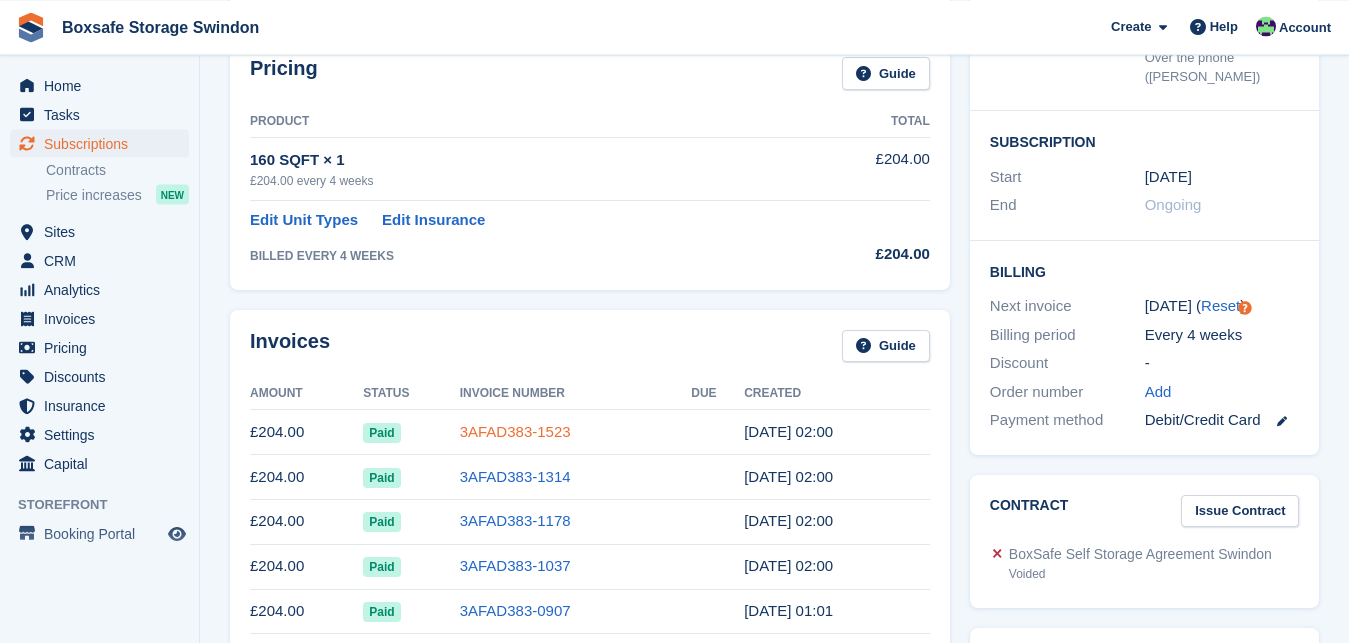 click on "3AFAD383-1523" at bounding box center [515, 431] 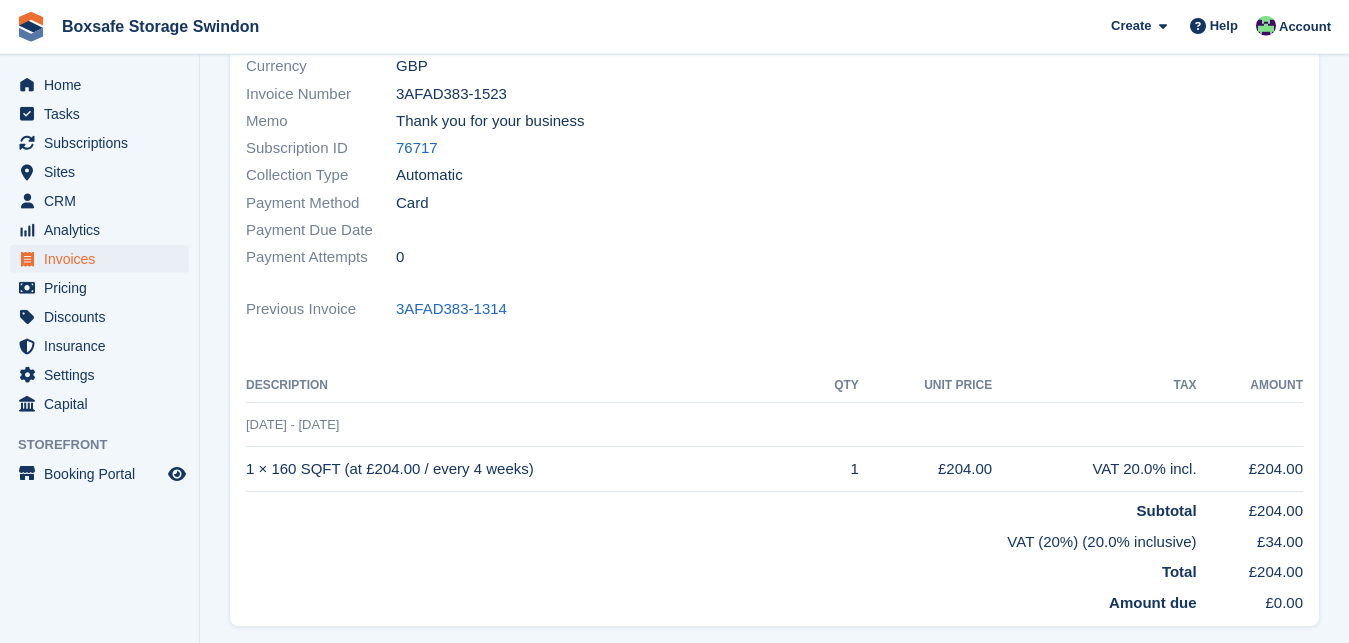scroll, scrollTop: 281, scrollLeft: 0, axis: vertical 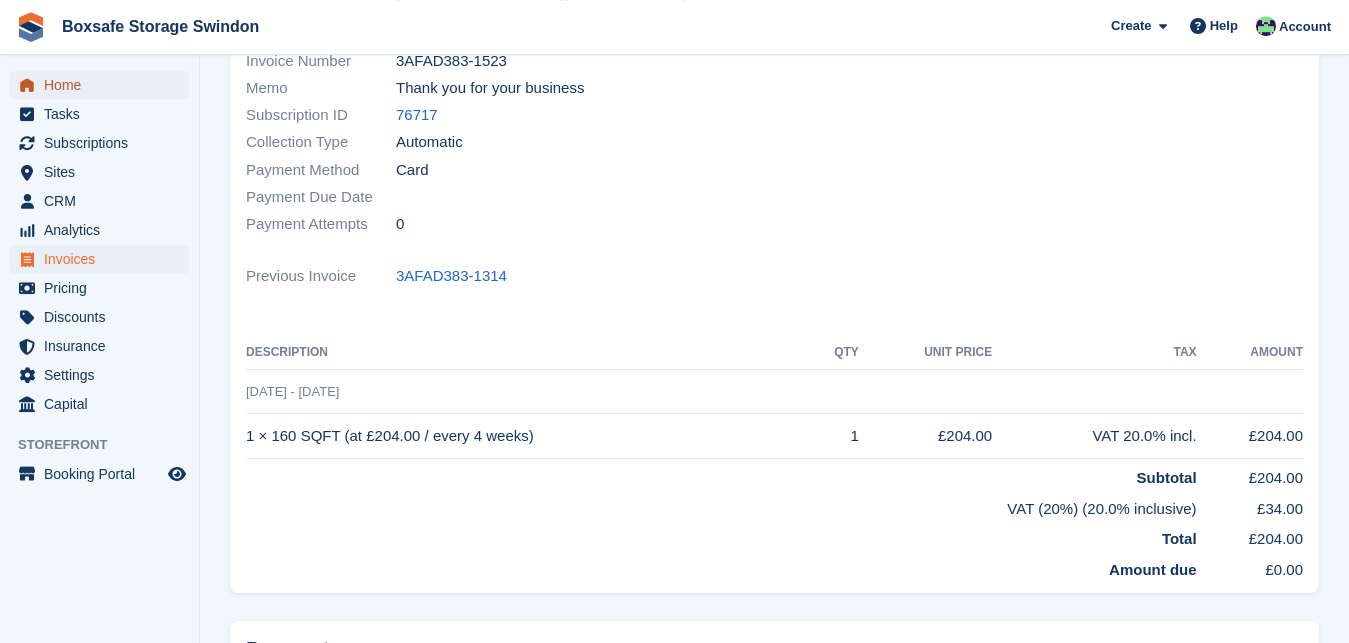 click on "Home" at bounding box center [104, 85] 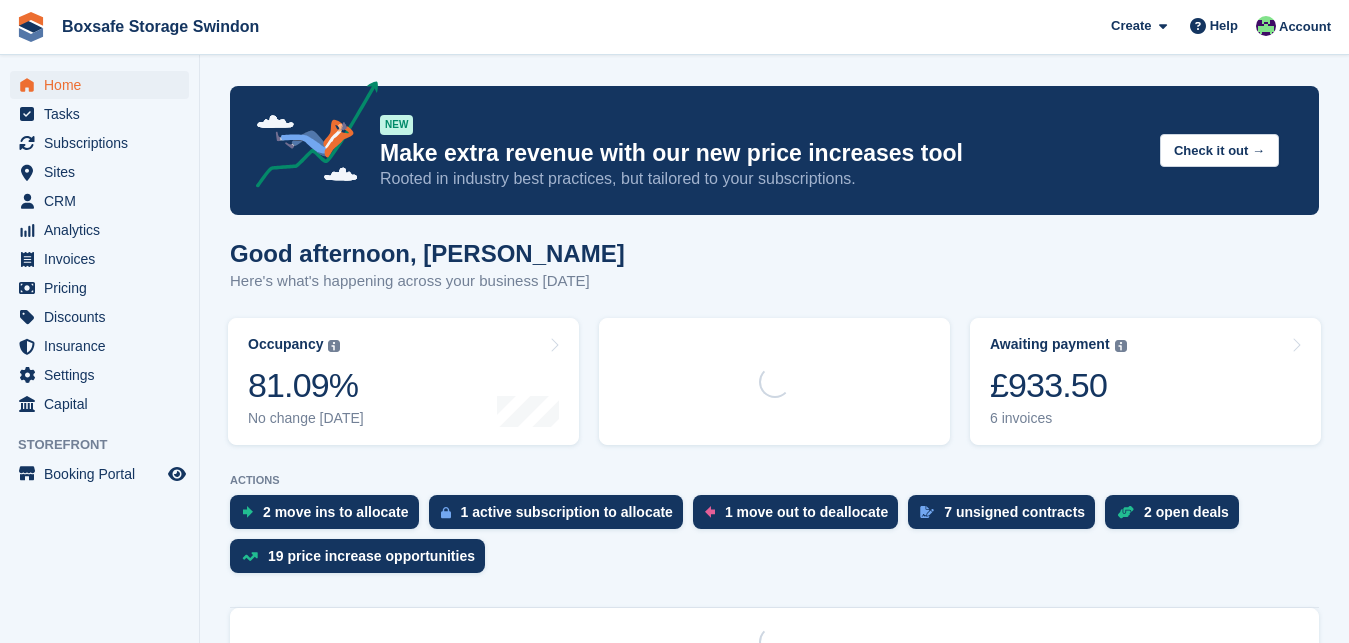 scroll, scrollTop: 0, scrollLeft: 0, axis: both 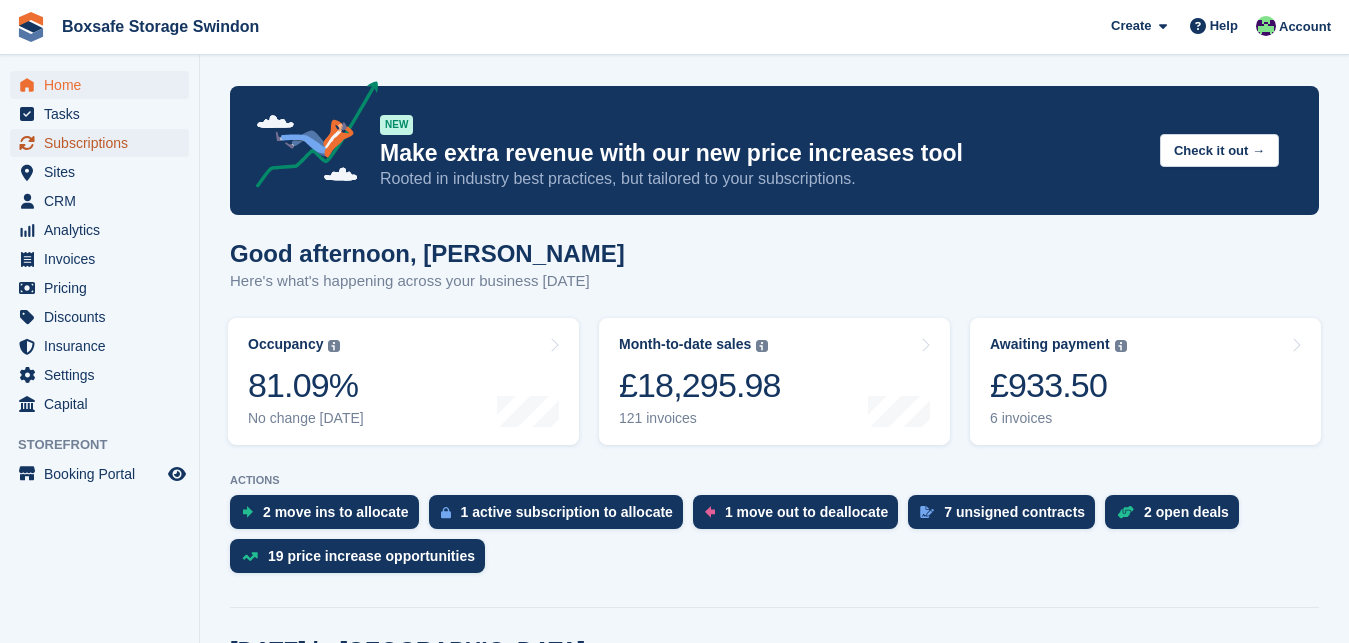 click on "Subscriptions" at bounding box center (104, 143) 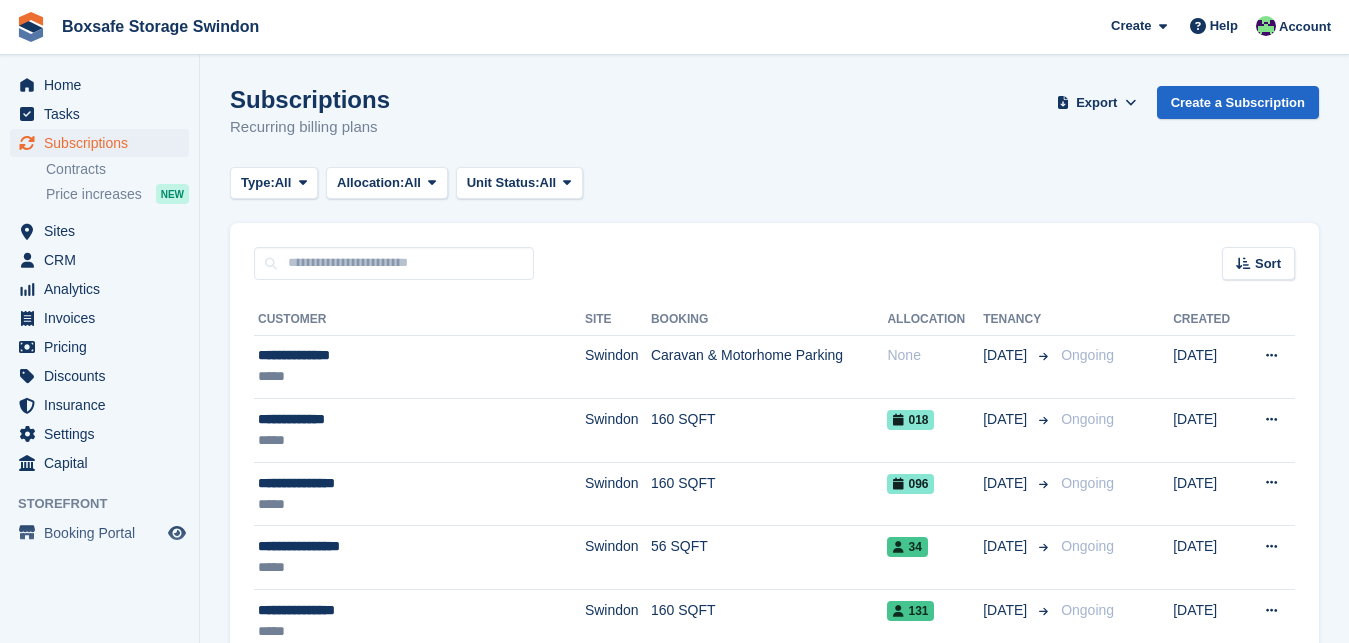 scroll, scrollTop: 0, scrollLeft: 0, axis: both 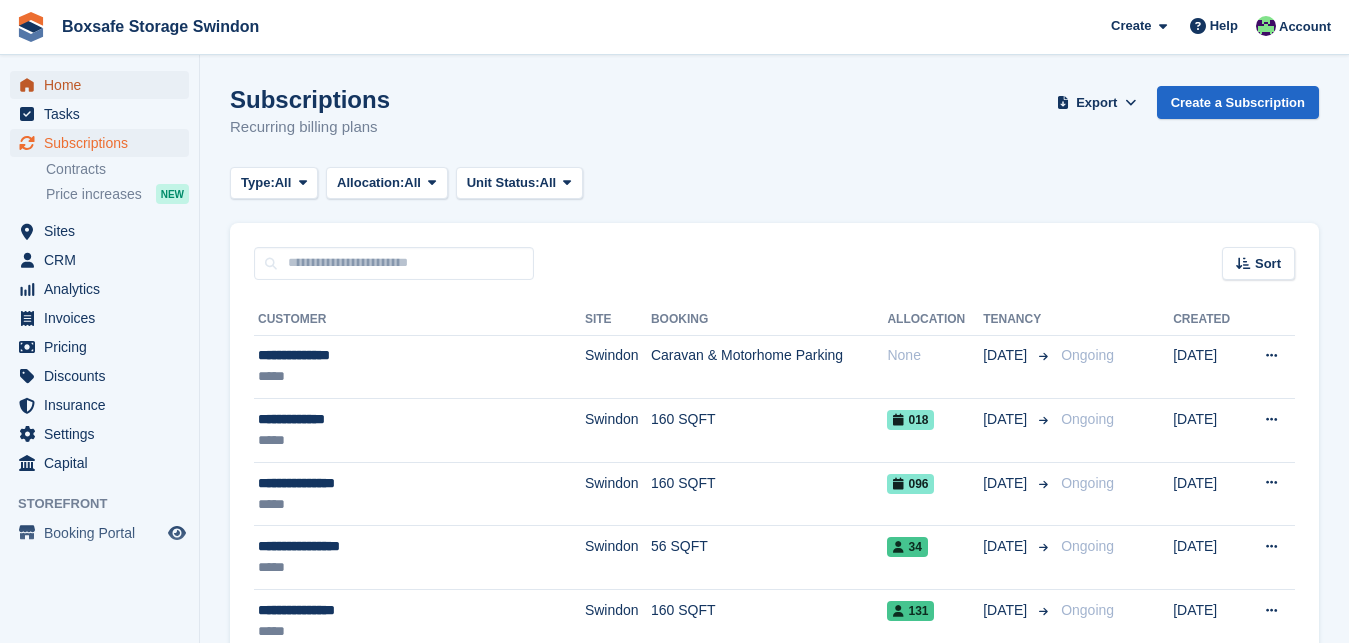 click on "Home" at bounding box center (104, 85) 